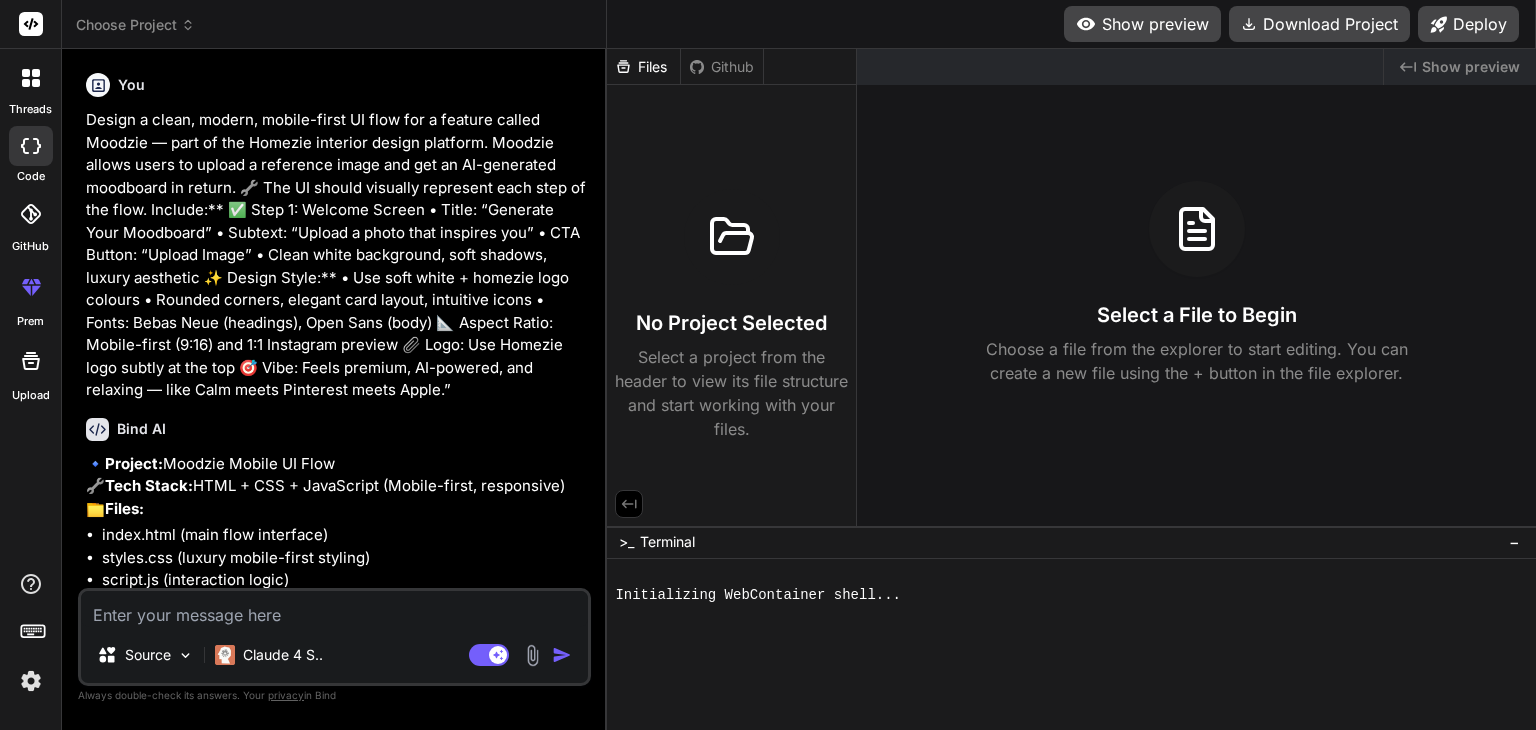 scroll, scrollTop: 0, scrollLeft: 0, axis: both 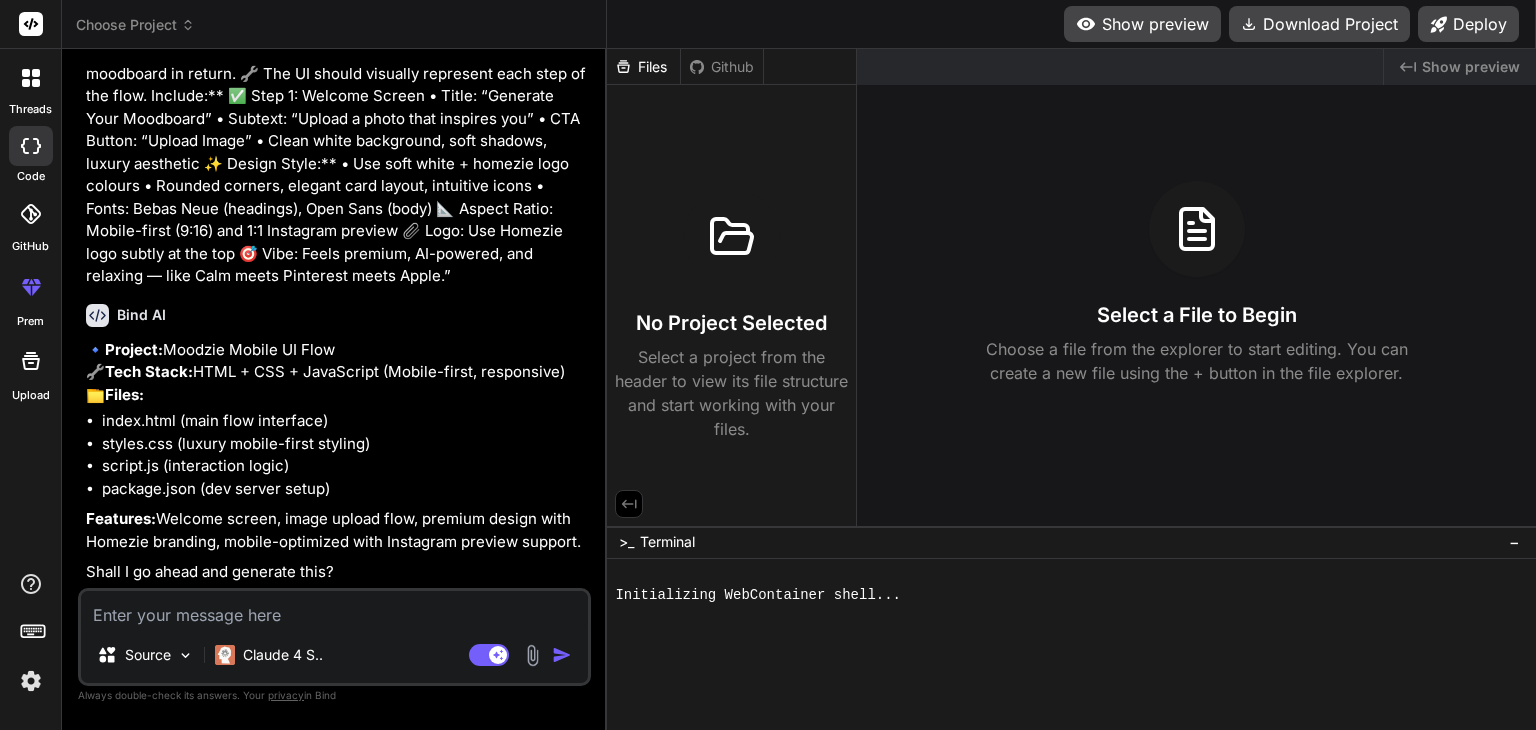 click at bounding box center [30, 635] 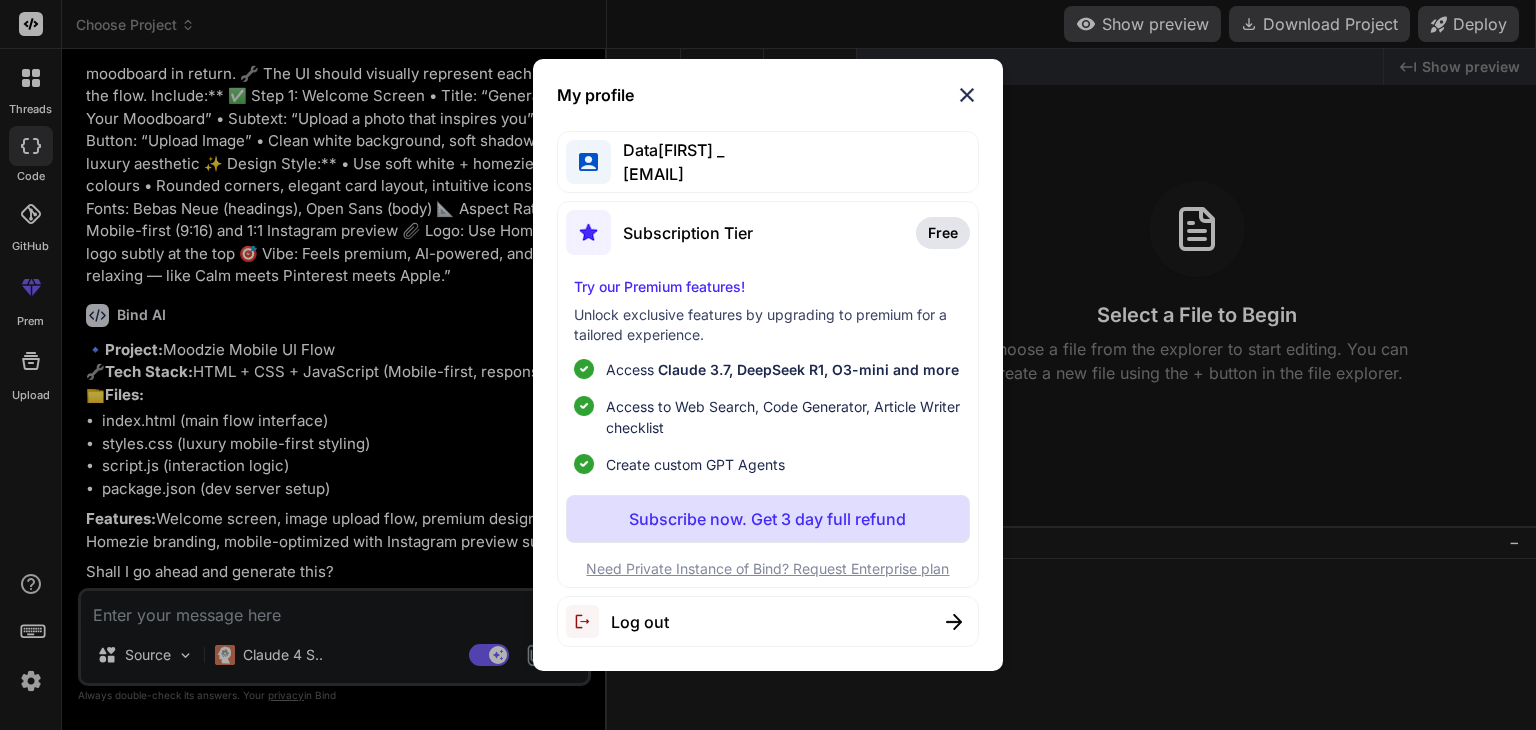 click on "My profile Data[LAST] _ [EMAIL] Subscription Tier Free Try our Premium features! Unlock exclusive features by upgrading to premium for a tailored experience. Access Claude 3.7, DeepSeek R1, O3-mini and more Access to Web Search, Code Generator, Article Writer checklist Create custom GPT Agents Subscribe now. Get 3 day full refund Need Private Instance of Bind? Request Enterprise plan Log out" at bounding box center [768, 365] 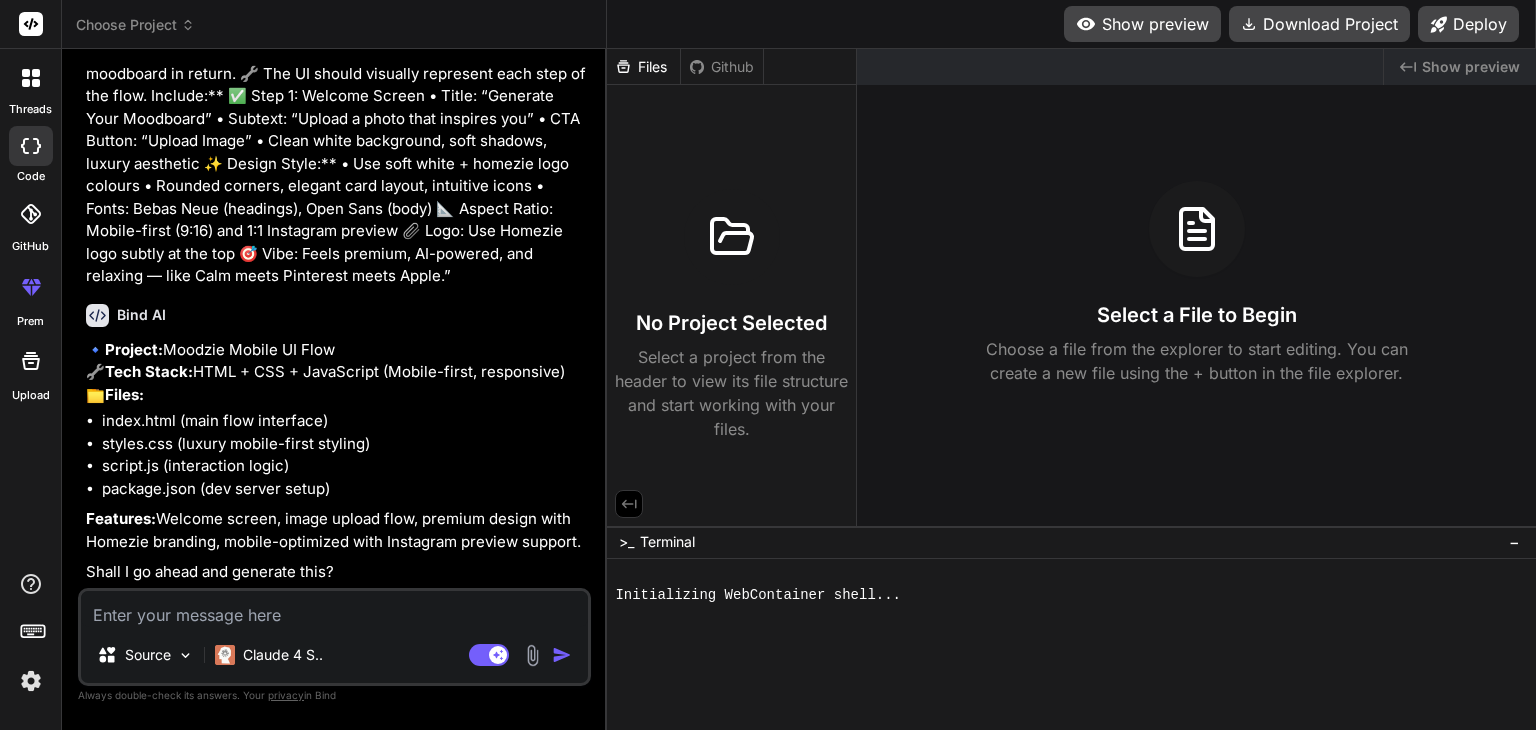 click at bounding box center (31, 78) 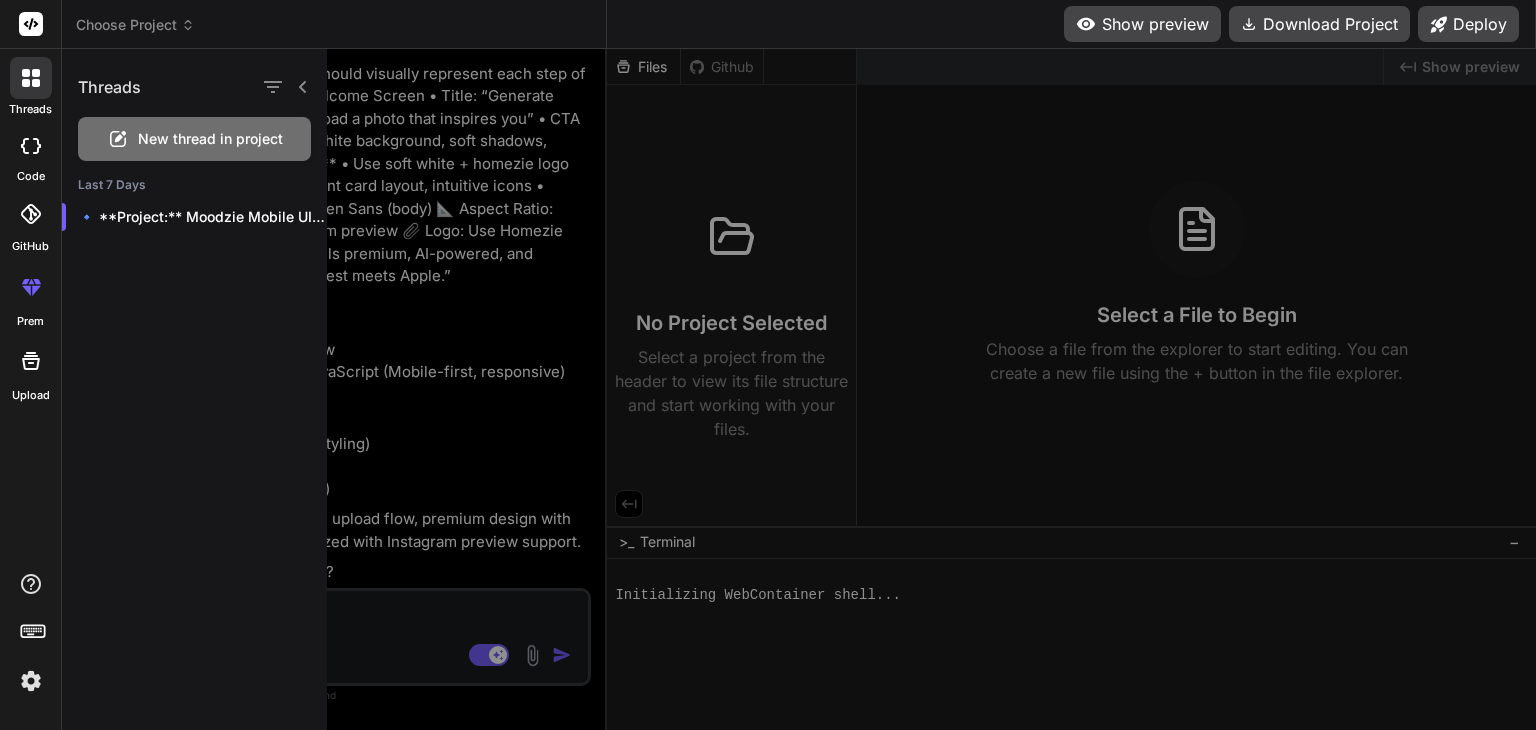 click at bounding box center (31, 146) 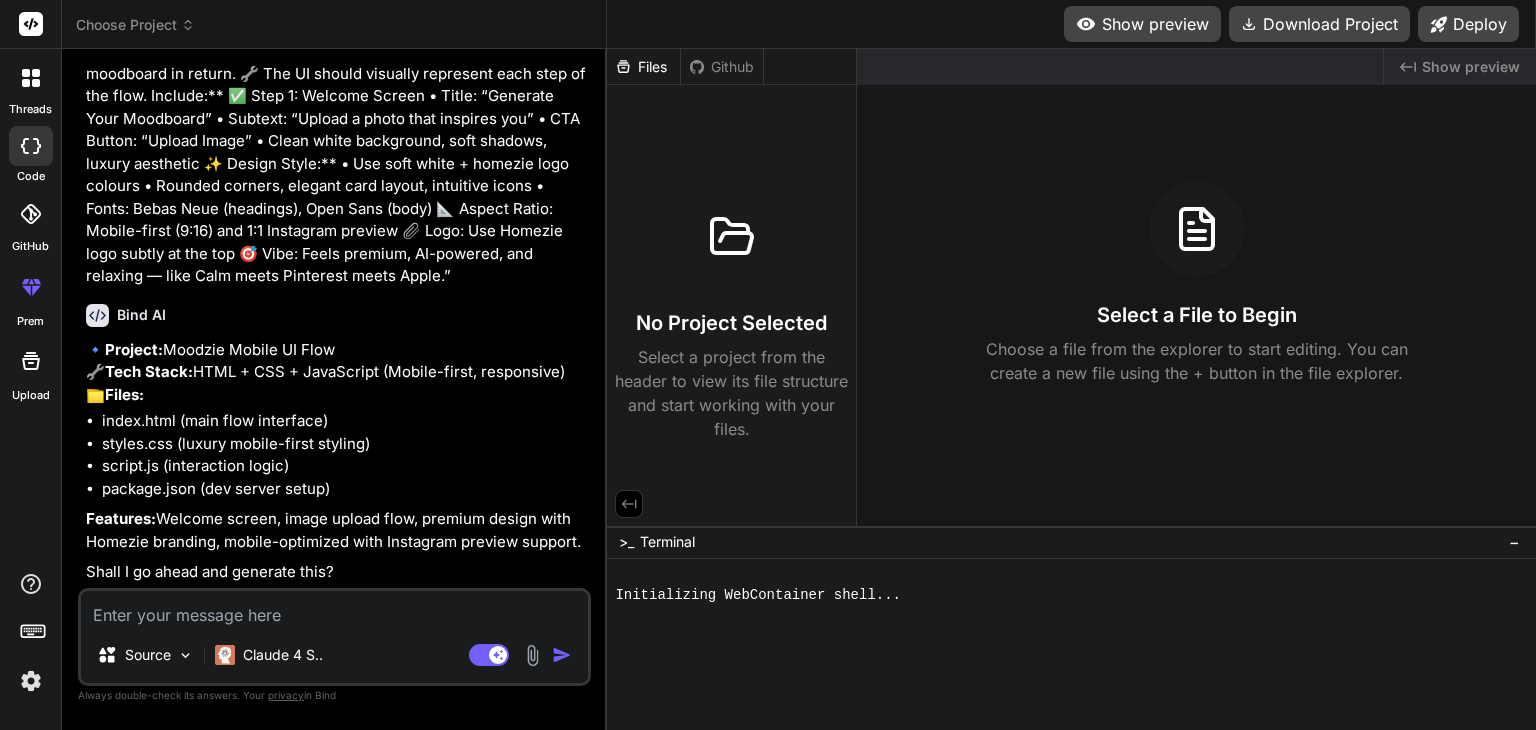 click on "GitHub" at bounding box center [30, 246] 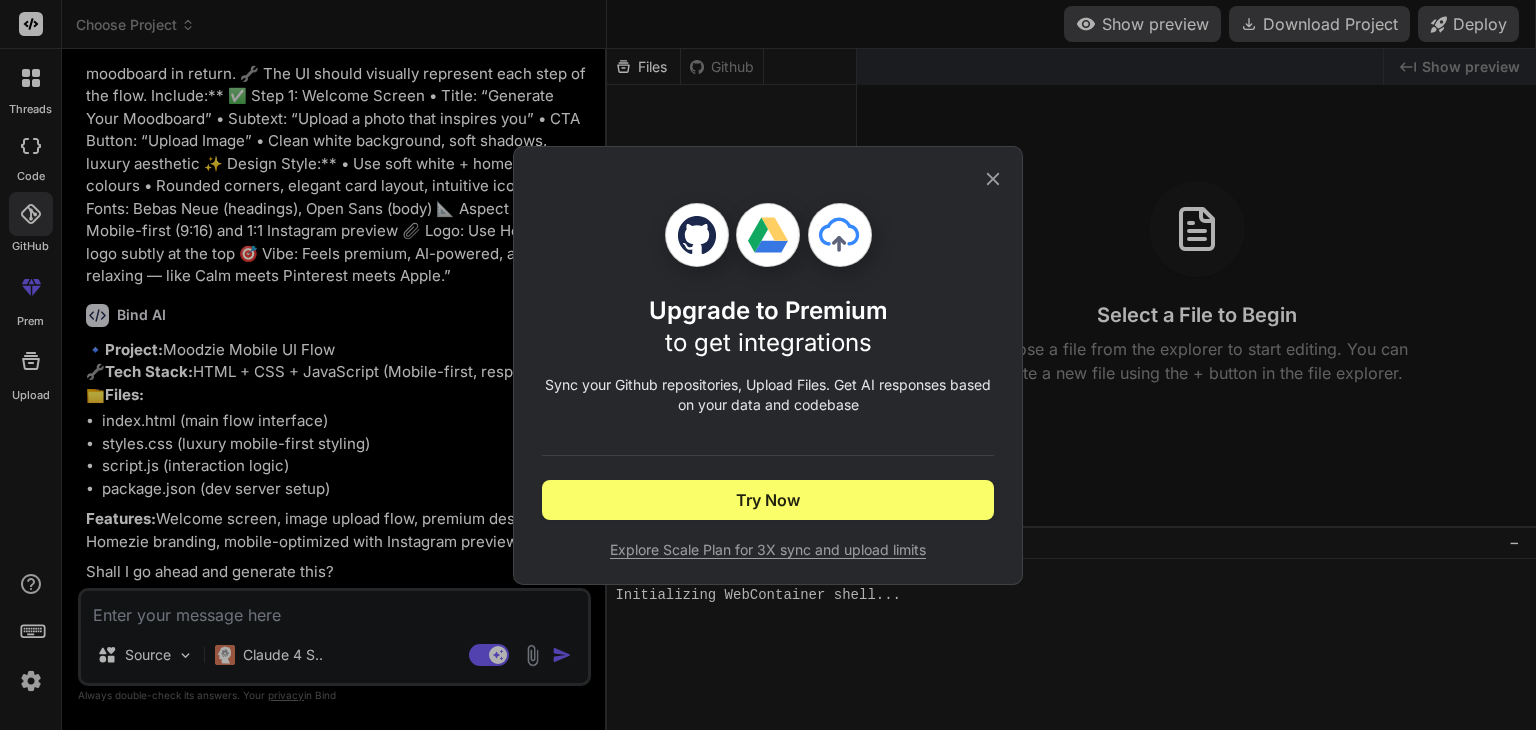 click on "Upgrade to Premium to get integrations Sync your Github repositories, Upload Files. Get AI responses based   on your data and codebase Try Now Explore Scale Plan for 3X sync and upload limits" at bounding box center (768, 365) 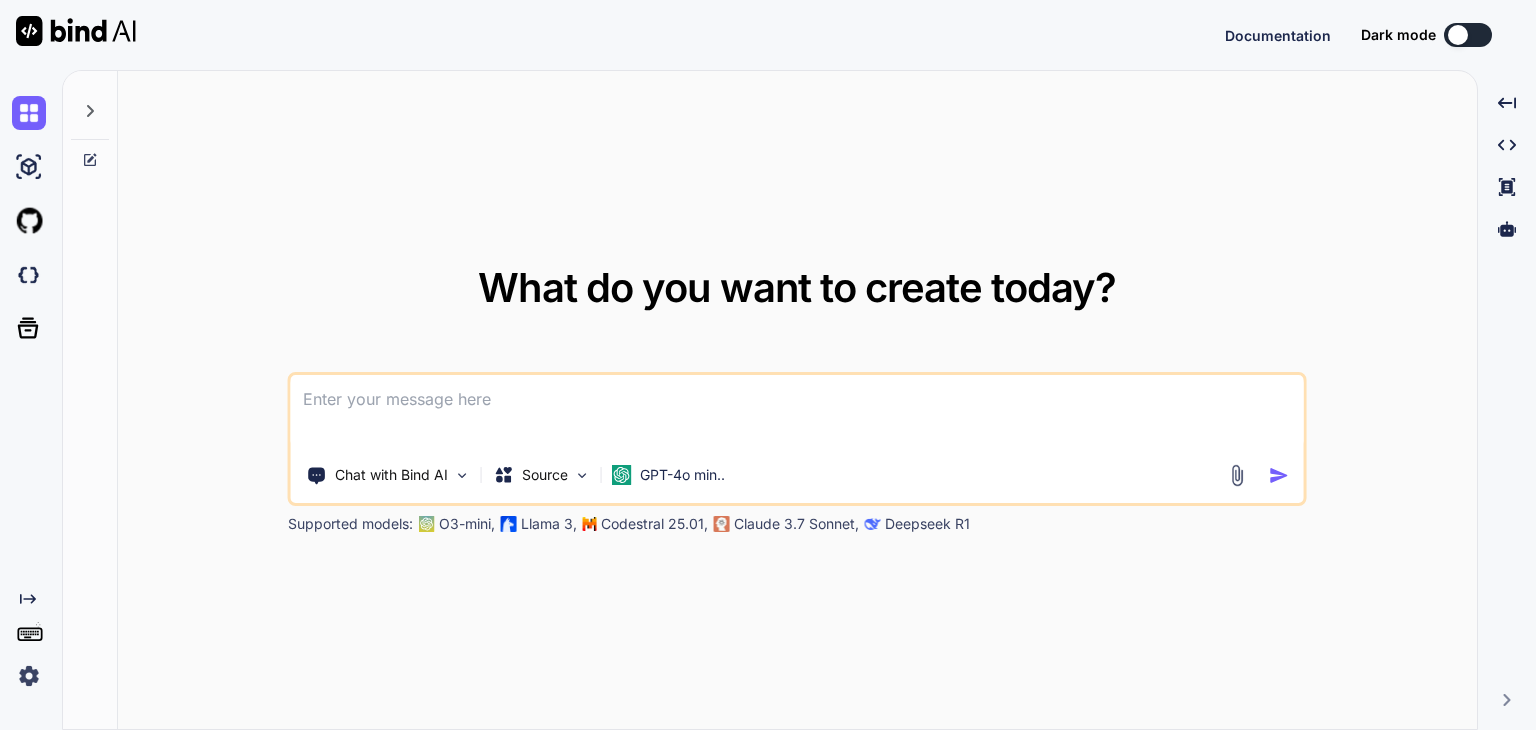 scroll, scrollTop: 0, scrollLeft: 0, axis: both 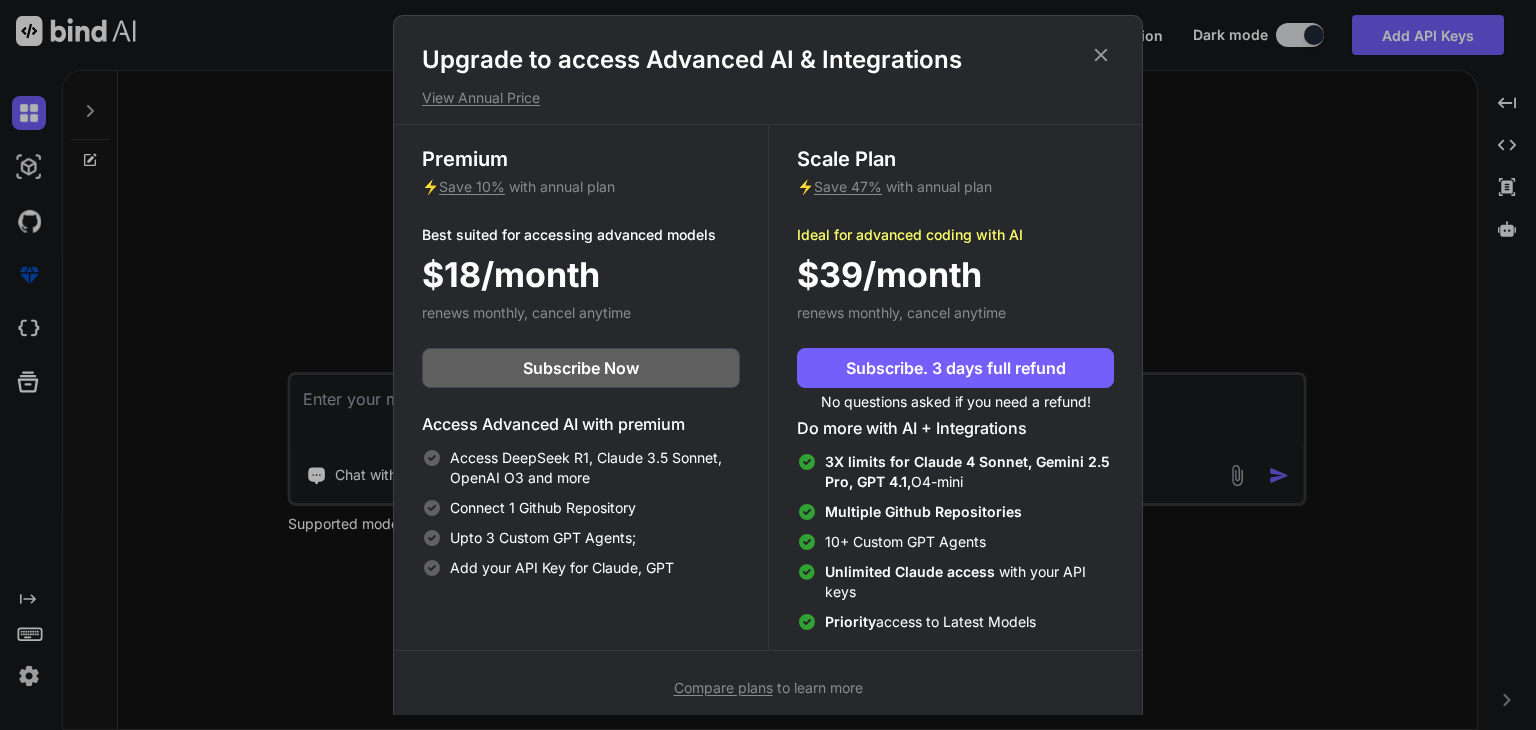 type on "x" 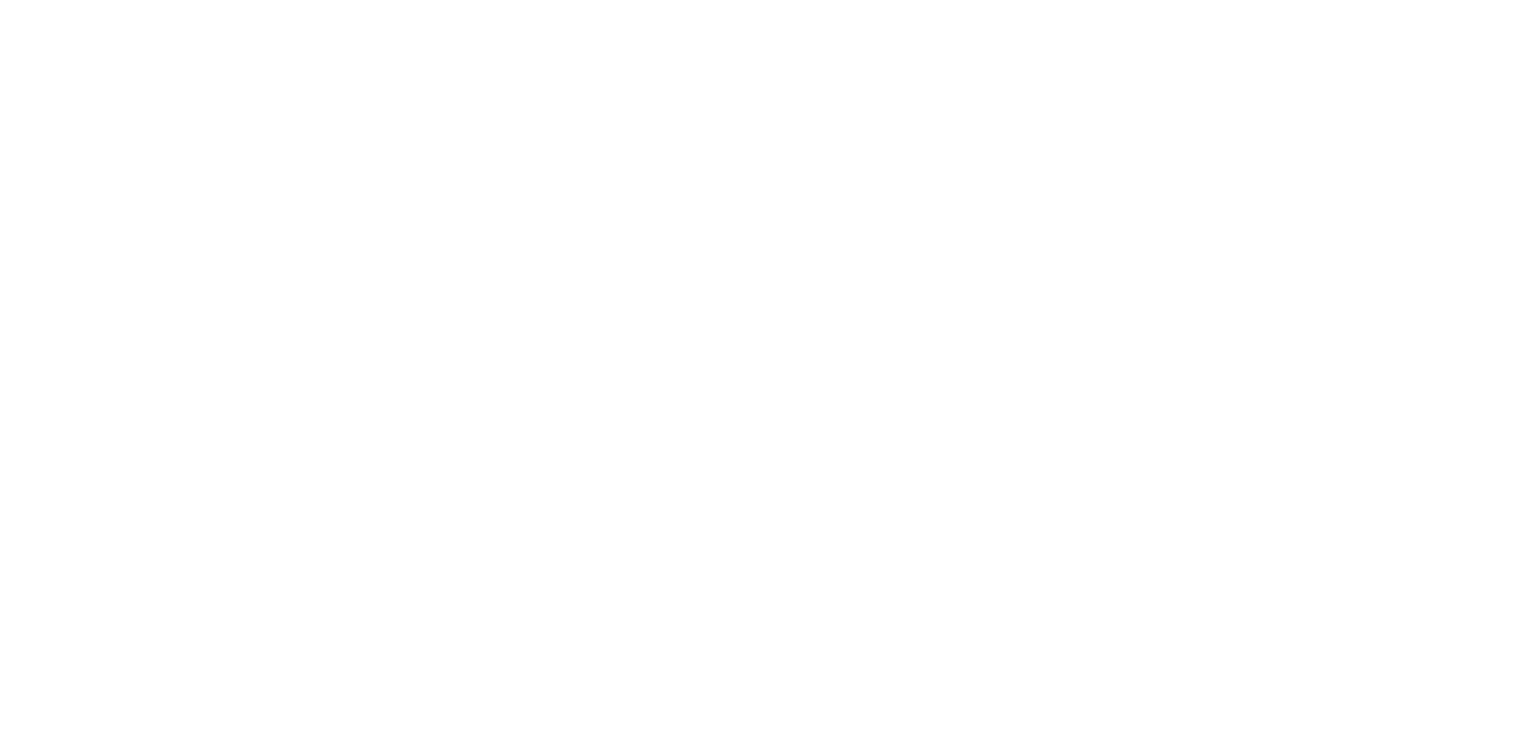 scroll, scrollTop: 0, scrollLeft: 0, axis: both 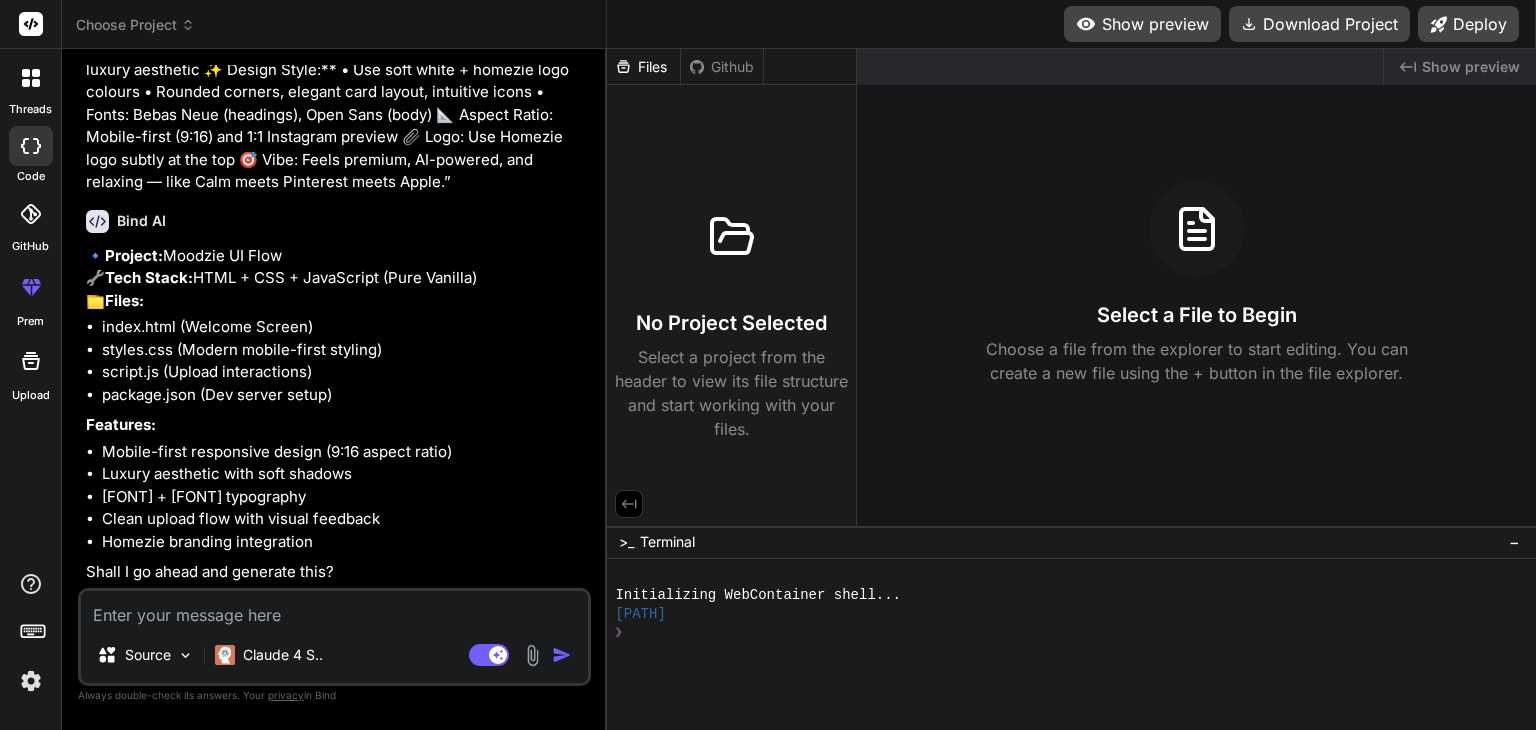 click on "Show preview" at bounding box center [1142, 24] 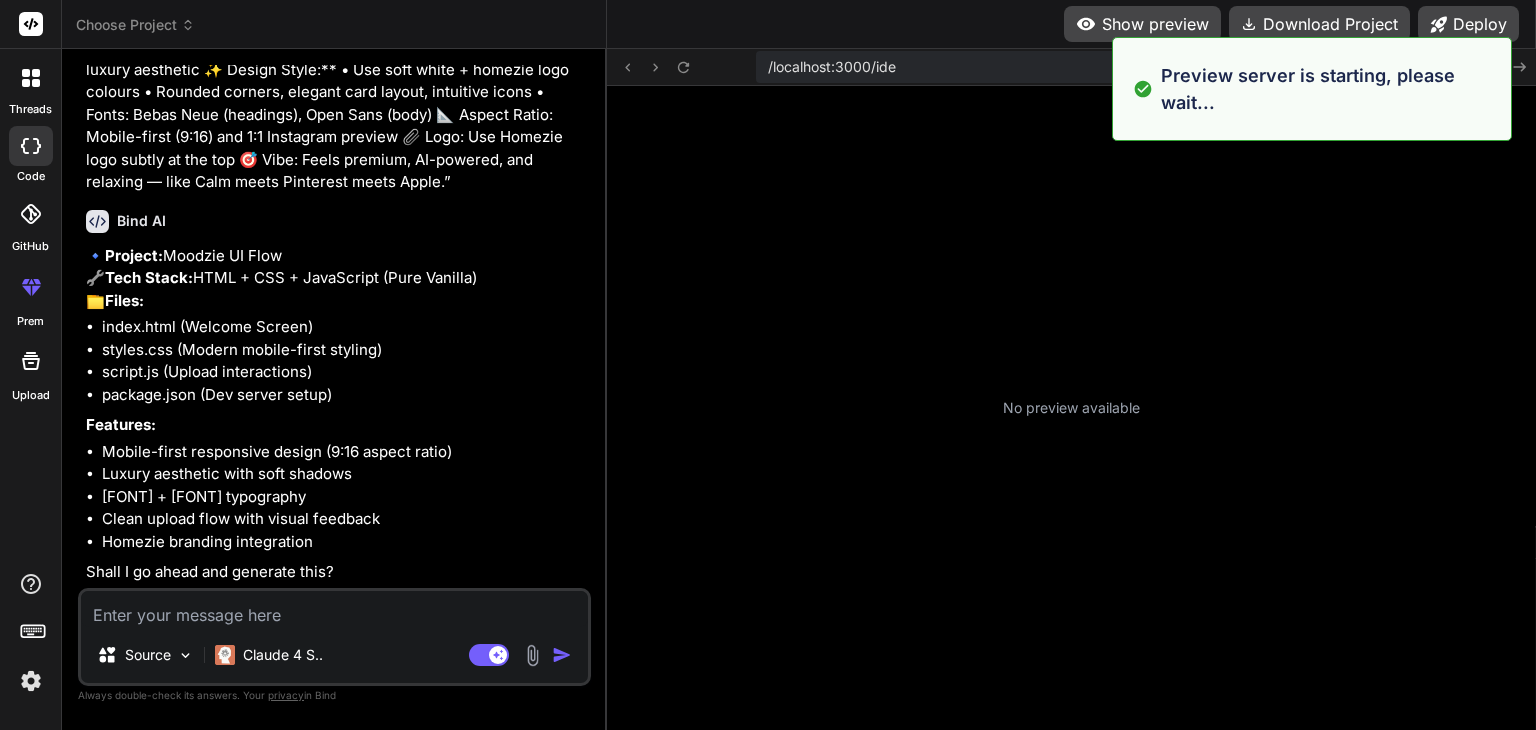 scroll, scrollTop: 56, scrollLeft: 0, axis: vertical 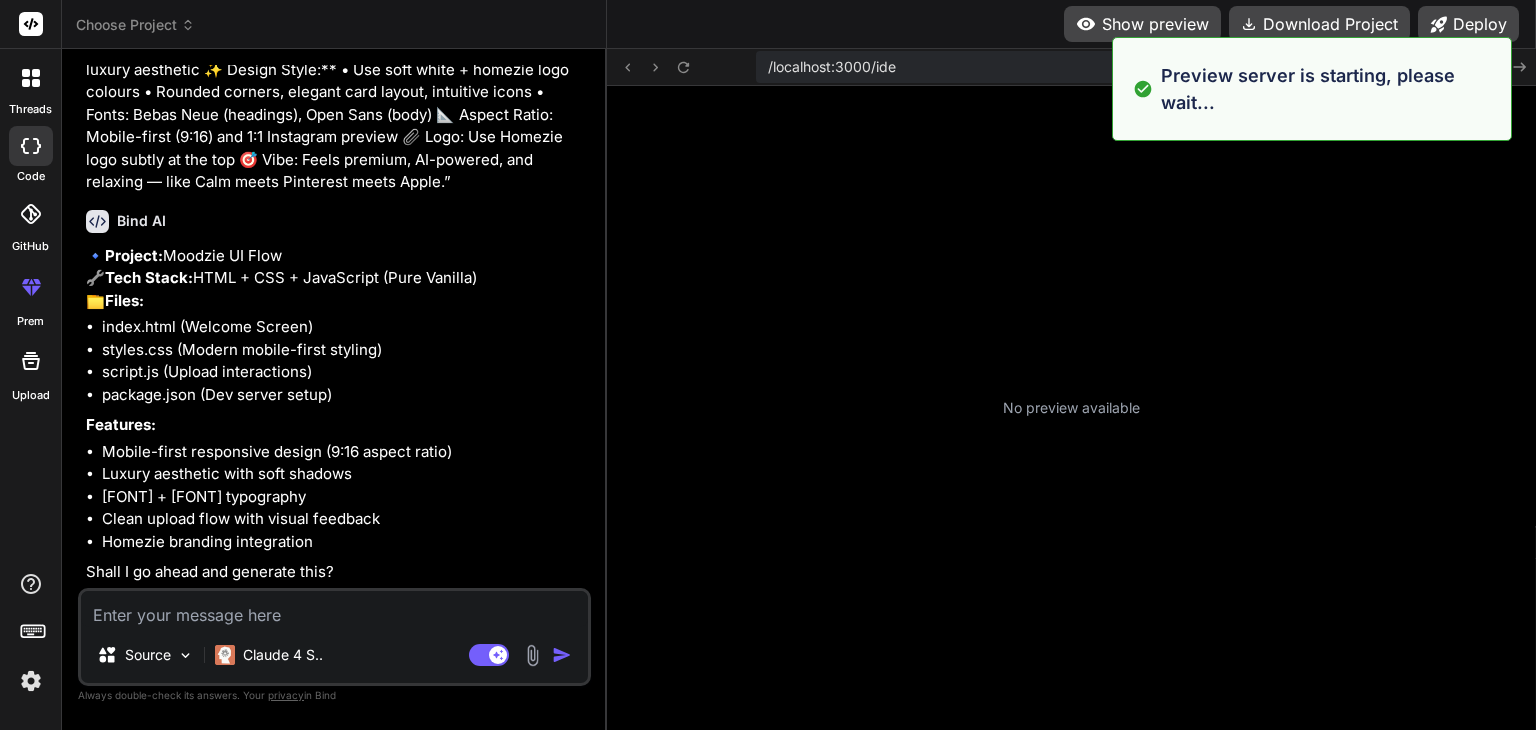 click on "No preview available" at bounding box center [1071, 408] 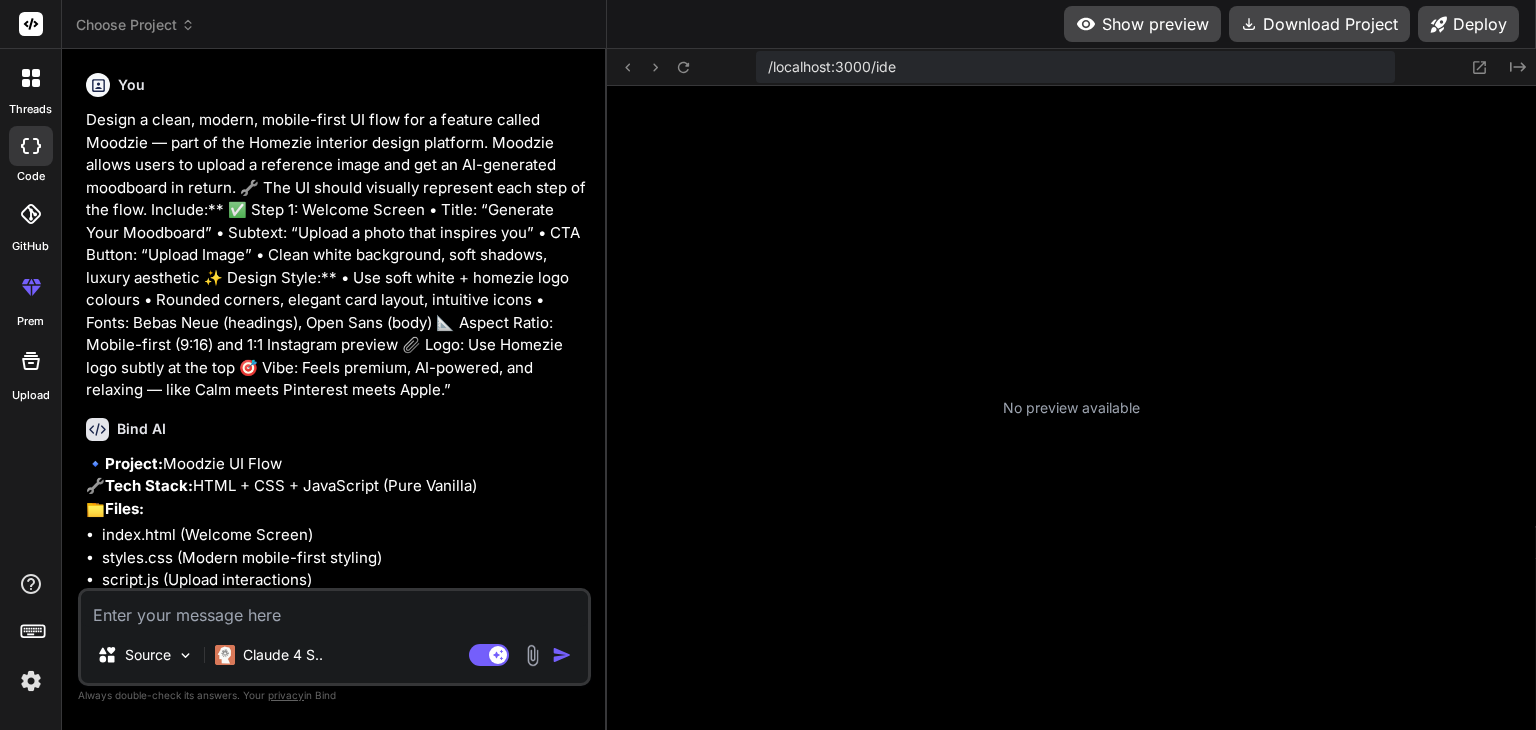 scroll, scrollTop: 251, scrollLeft: 0, axis: vertical 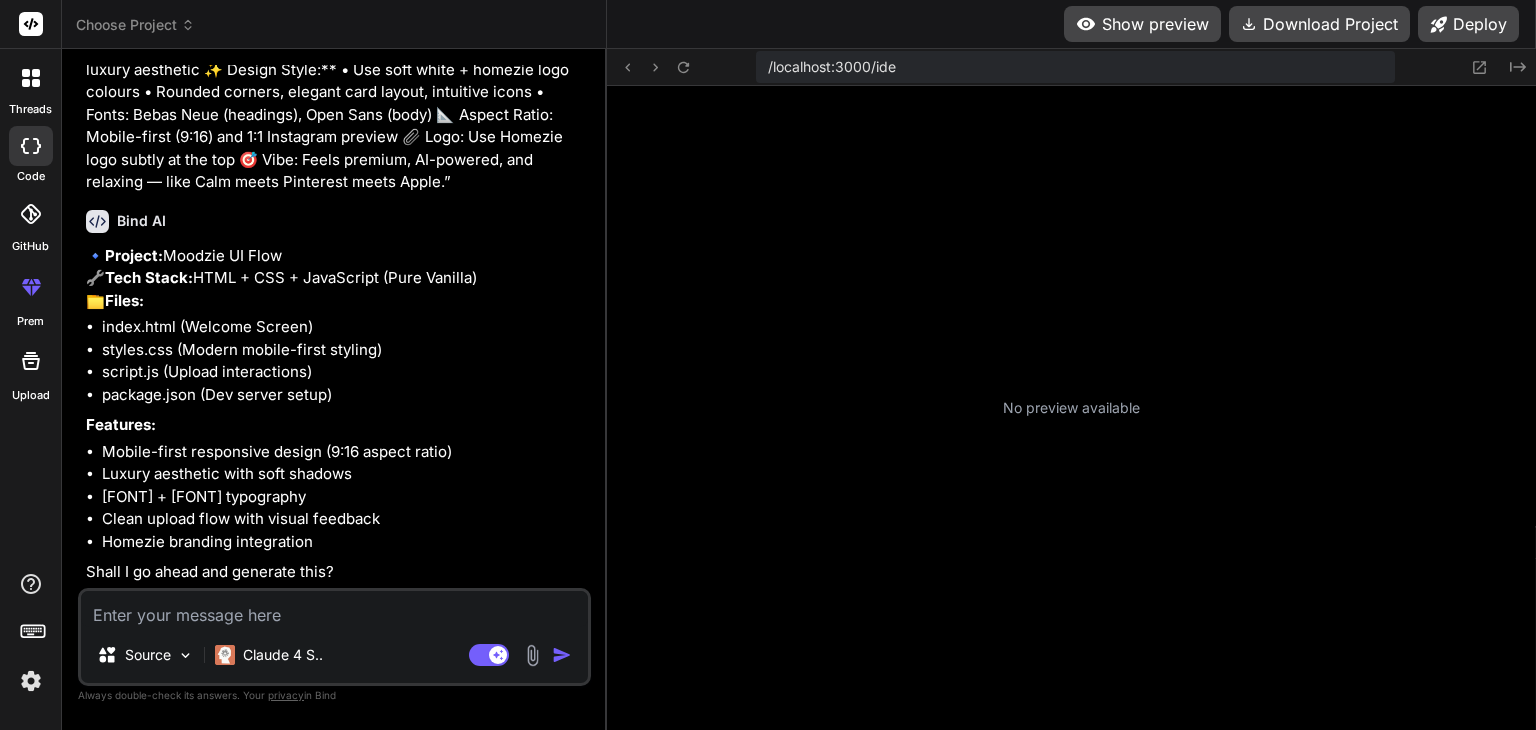 click on "Source   Claude 4 S.." at bounding box center (334, 659) 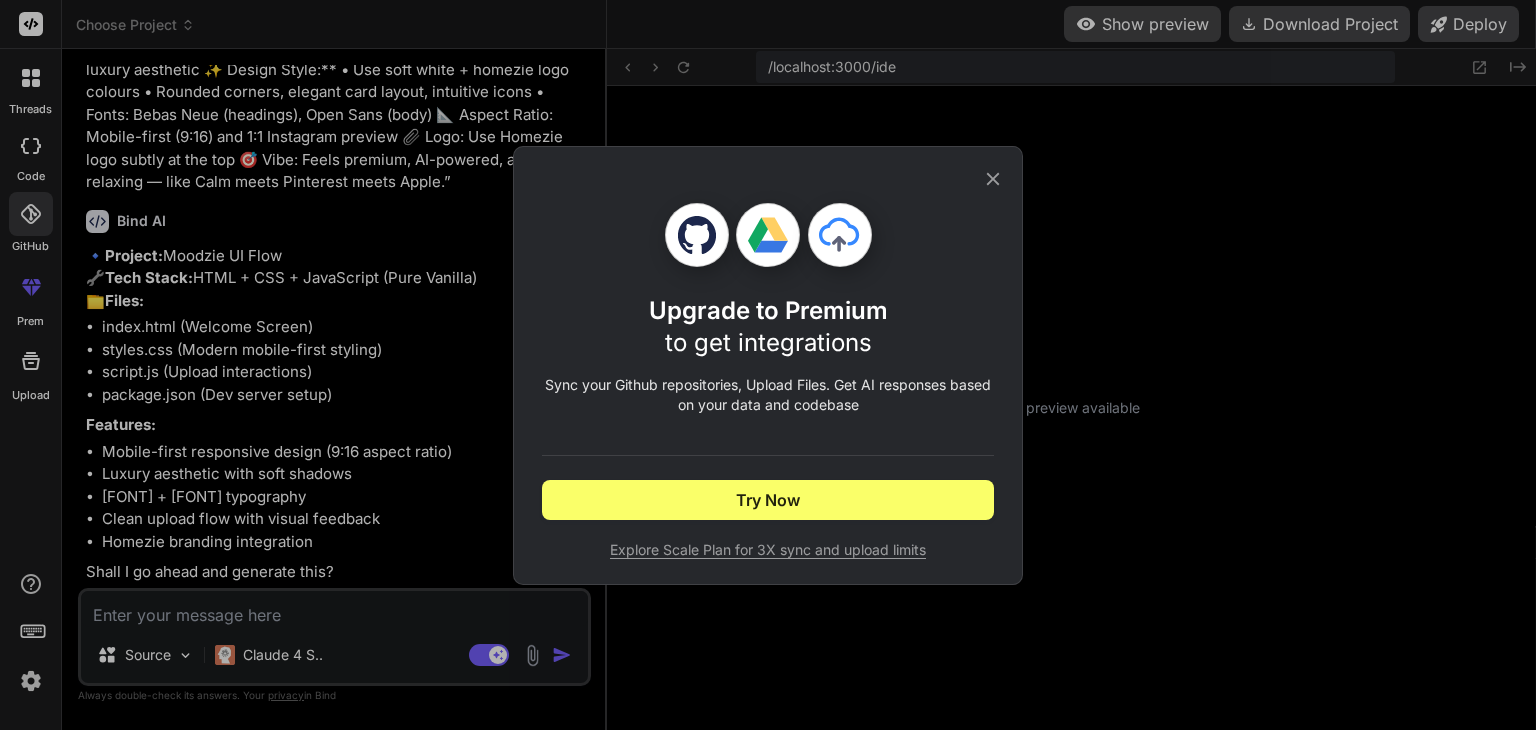 click 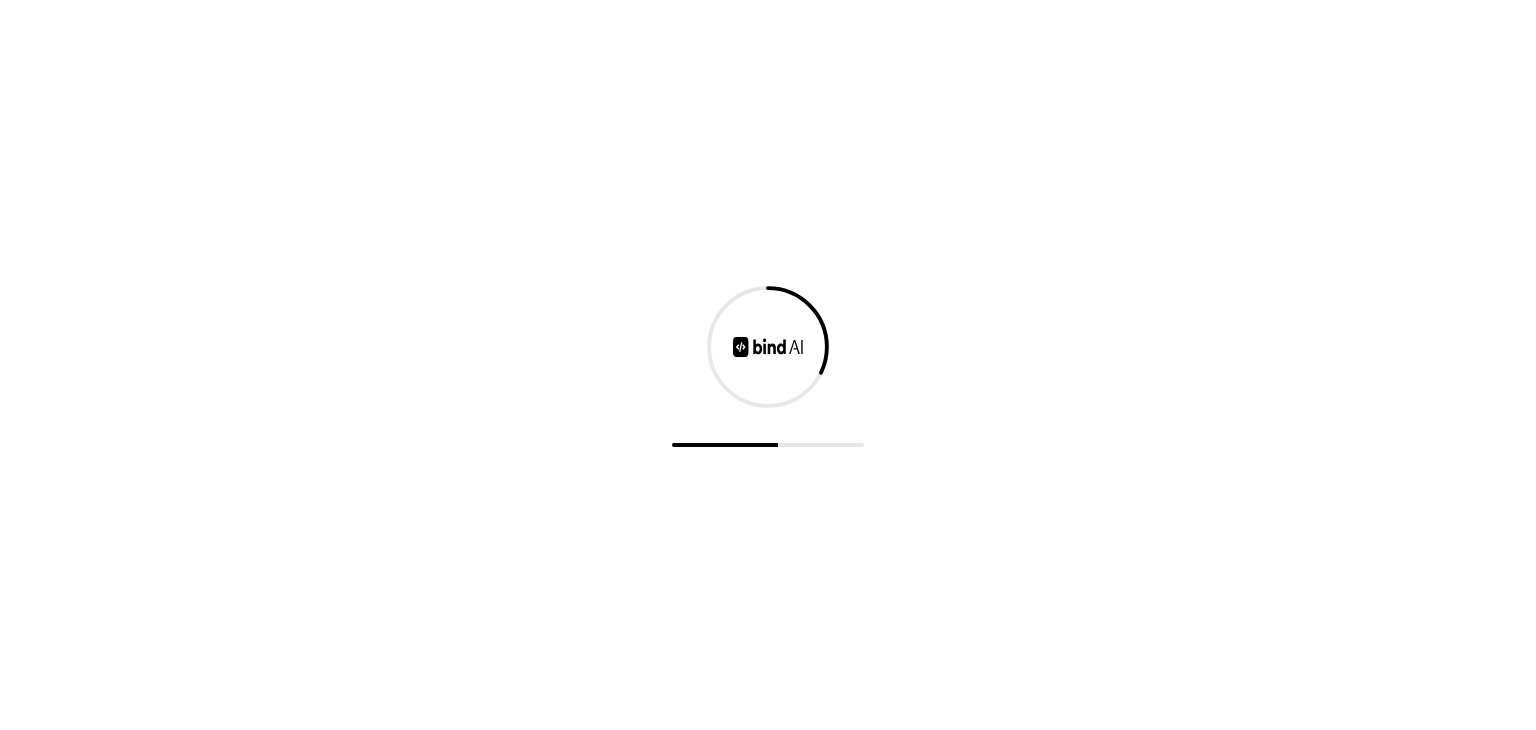 scroll, scrollTop: 0, scrollLeft: 0, axis: both 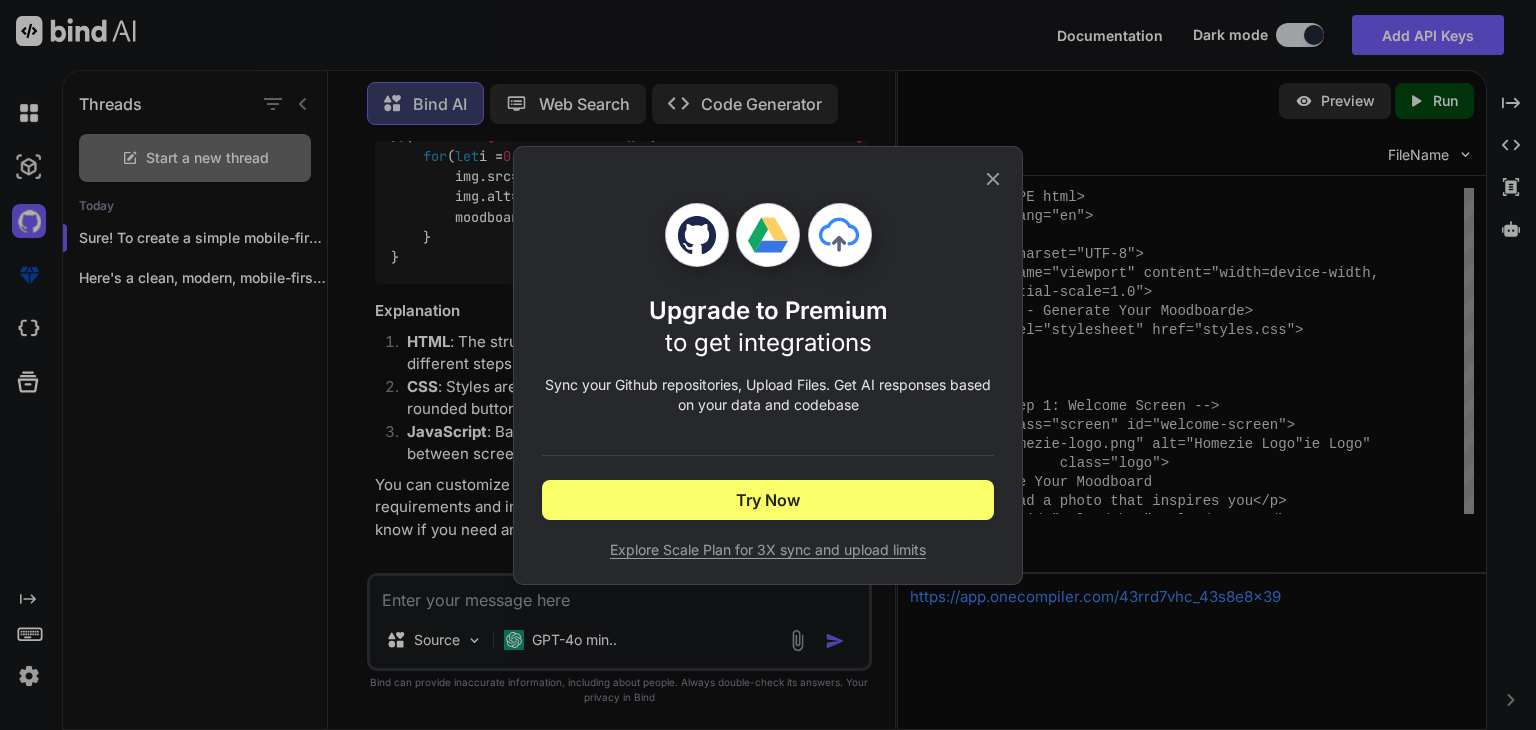 click on "Upgrade to Premium to get integrations Sync your Github repositories, Upload Files. Get AI responses based   on your data and codebase Try Now Explore Scale Plan for 3X sync and upload limits" at bounding box center (768, 365) 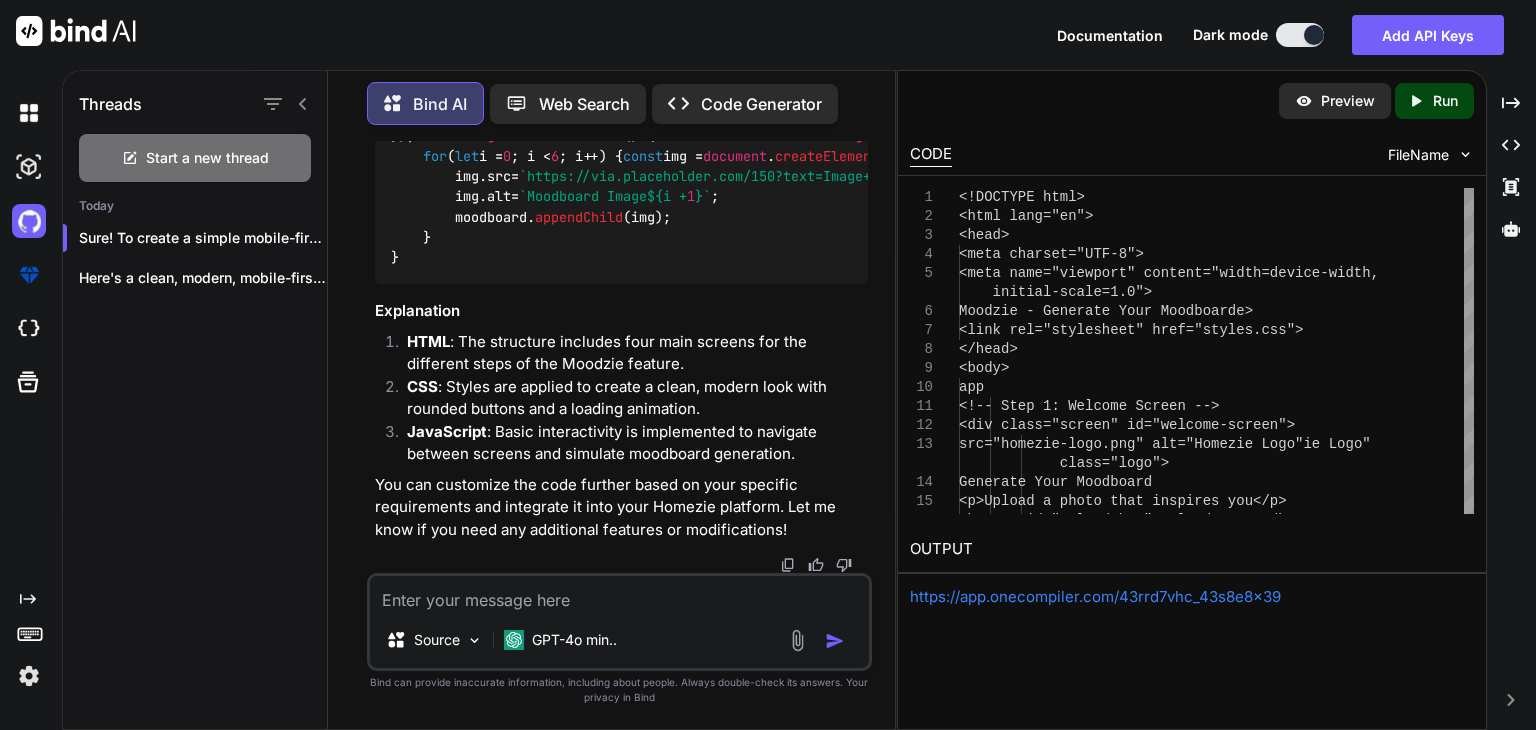 click on "Add API Keys" at bounding box center [1428, 35] 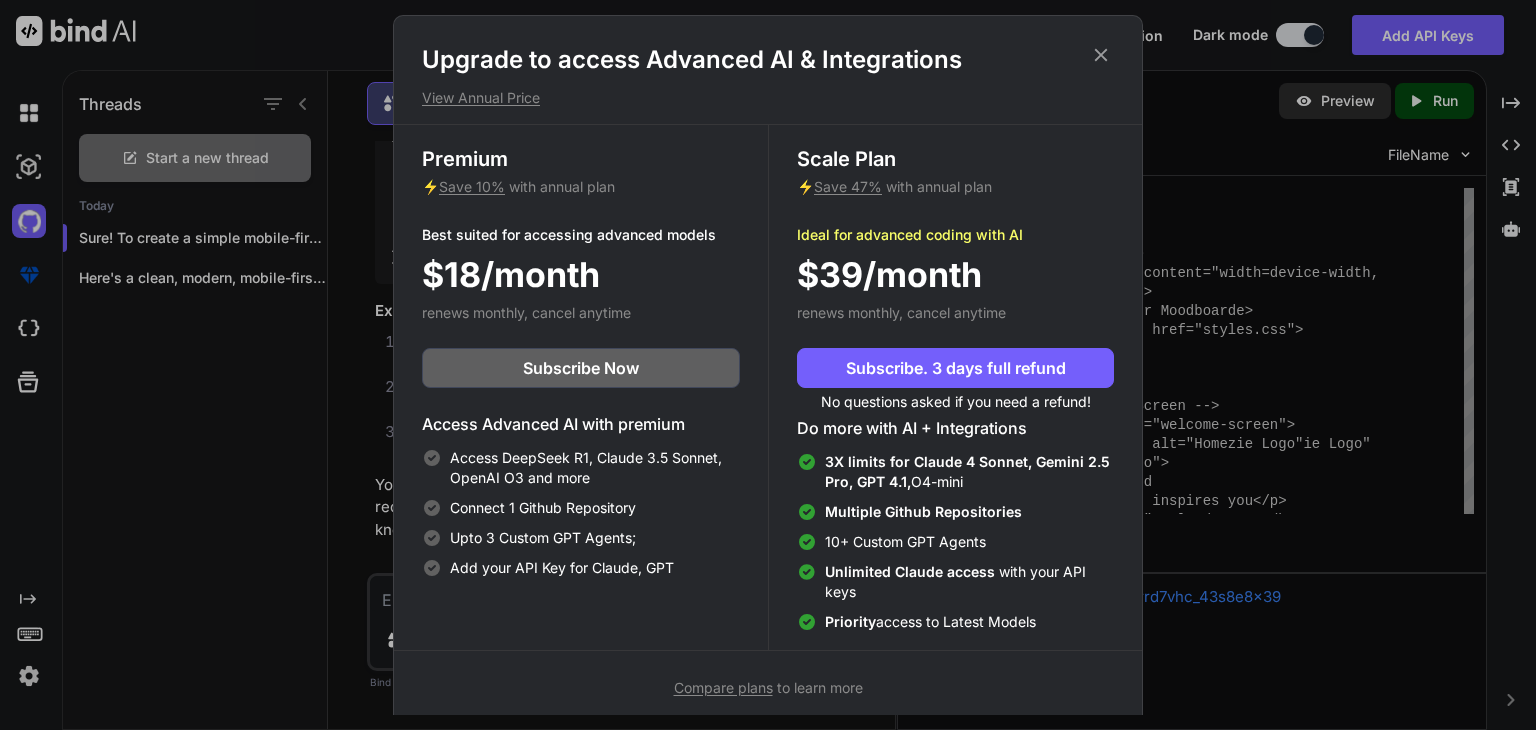 click 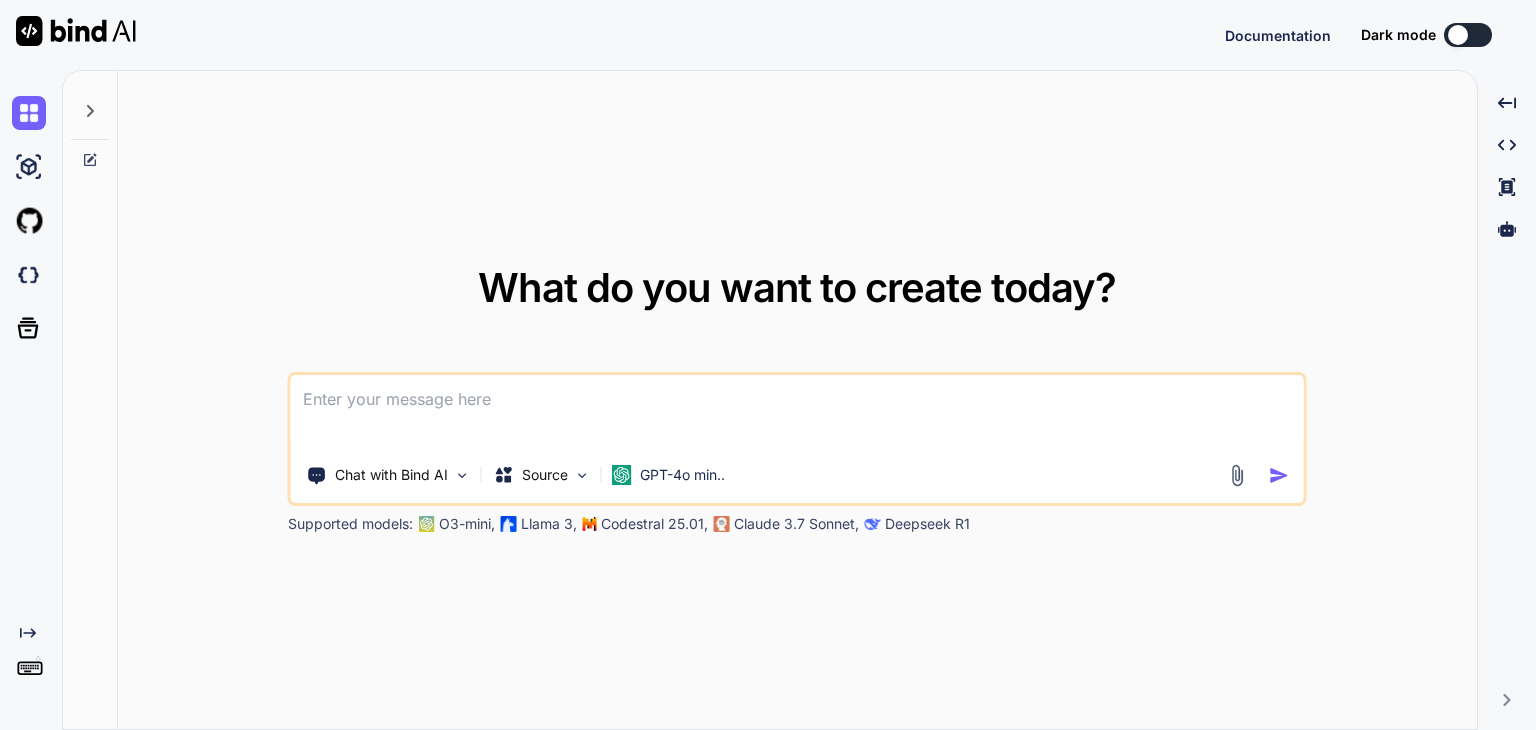 scroll, scrollTop: 0, scrollLeft: 0, axis: both 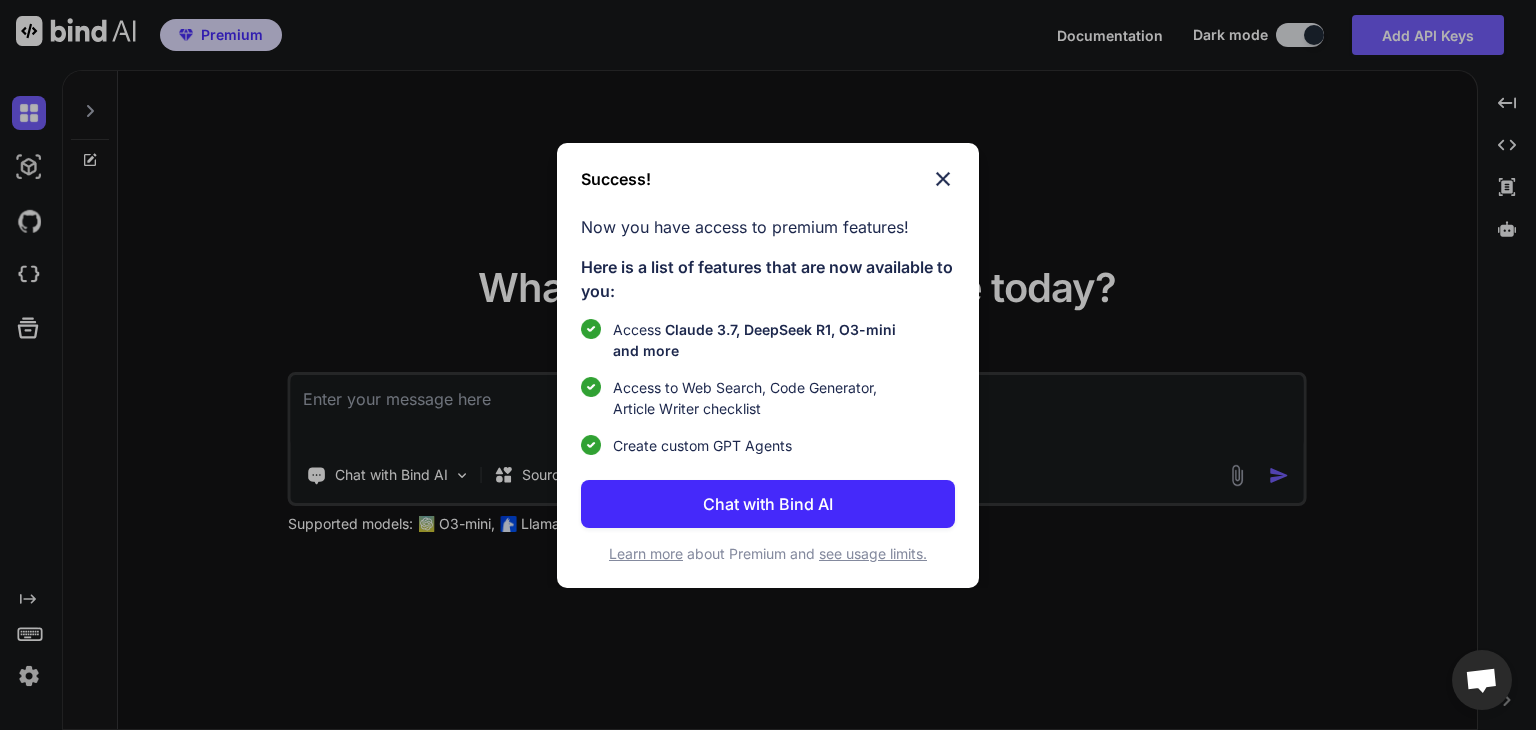 click on "Chat with Bind AI" at bounding box center [768, 504] 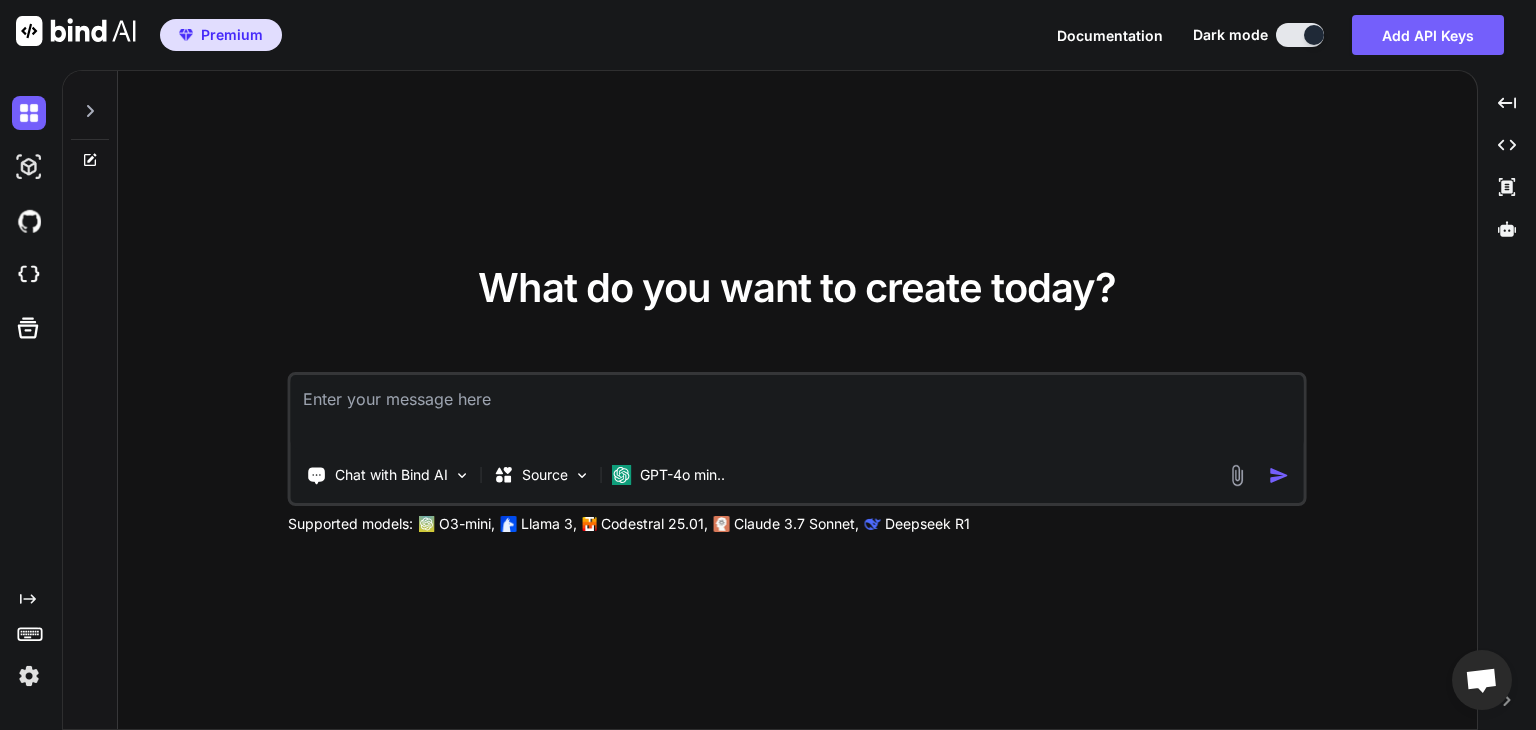 type on "x" 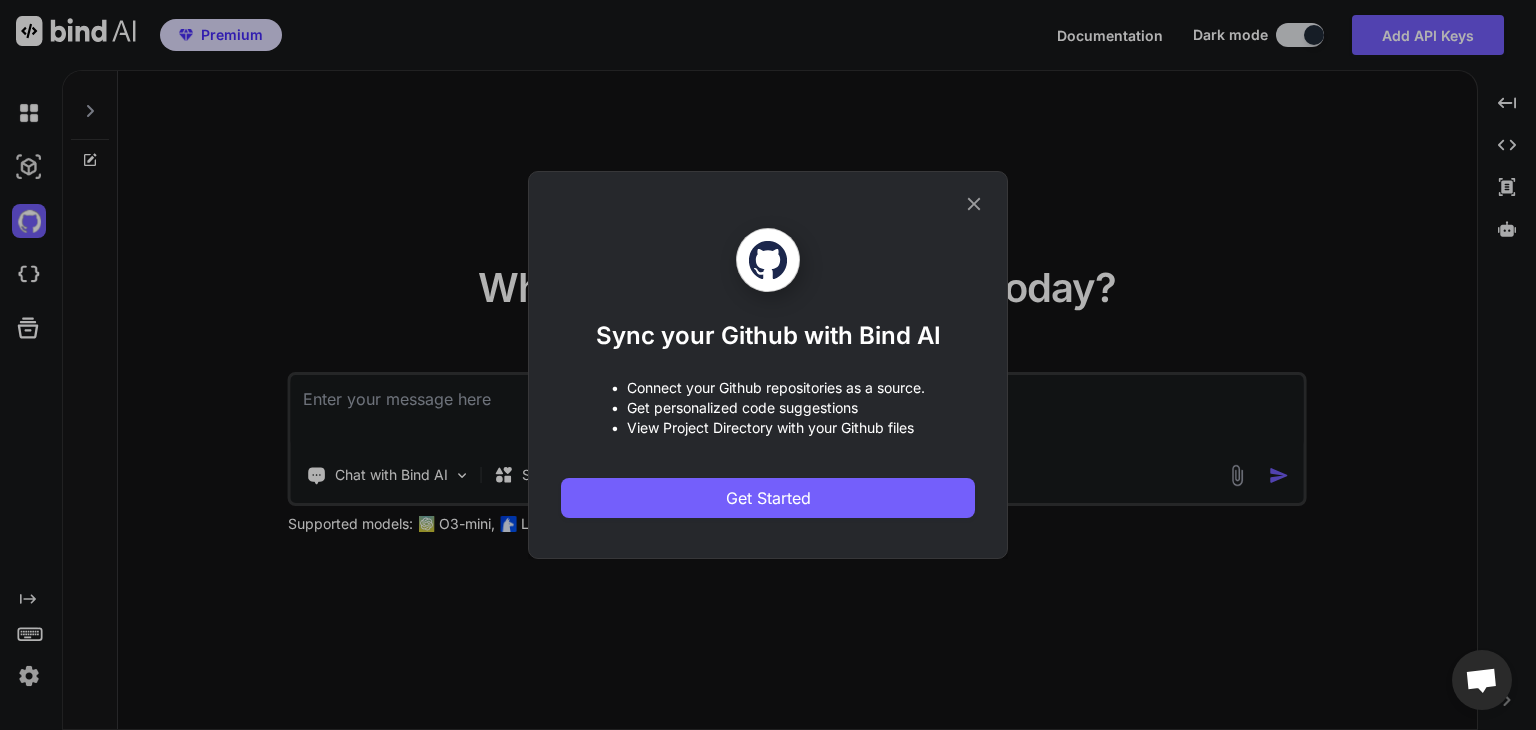 click on "Get Started" at bounding box center [768, 498] 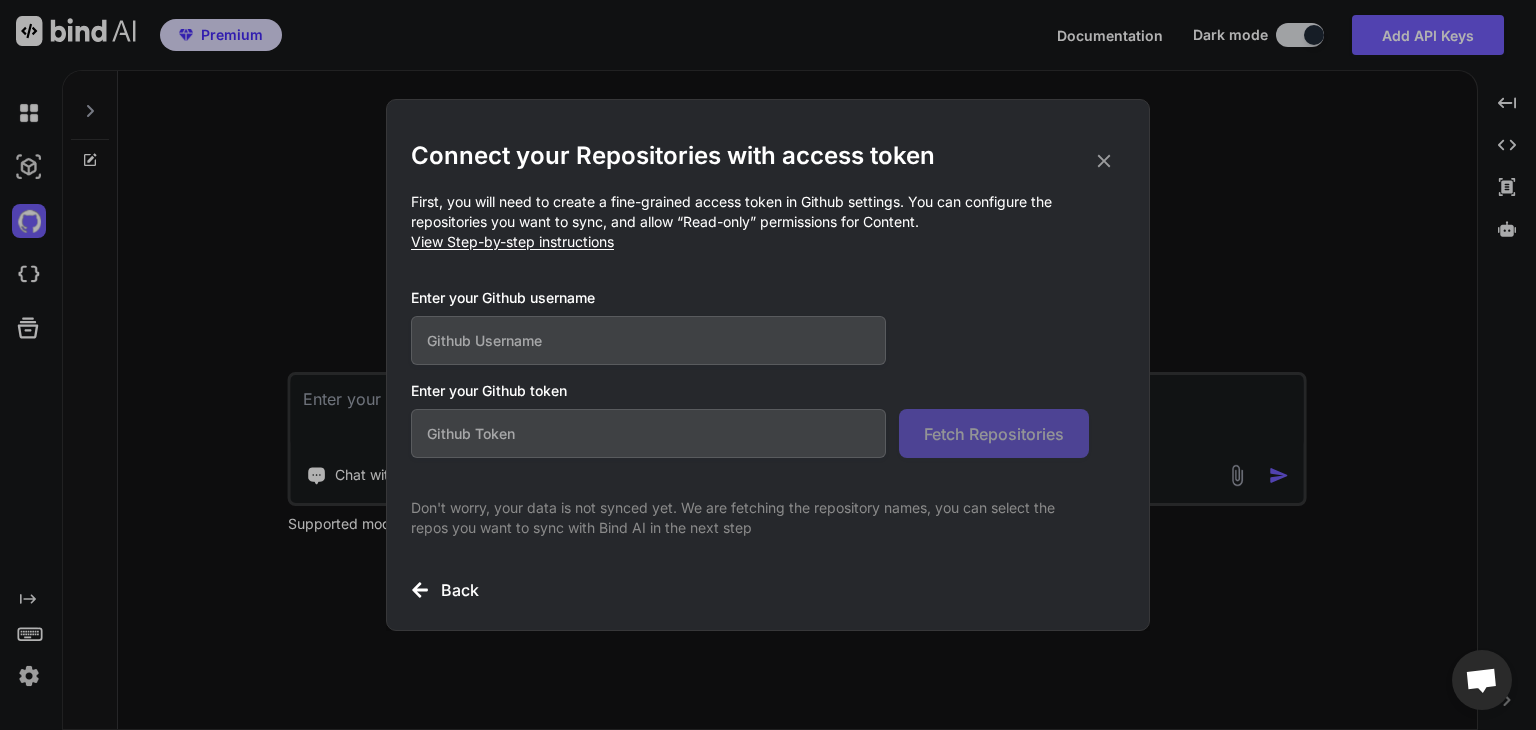click at bounding box center (648, 340) 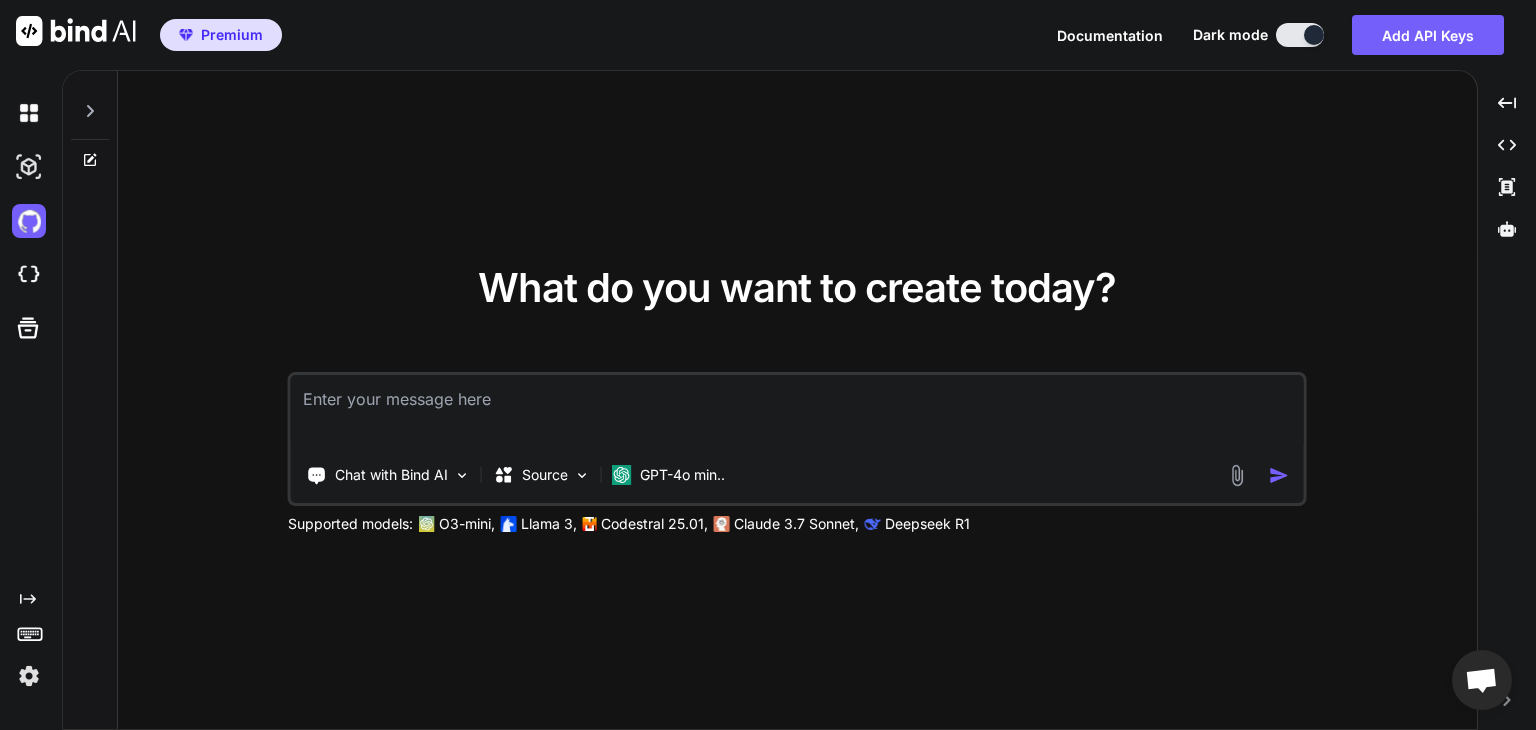 click at bounding box center [797, 412] 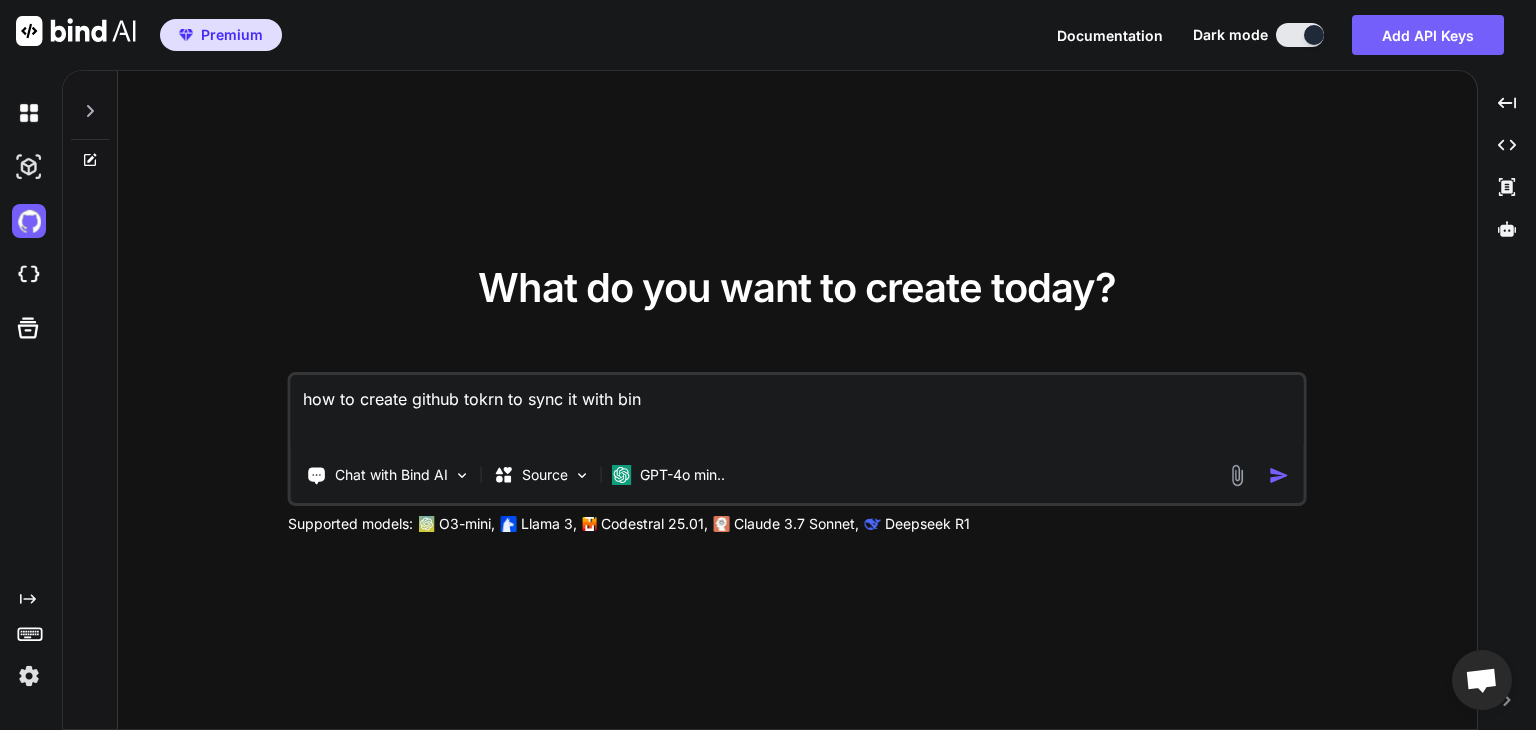 type on "how to create github tokrn to sync it with bind" 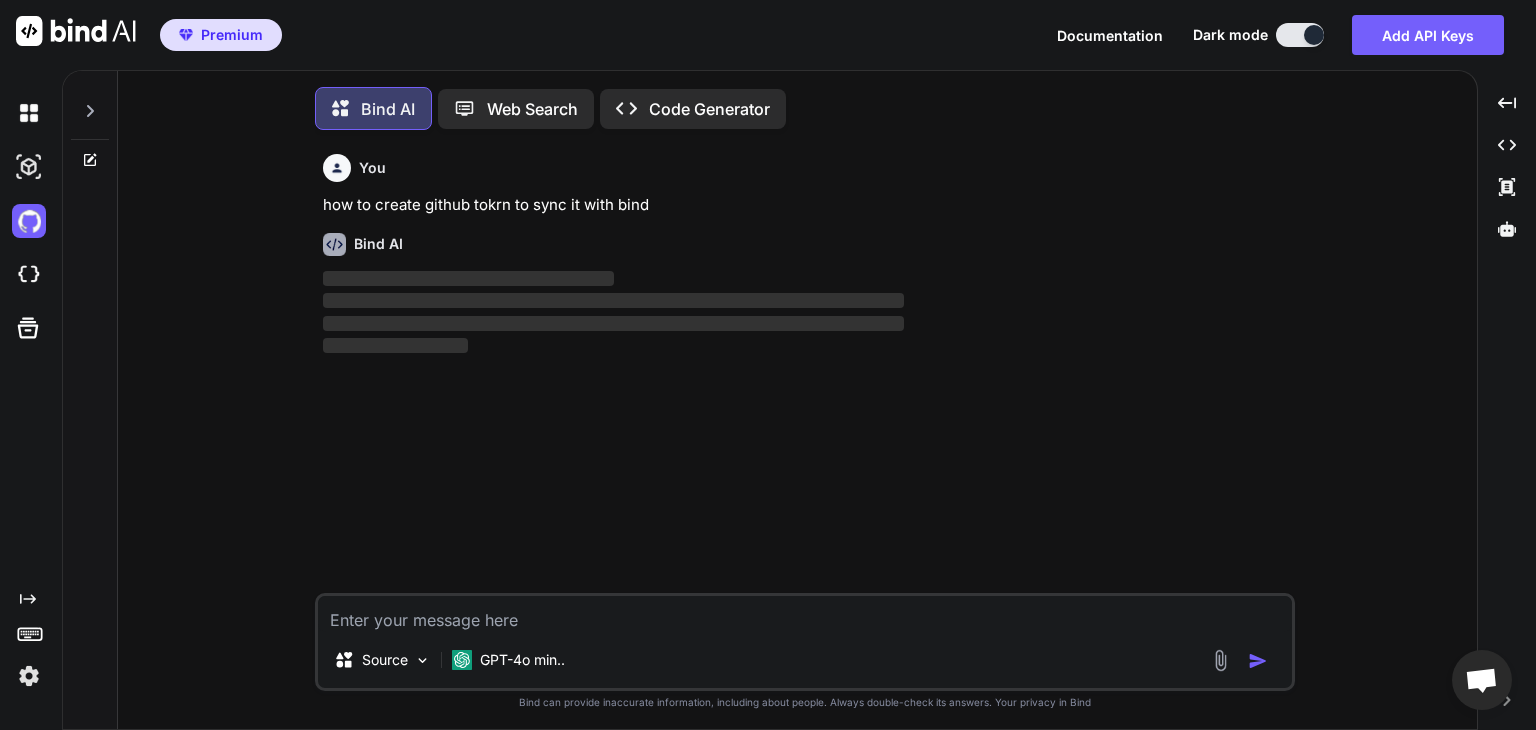 scroll, scrollTop: 8, scrollLeft: 0, axis: vertical 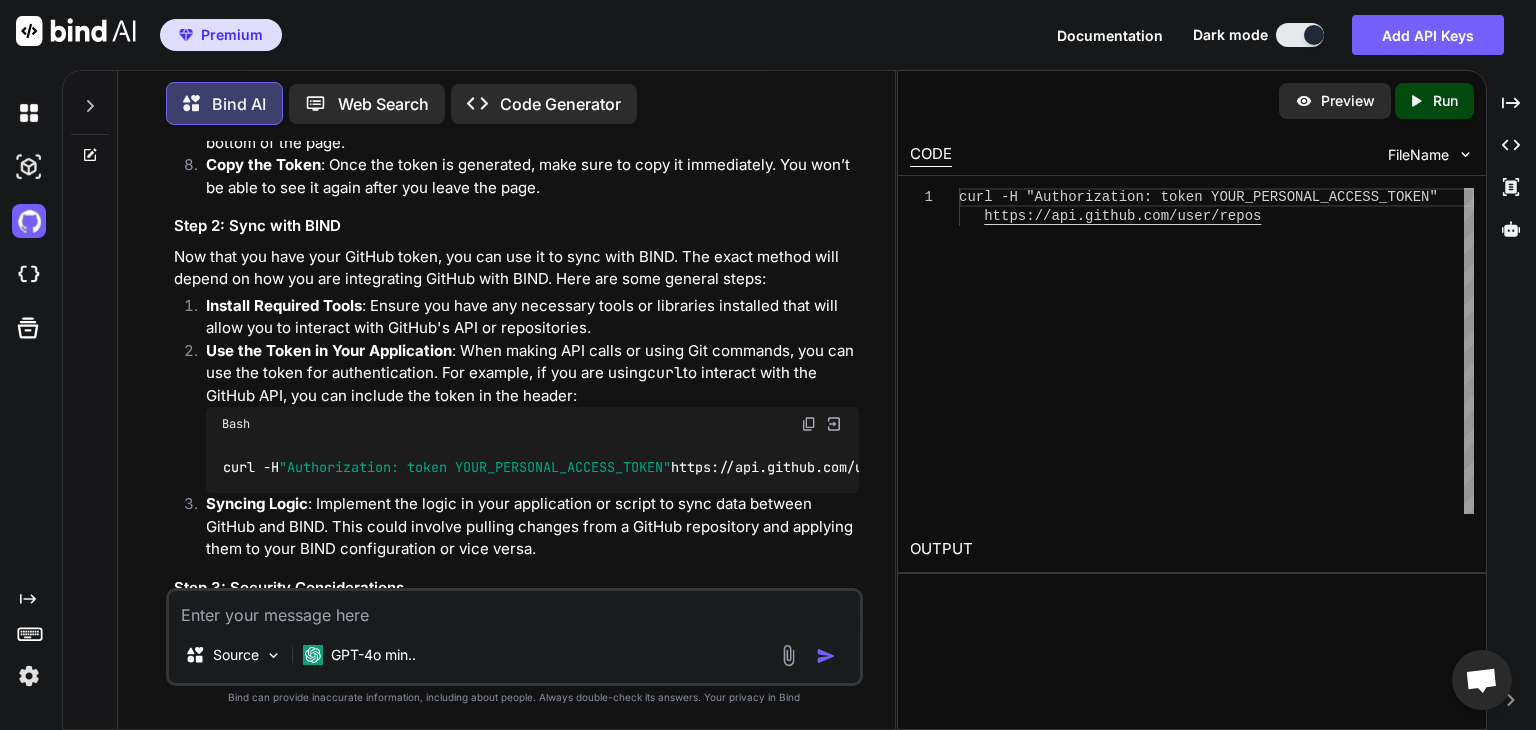 click at bounding box center [29, 221] 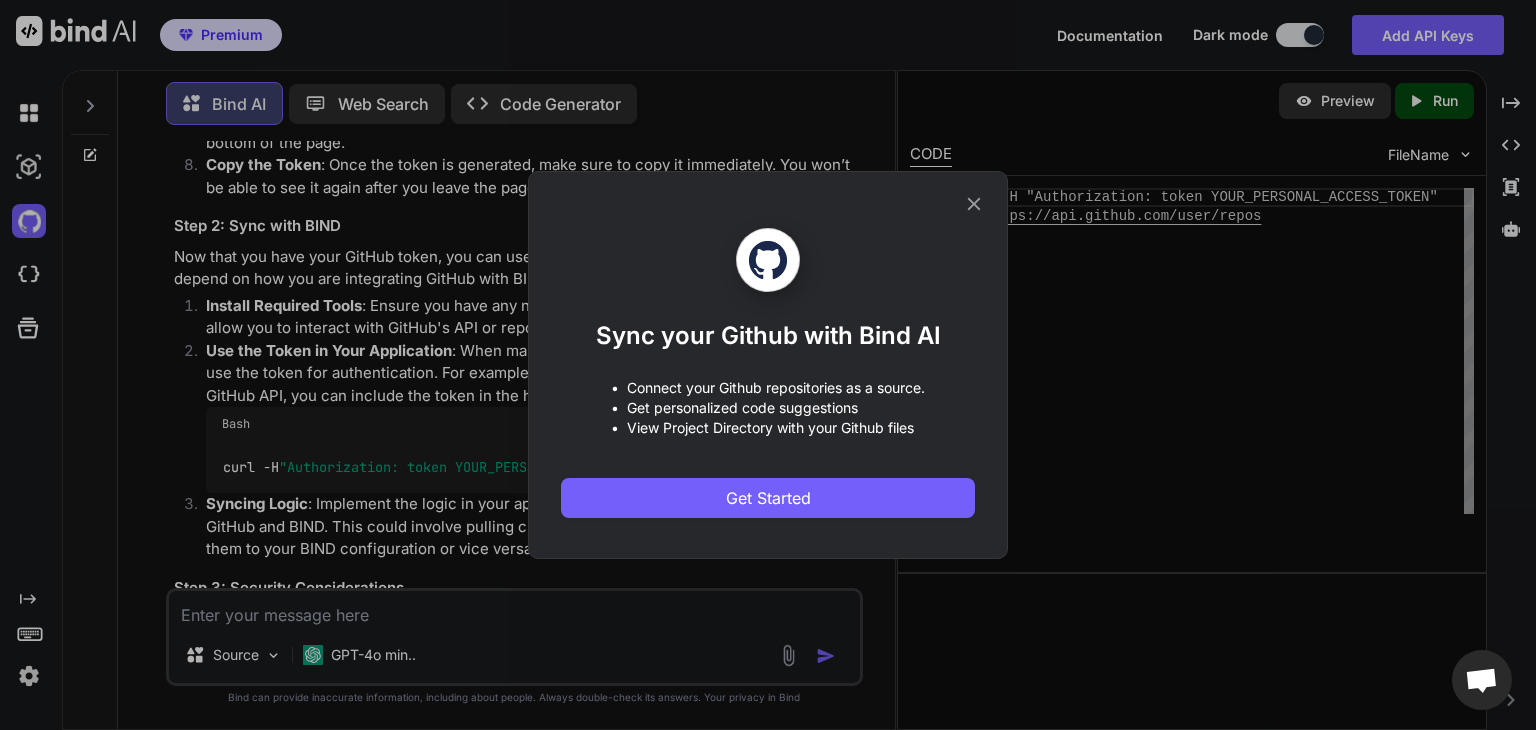click on "Get Started" at bounding box center (768, 498) 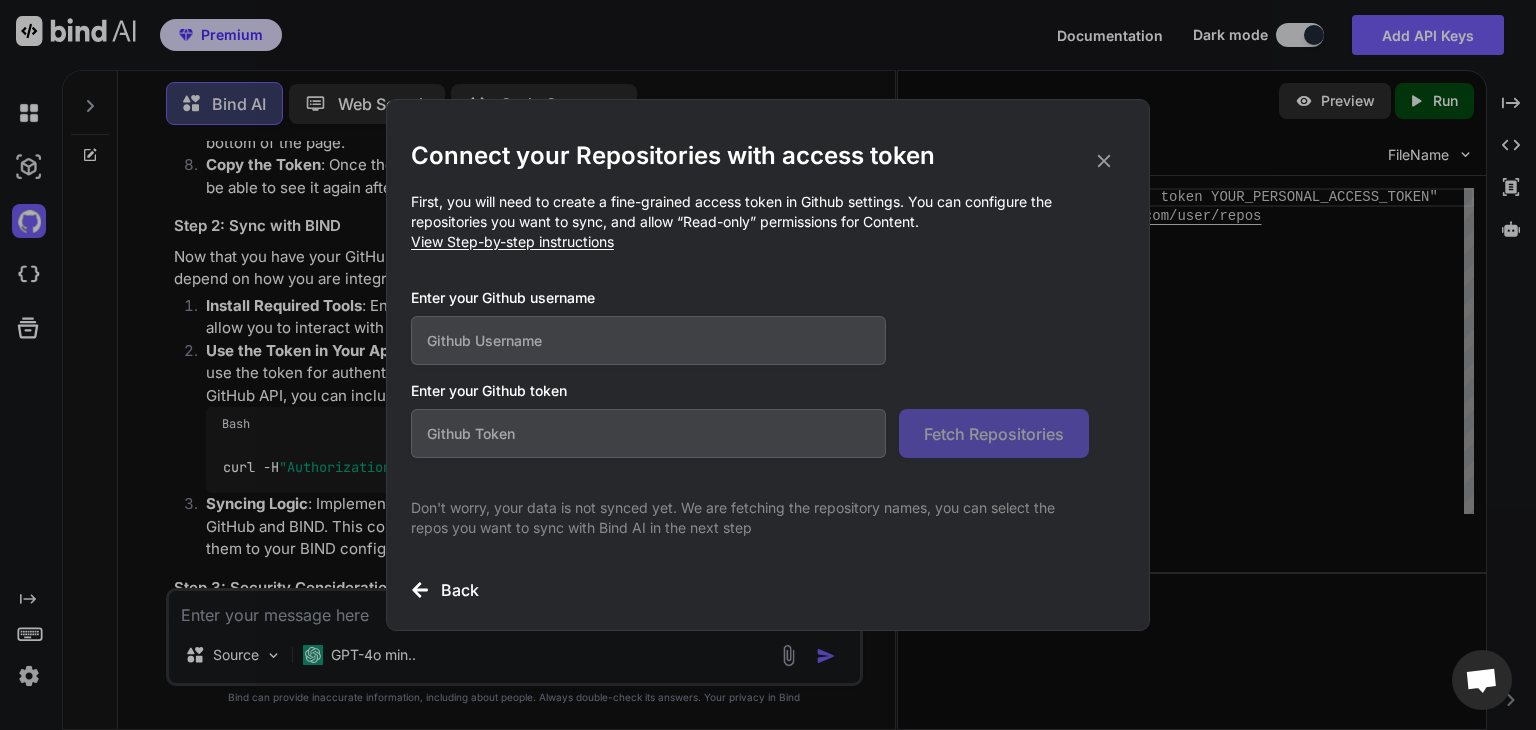 click at bounding box center (648, 340) 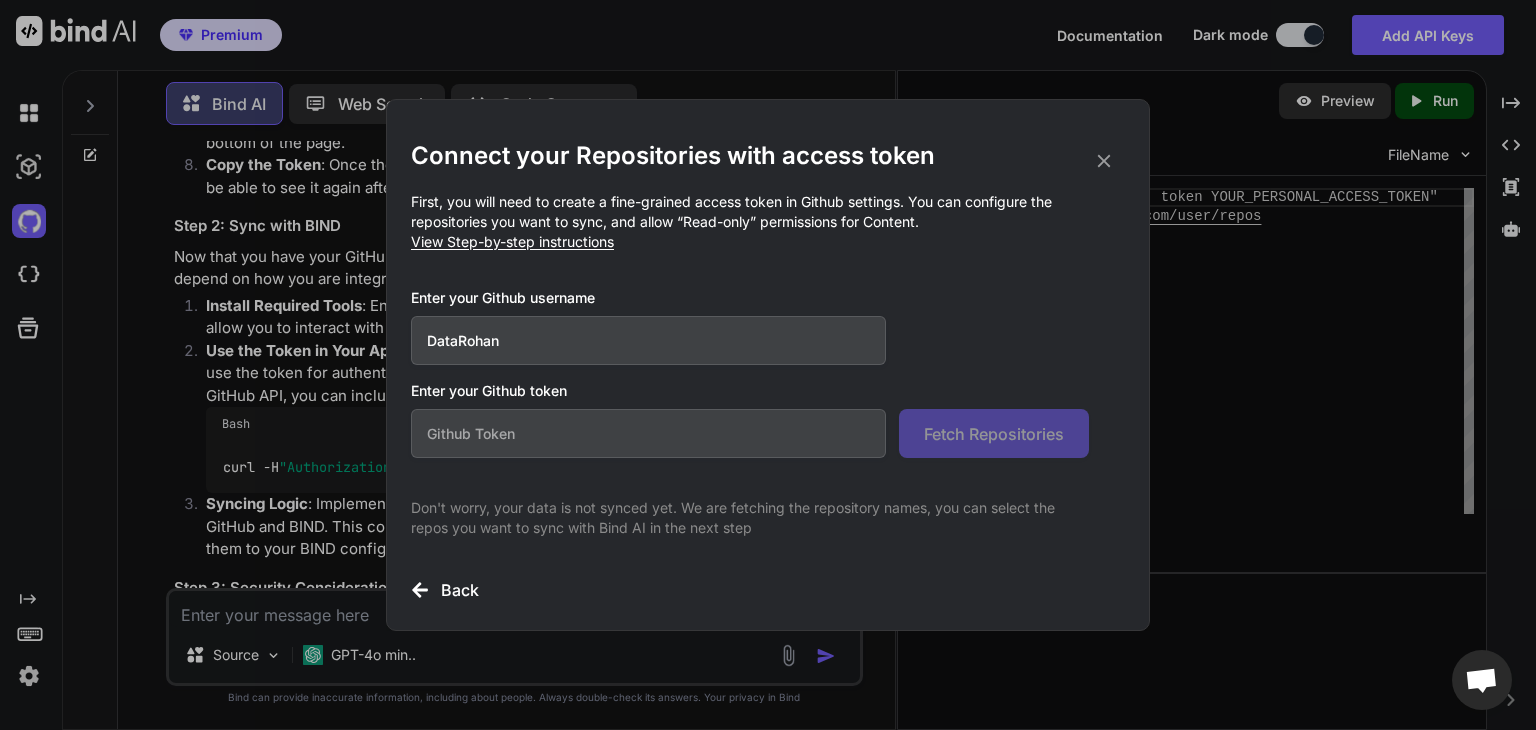 type on "Data[NAME]" 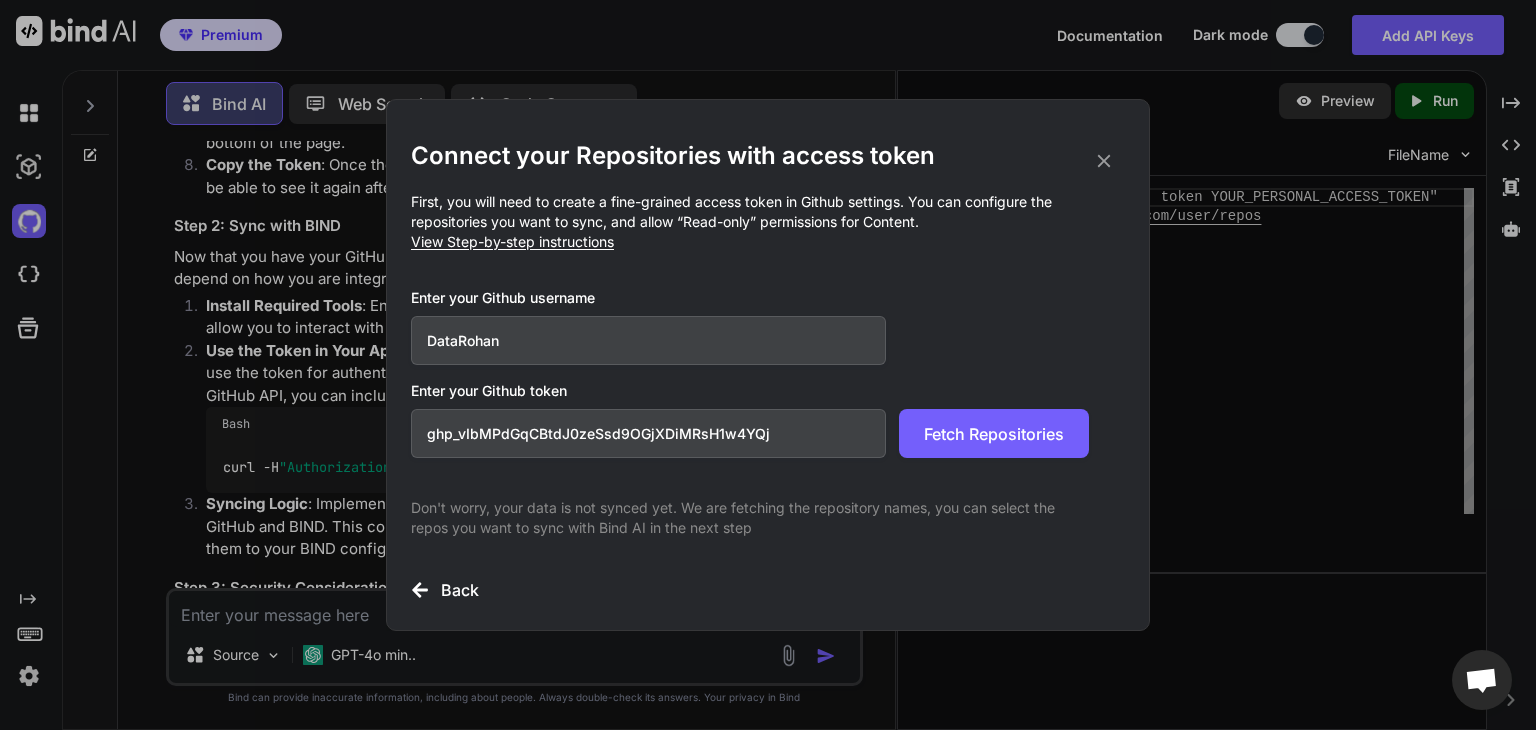 type on "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" 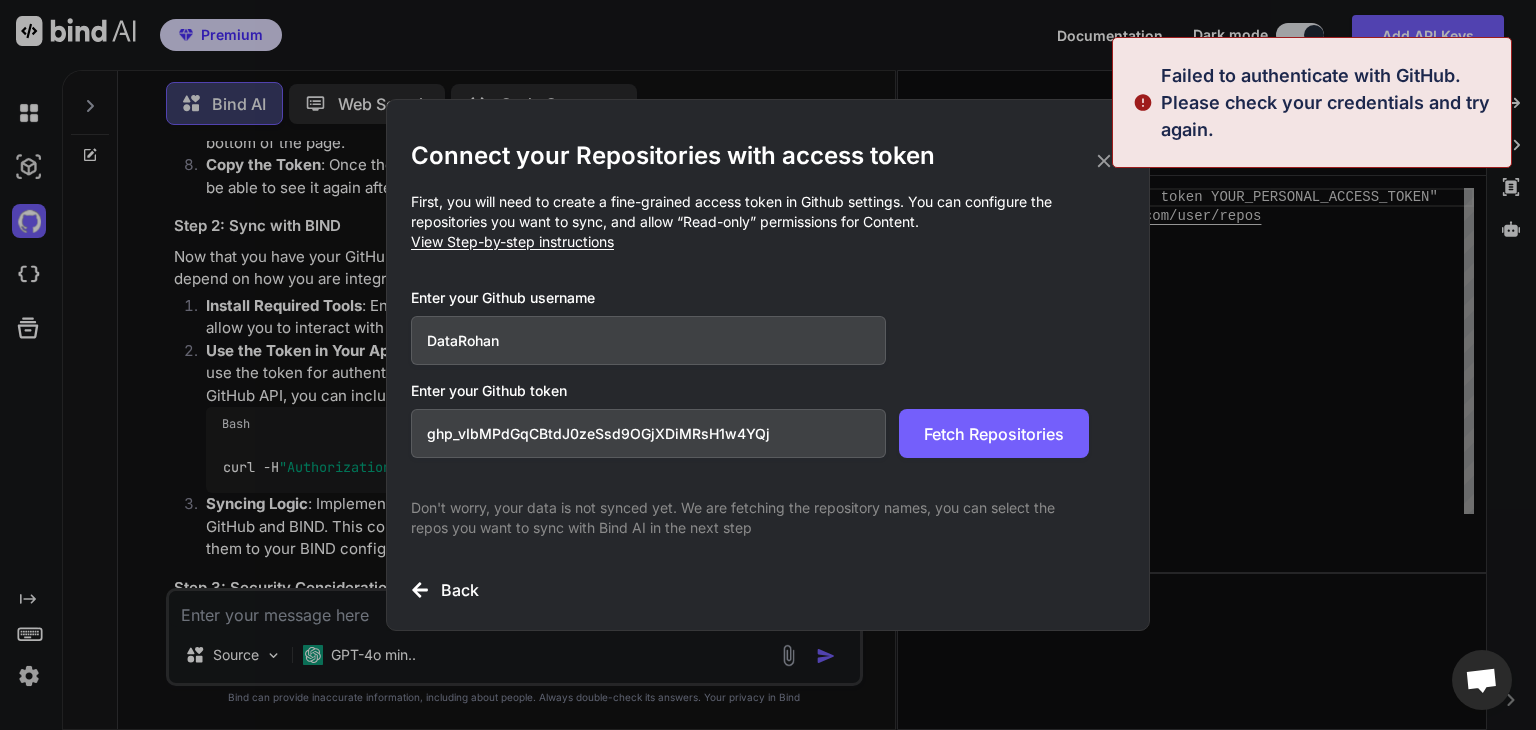click on "Fetch Repositories" at bounding box center [994, 434] 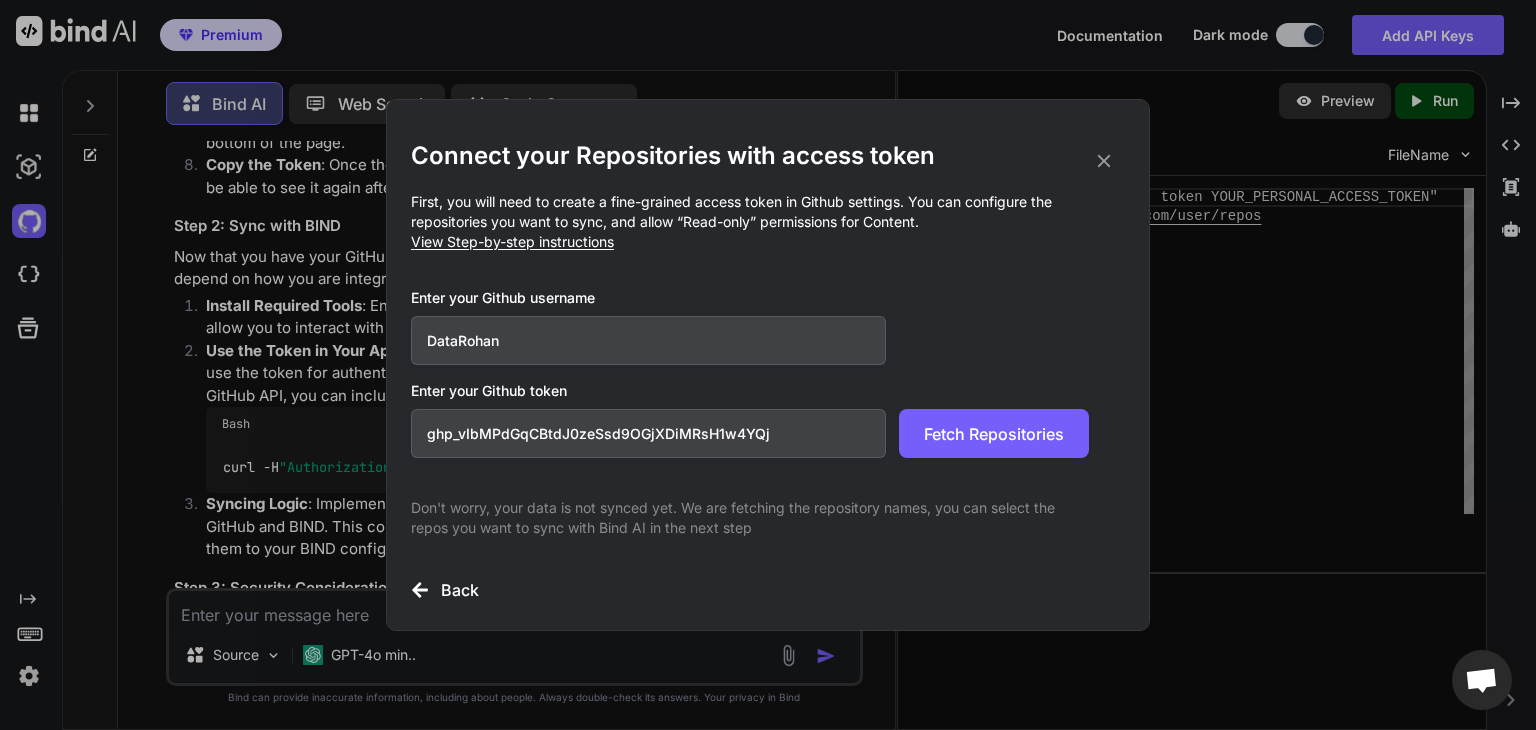 click on "Fetch Repositories" at bounding box center (994, 434) 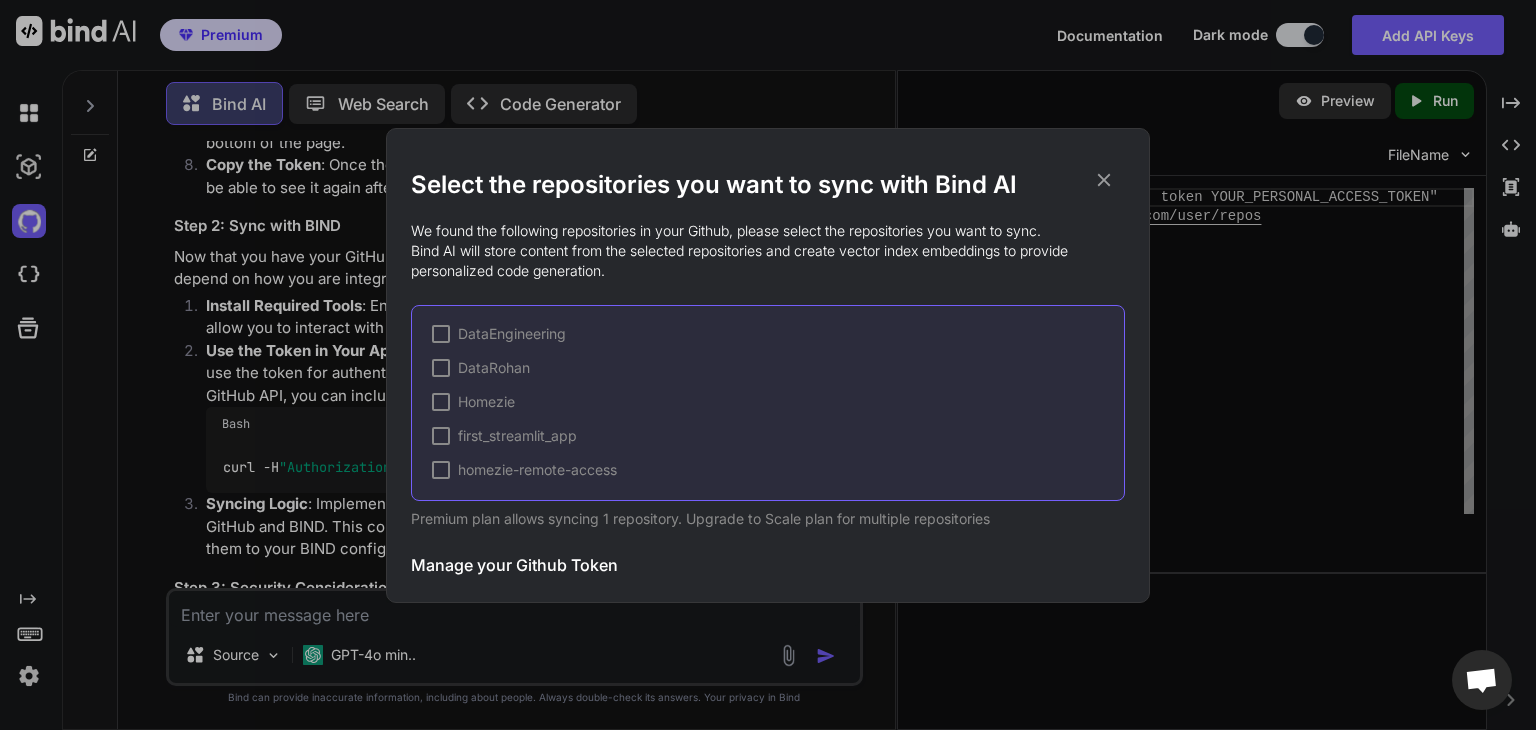 click on "Homezie" at bounding box center [473, 402] 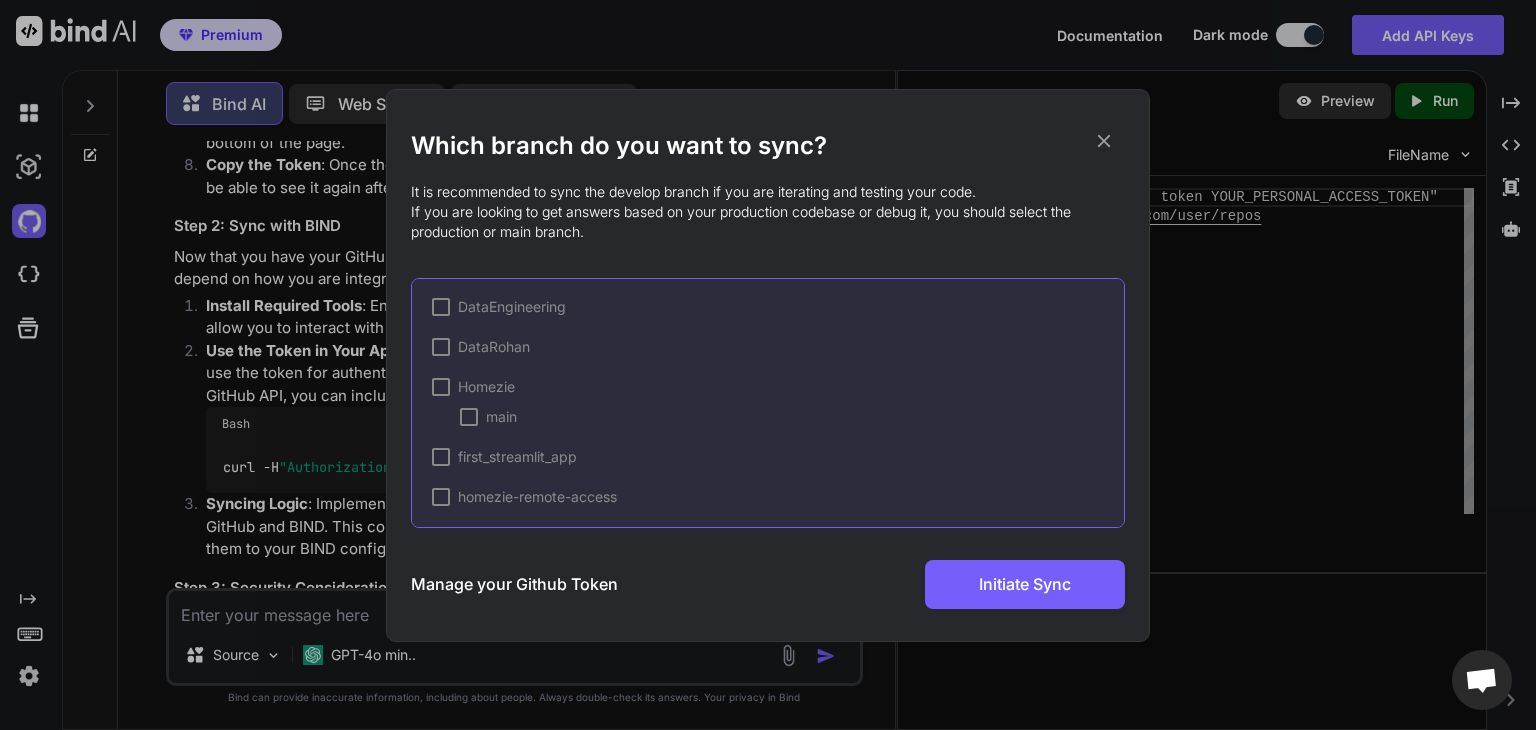 click at bounding box center [441, 387] 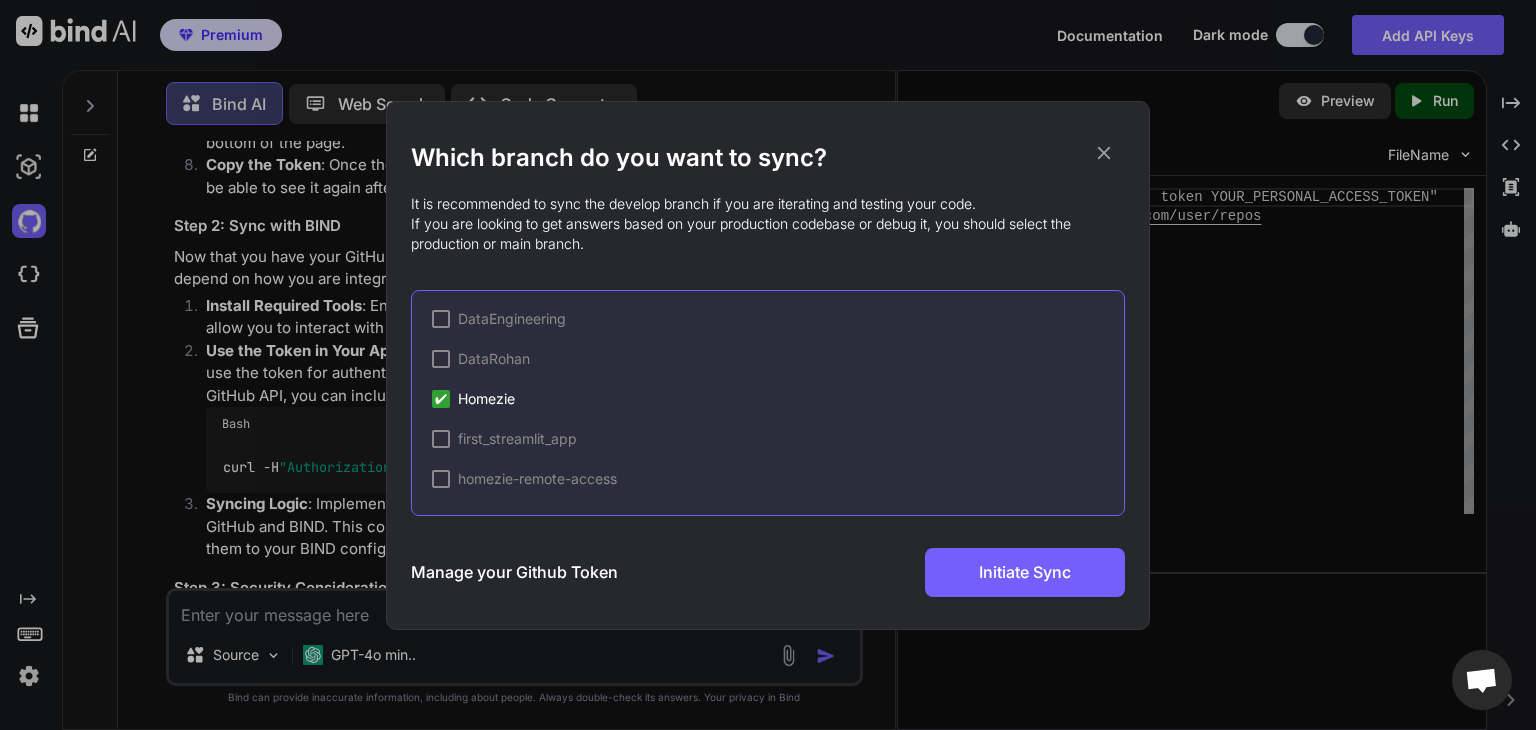 click on "Which branch do you want to sync? It is recommended to sync the develop branch if you are iterating and testing your code.  If you are looking to get answers based on your production codebase or debug it, you should select the  production or main branch. DataEngineering DataRohan ✔ Homezie first_streamlit_app homezie-remote-access Manage your Github Token Initiate Sync" at bounding box center (768, 365) 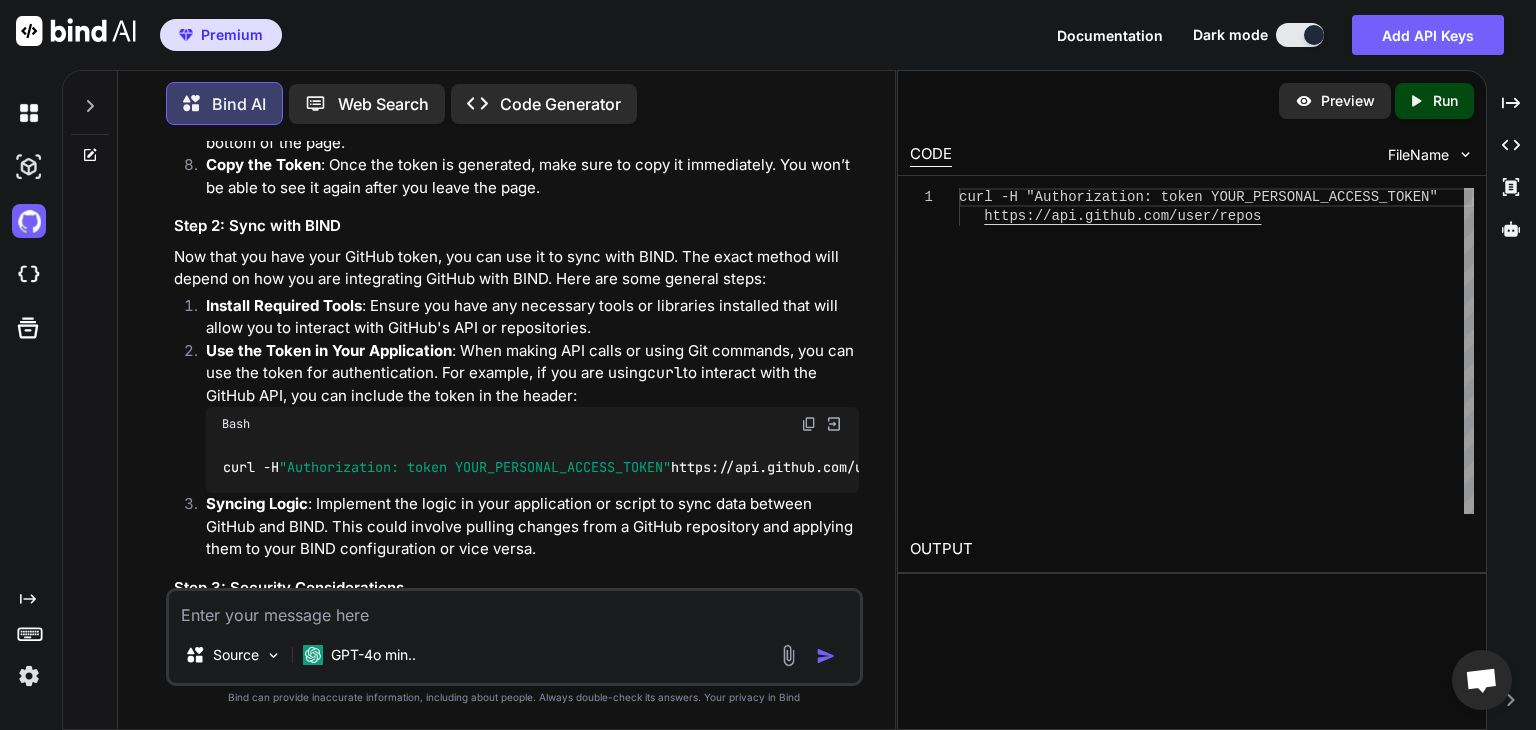 click at bounding box center (29, 221) 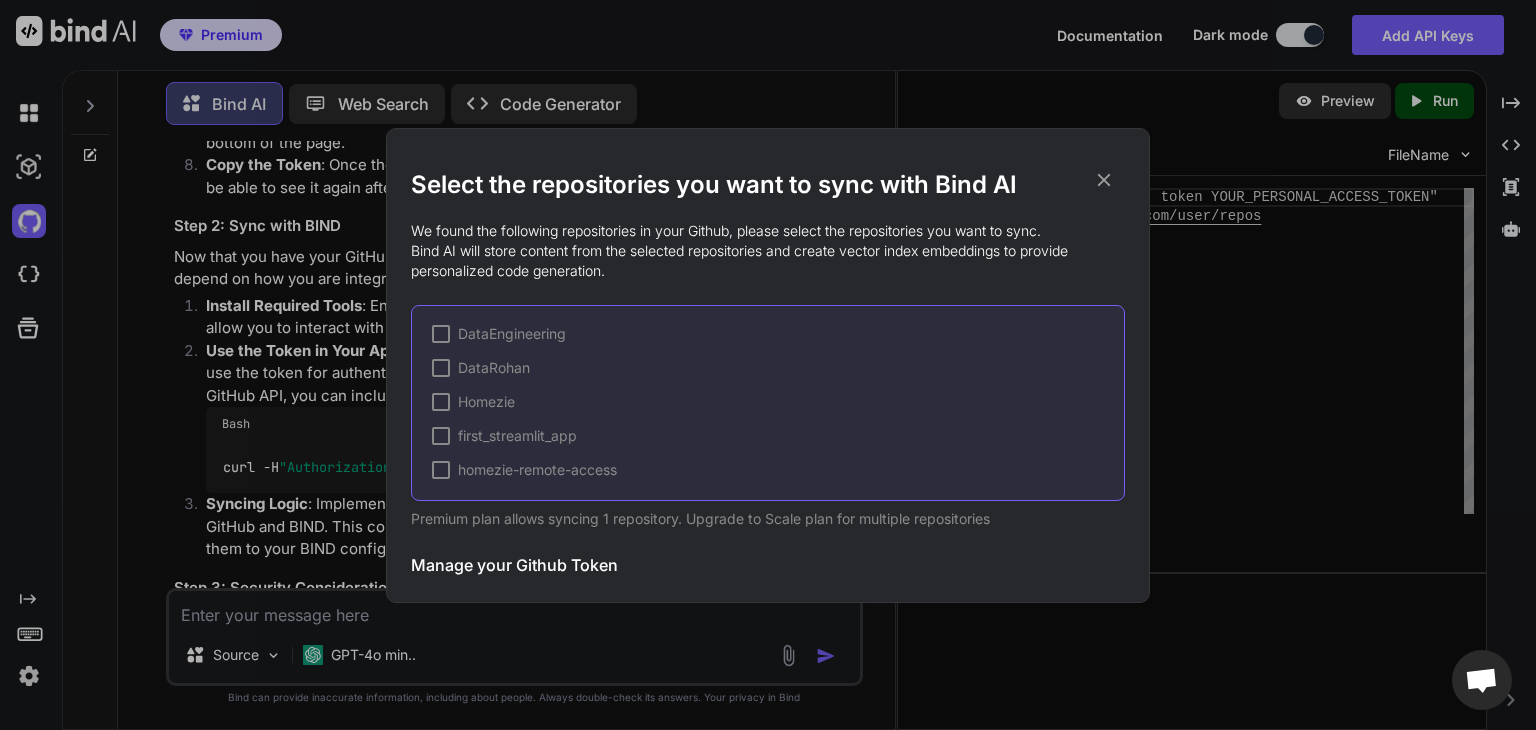 click at bounding box center (441, 402) 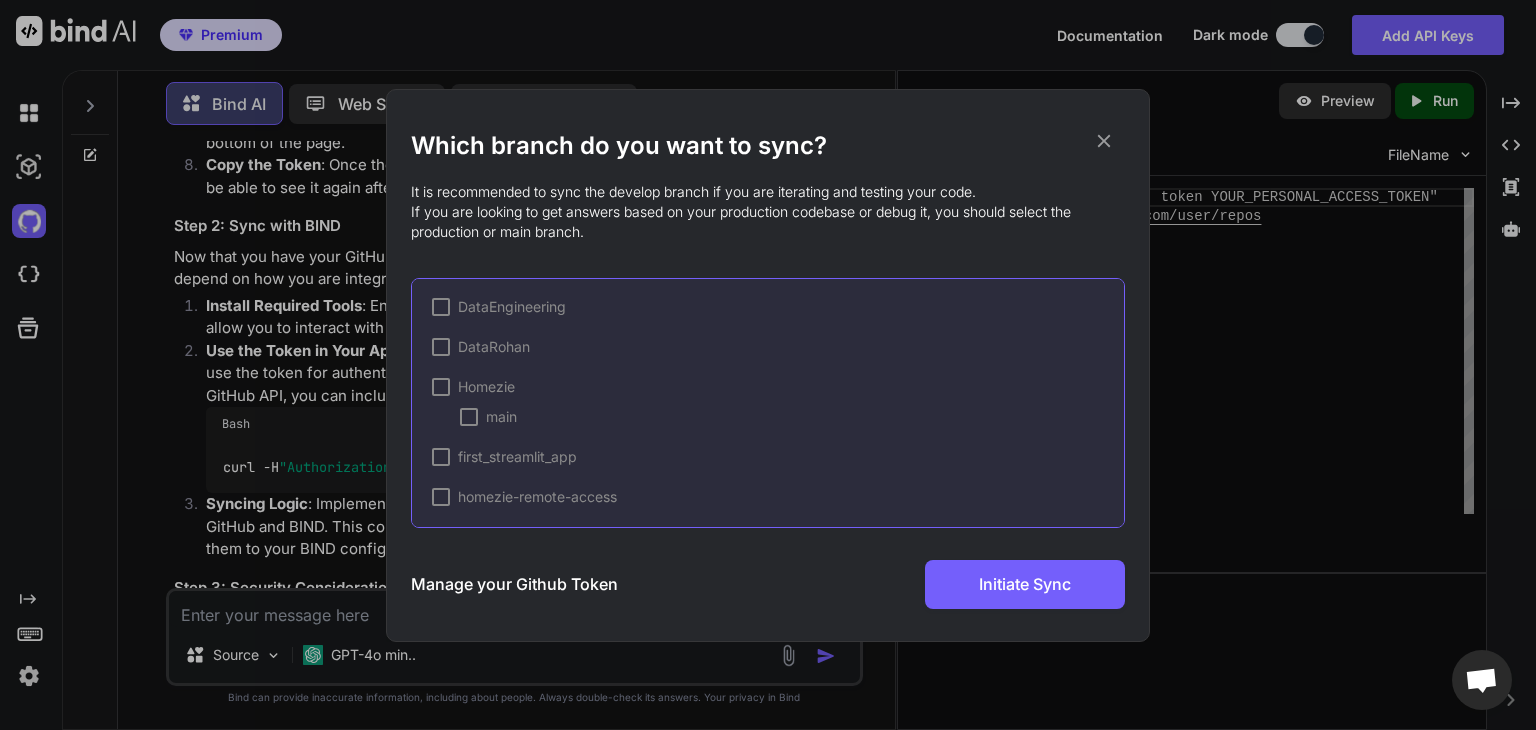 click at bounding box center [441, 387] 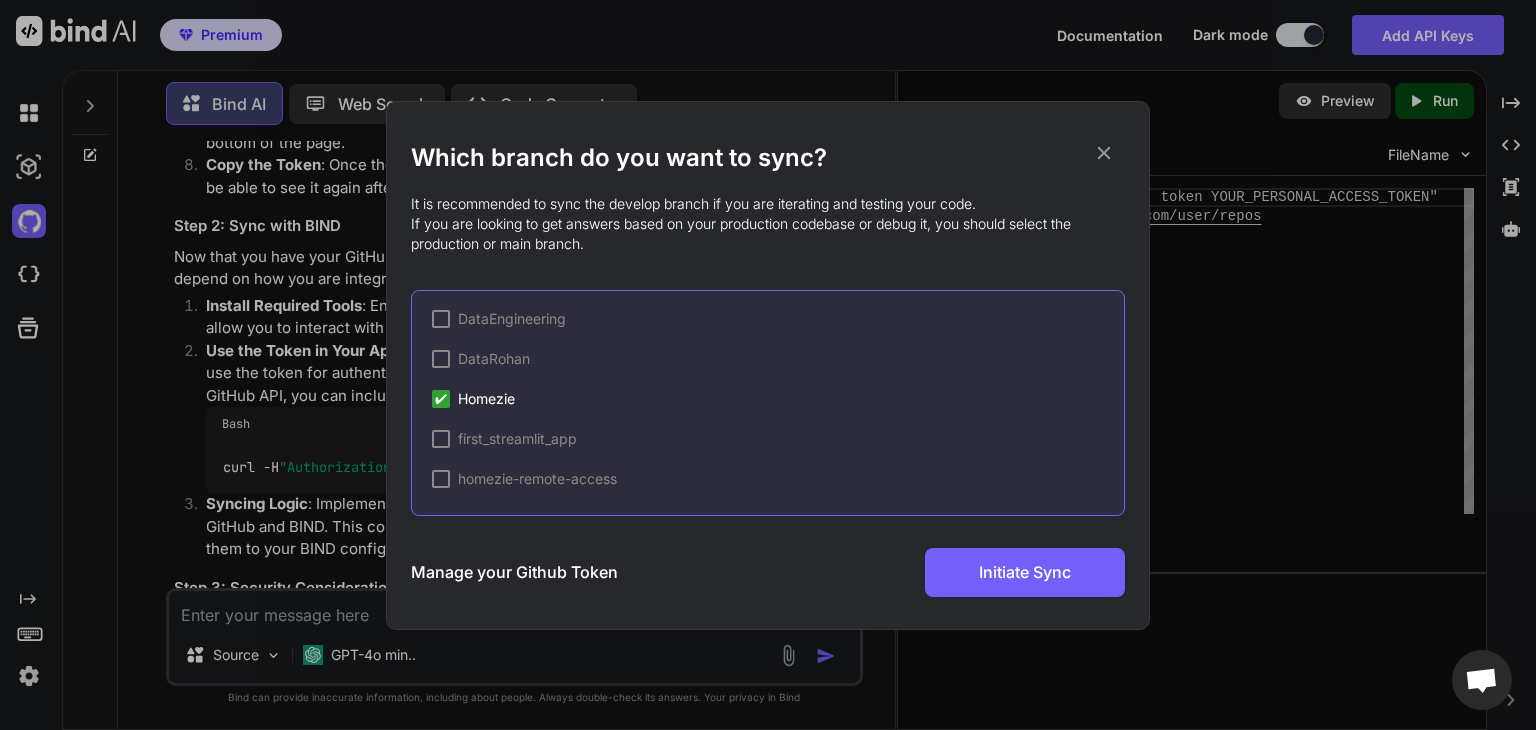 click on "Which branch do you want to sync? It is recommended to sync the develop branch if you are iterating and testing your code.  If you are looking to get answers based on your production codebase or debug it, you should select the  production or main branch. DataEngineering DataRohan ✔ Homezie first_streamlit_app homezie-remote-access Manage your Github Token Initiate Sync" at bounding box center (768, 365) 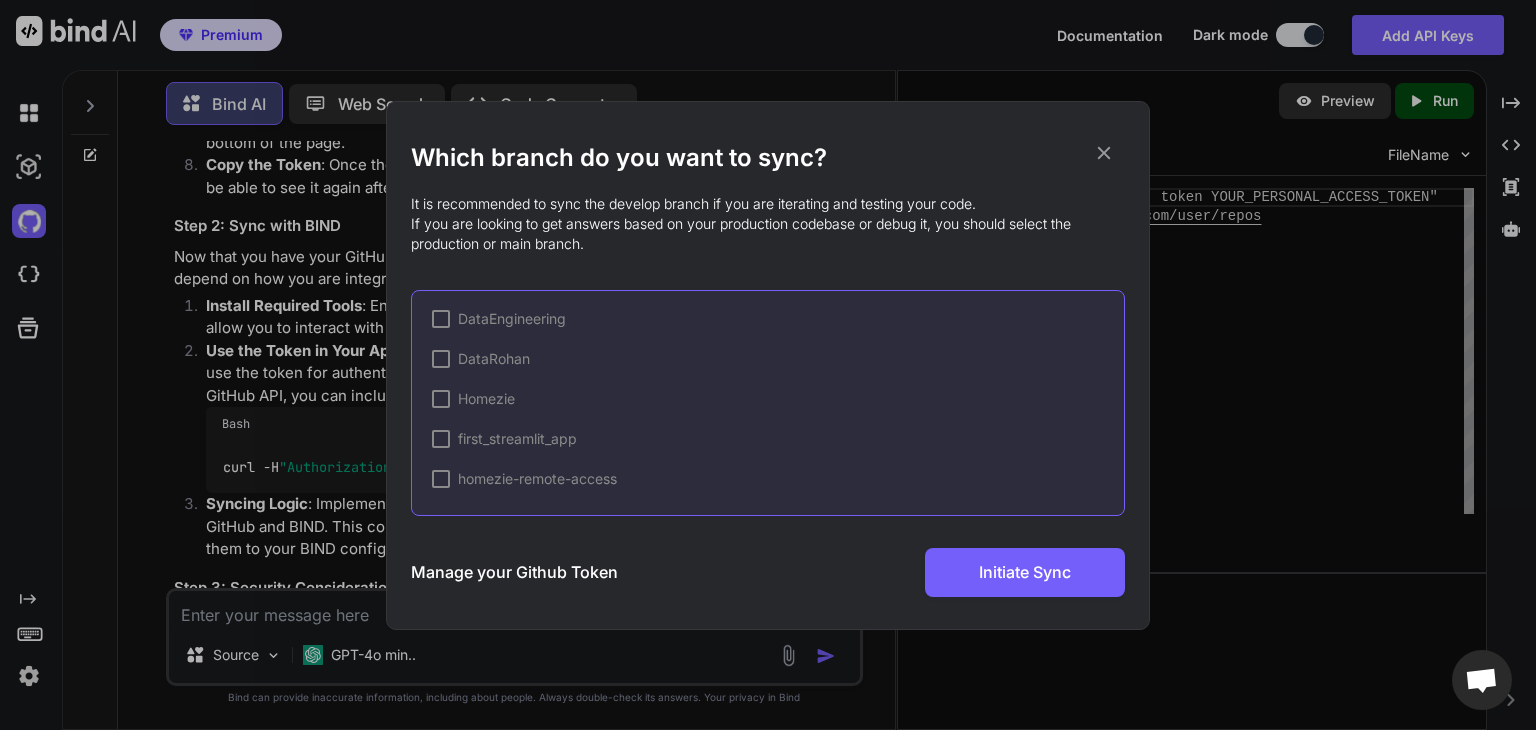 click on "Homezie" at bounding box center (486, 399) 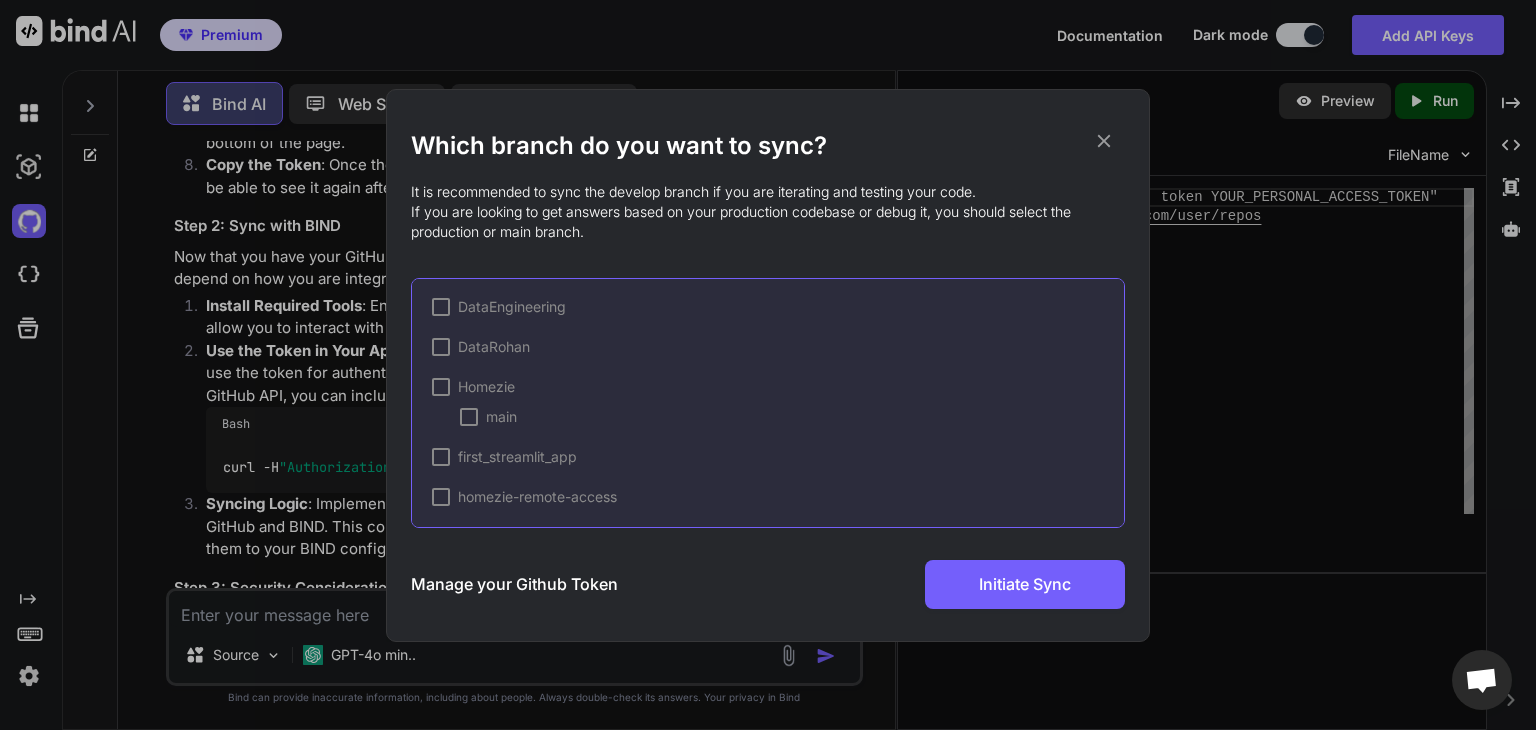 click at bounding box center [469, 417] 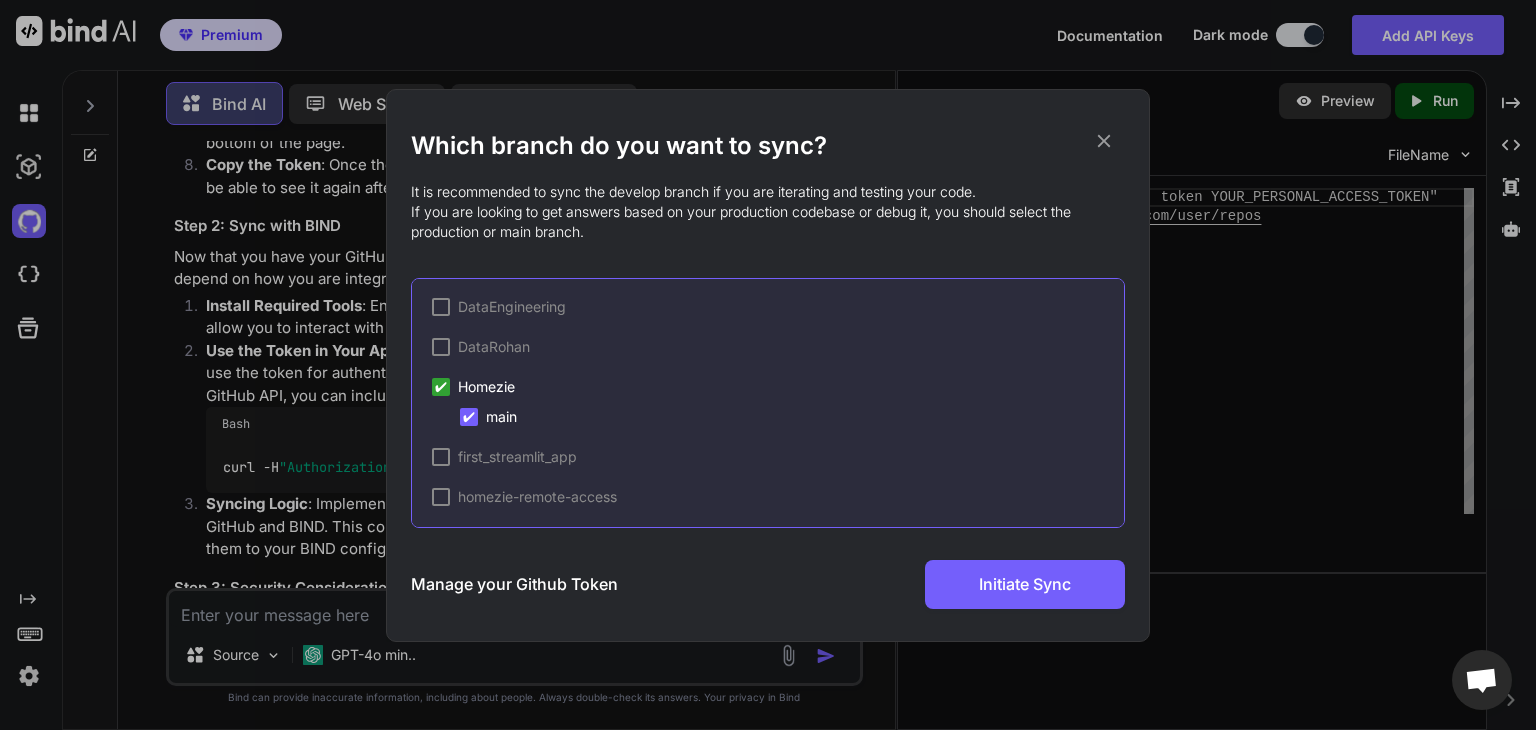 click on "Initiate Sync" at bounding box center [1025, 584] 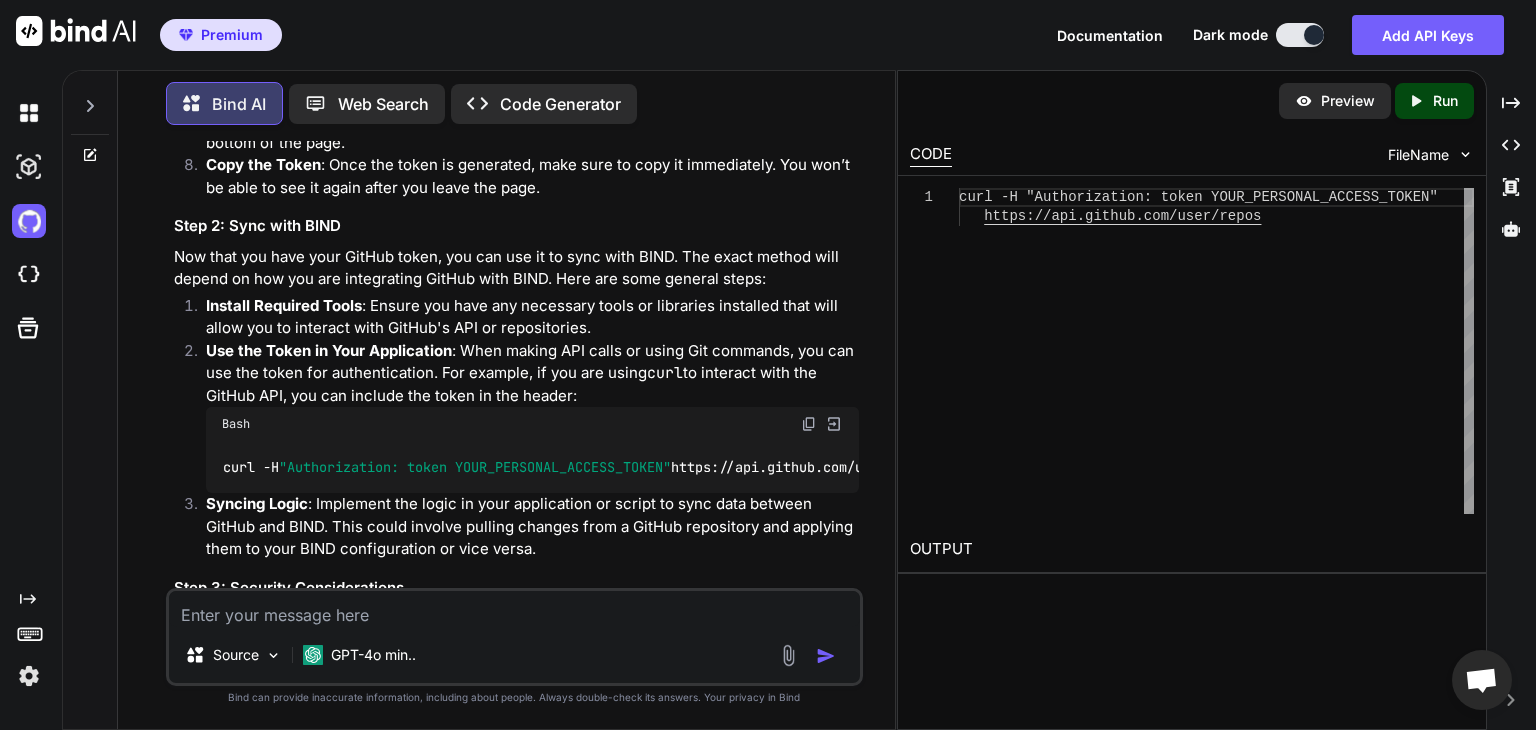 click at bounding box center [29, 221] 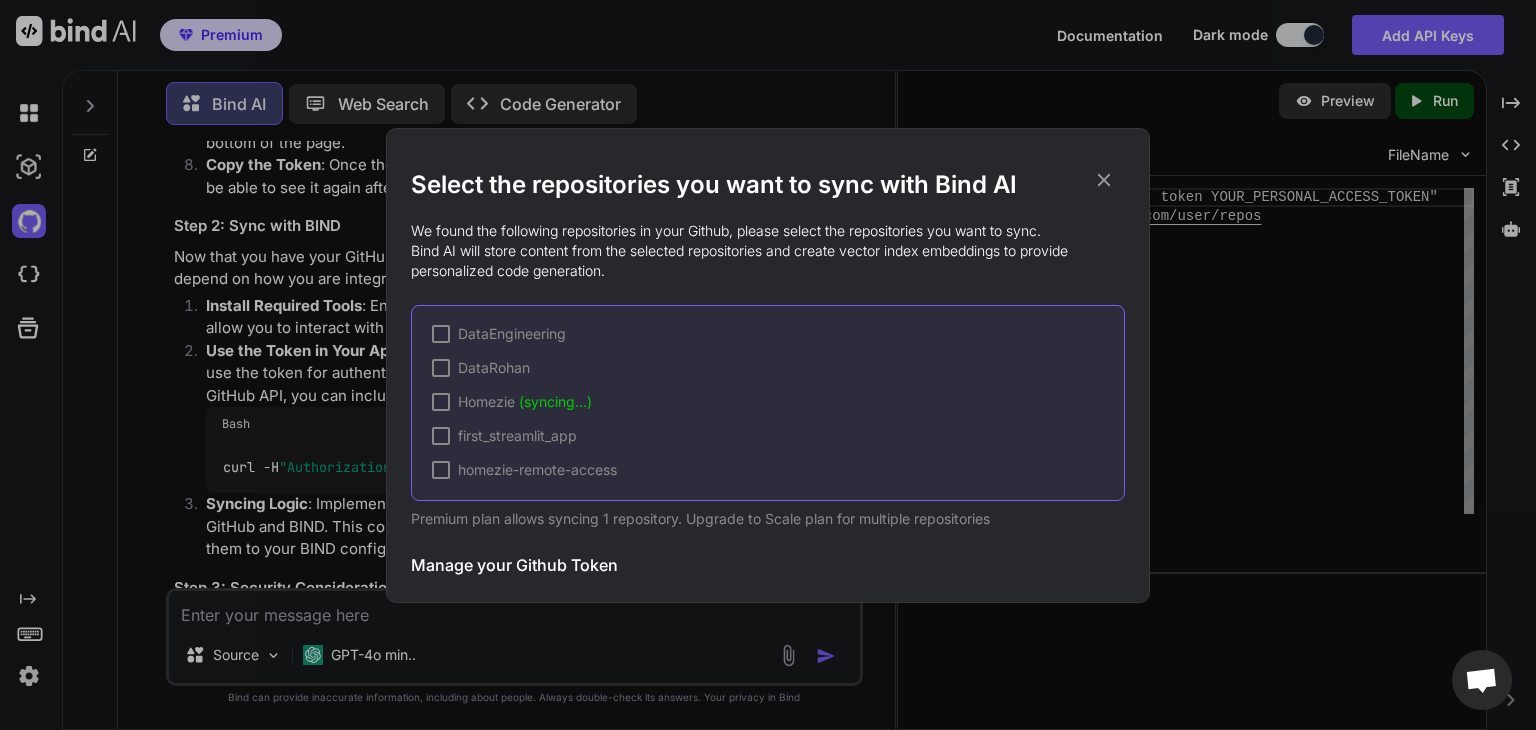 click on "Select the repositories you want to sync with Bind AI We found the following repositories in your Github, please select the repositories you want to sync.  Bind AI will store content from the selected repositories and create vector index embeddings to provide  personalized code generation. DataEngineering   DataRohan   Homezie   (syncing...) first_streamlit_app   homezie-remote-access   Premium plan allows syncing 1 repository. Upgrade to Scale plan for multiple repositories Manage your Github Token Initiate Sync" at bounding box center [768, 365] 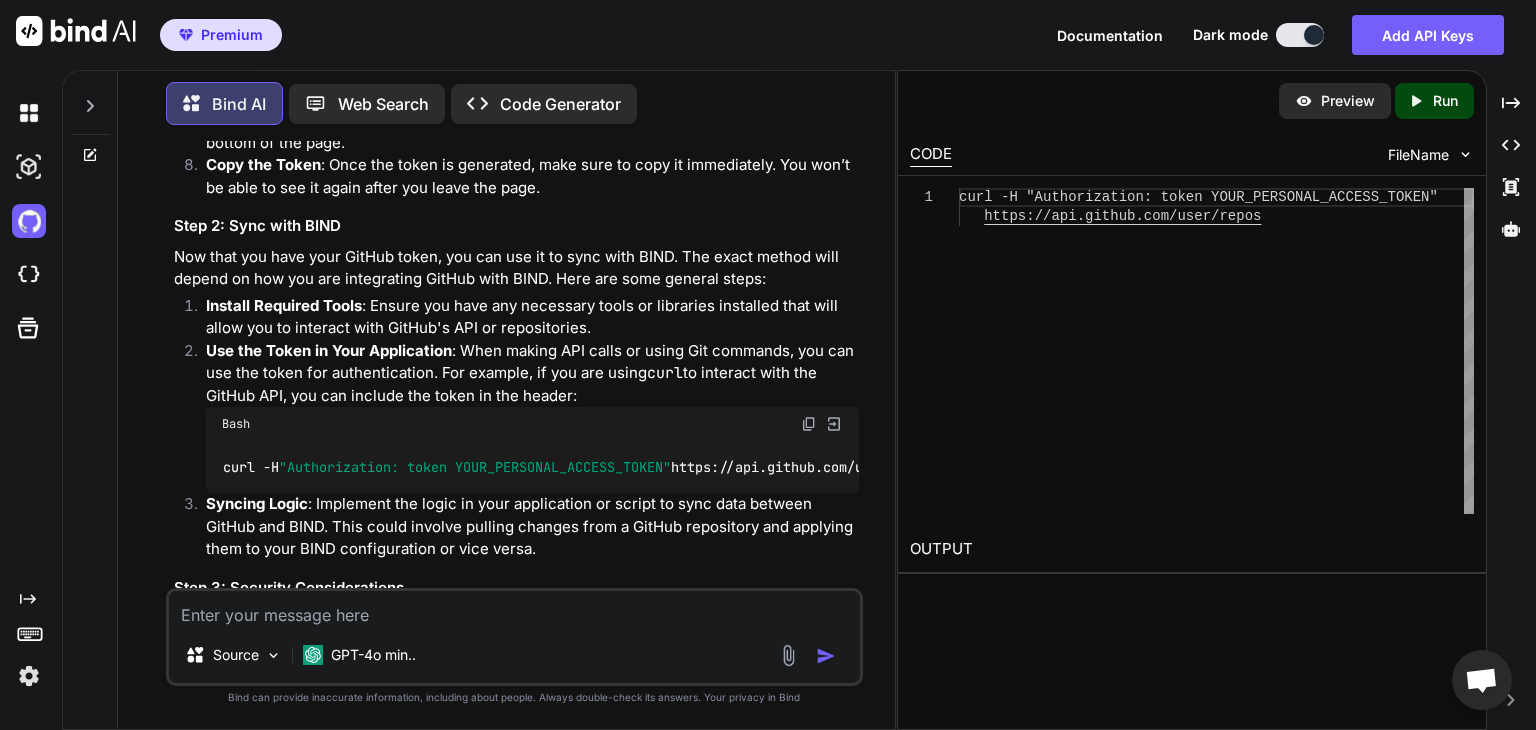 click at bounding box center [29, 113] 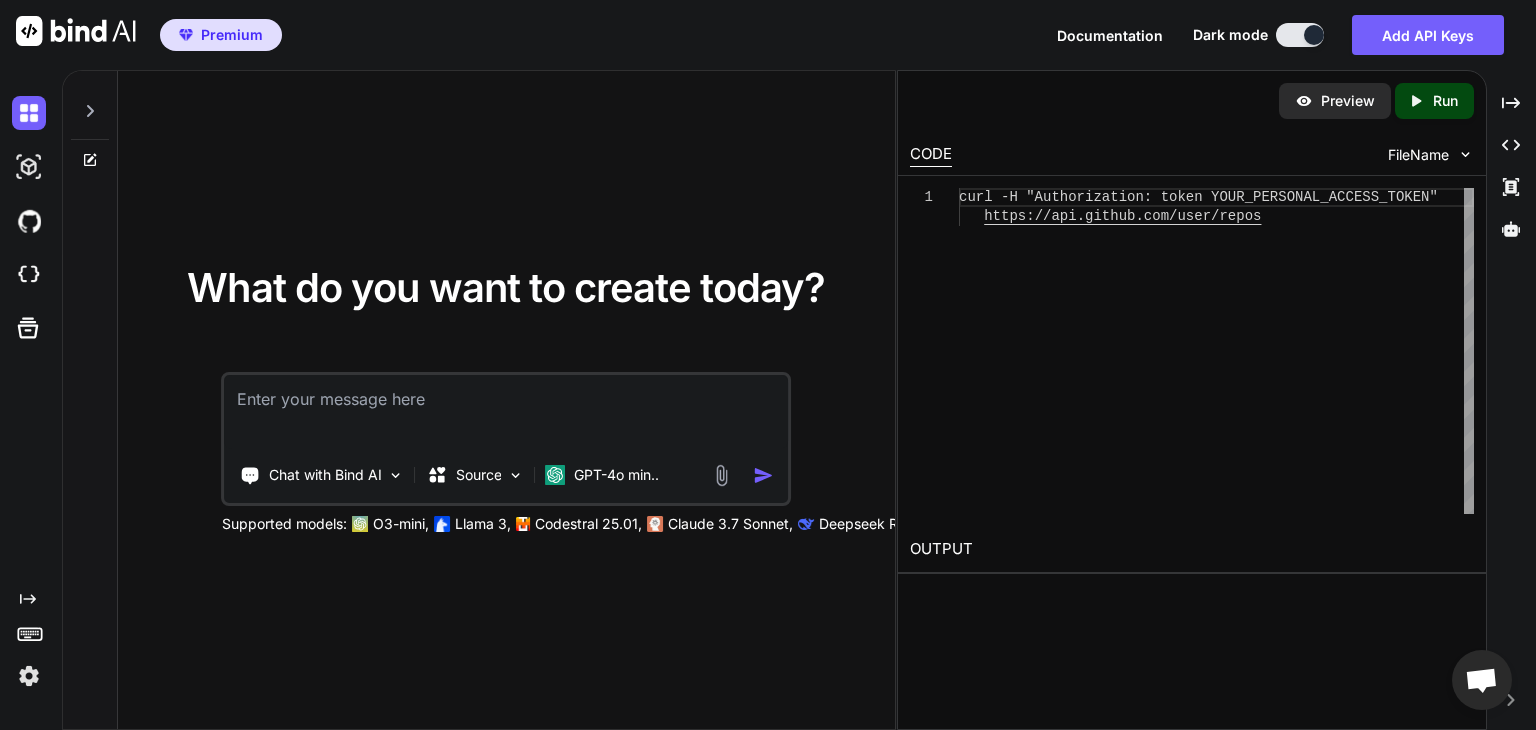 click on "GPT-4o min.." at bounding box center [616, 475] 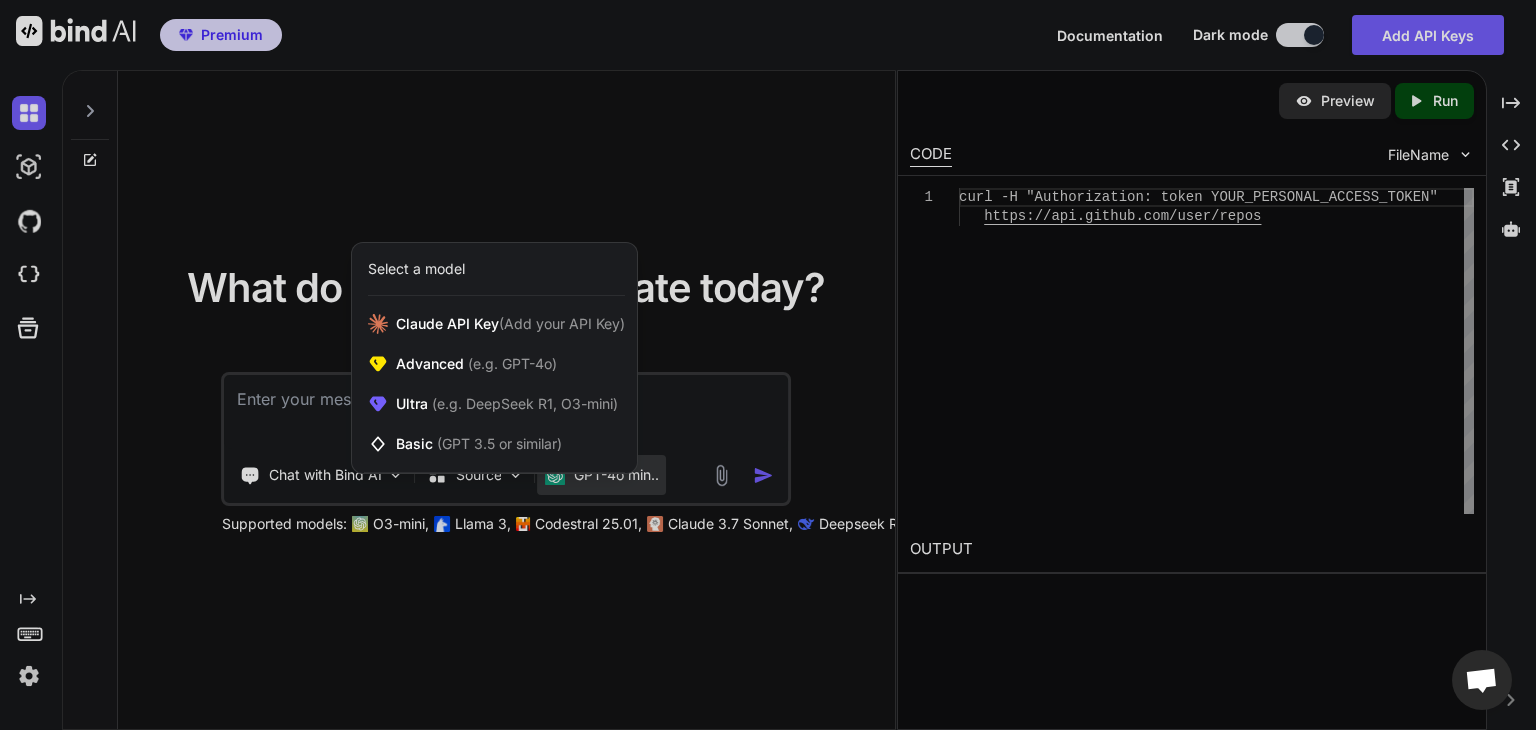 click on "(e.g. GPT-4o)" at bounding box center [510, 363] 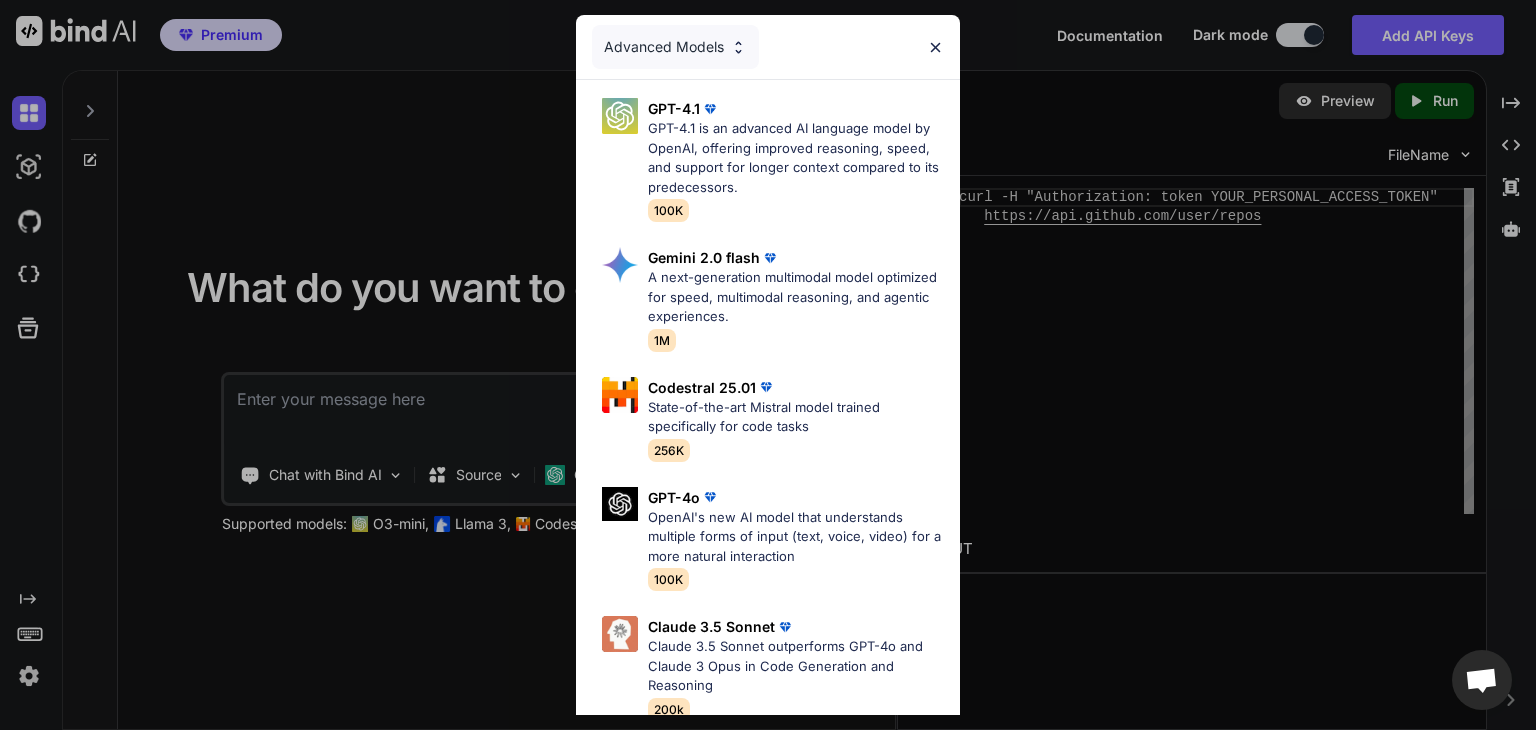 click on "GPT-4.1 GPT-4.1 is an advanced AI language model by OpenAI, offering improved reasoning, speed, and support for longer context compared to its predecessors. 100K" at bounding box center [796, 159] 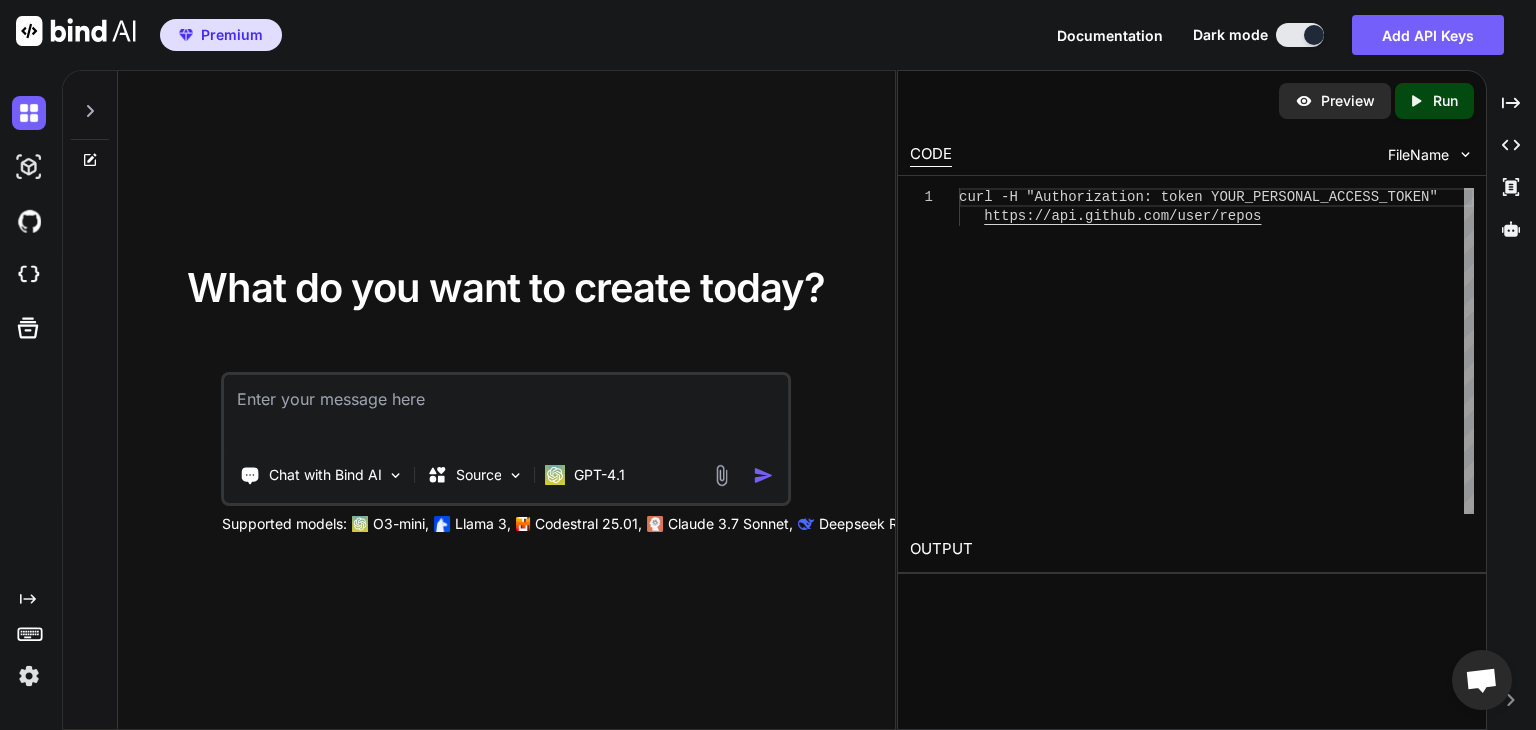 click on "Source" at bounding box center [479, 475] 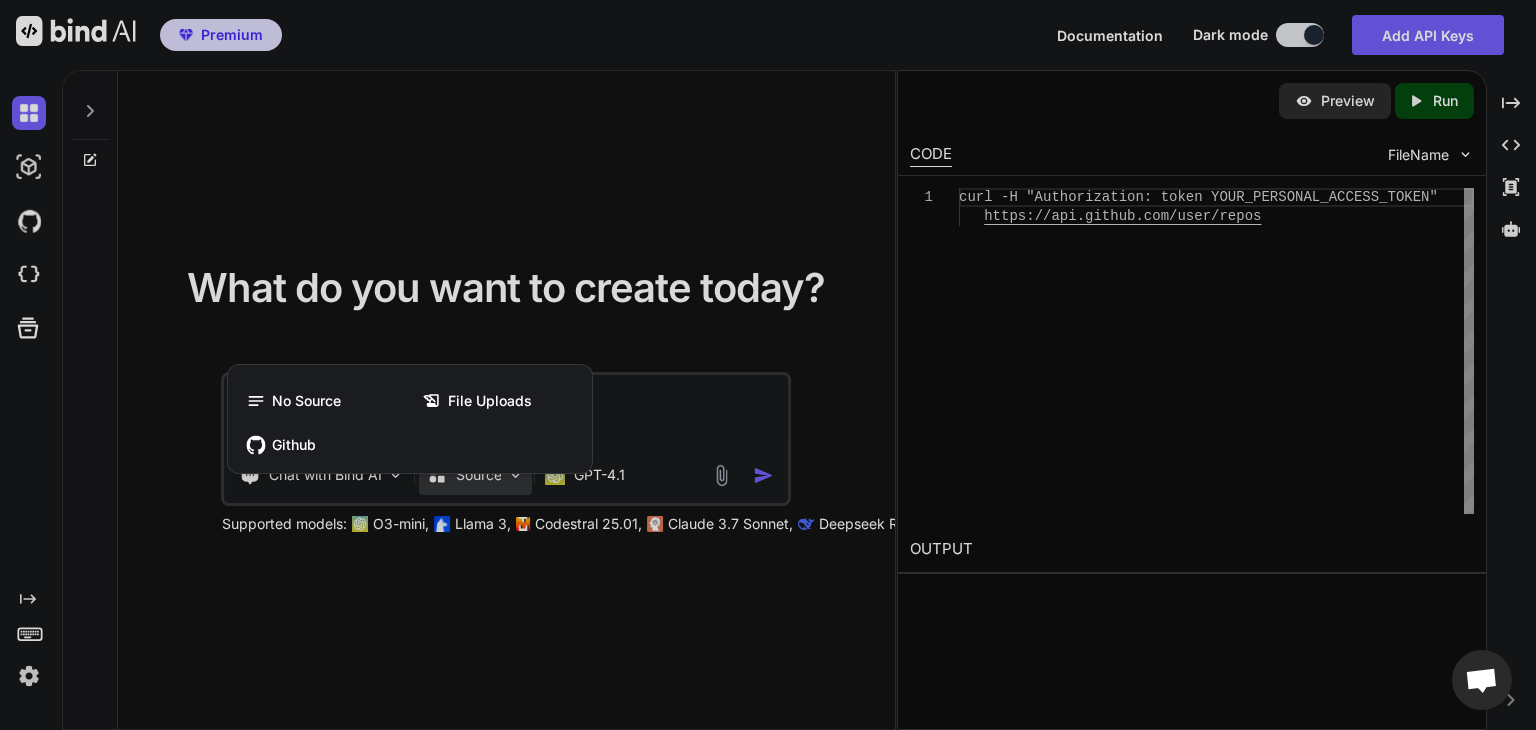 click on "Github" at bounding box center [410, 445] 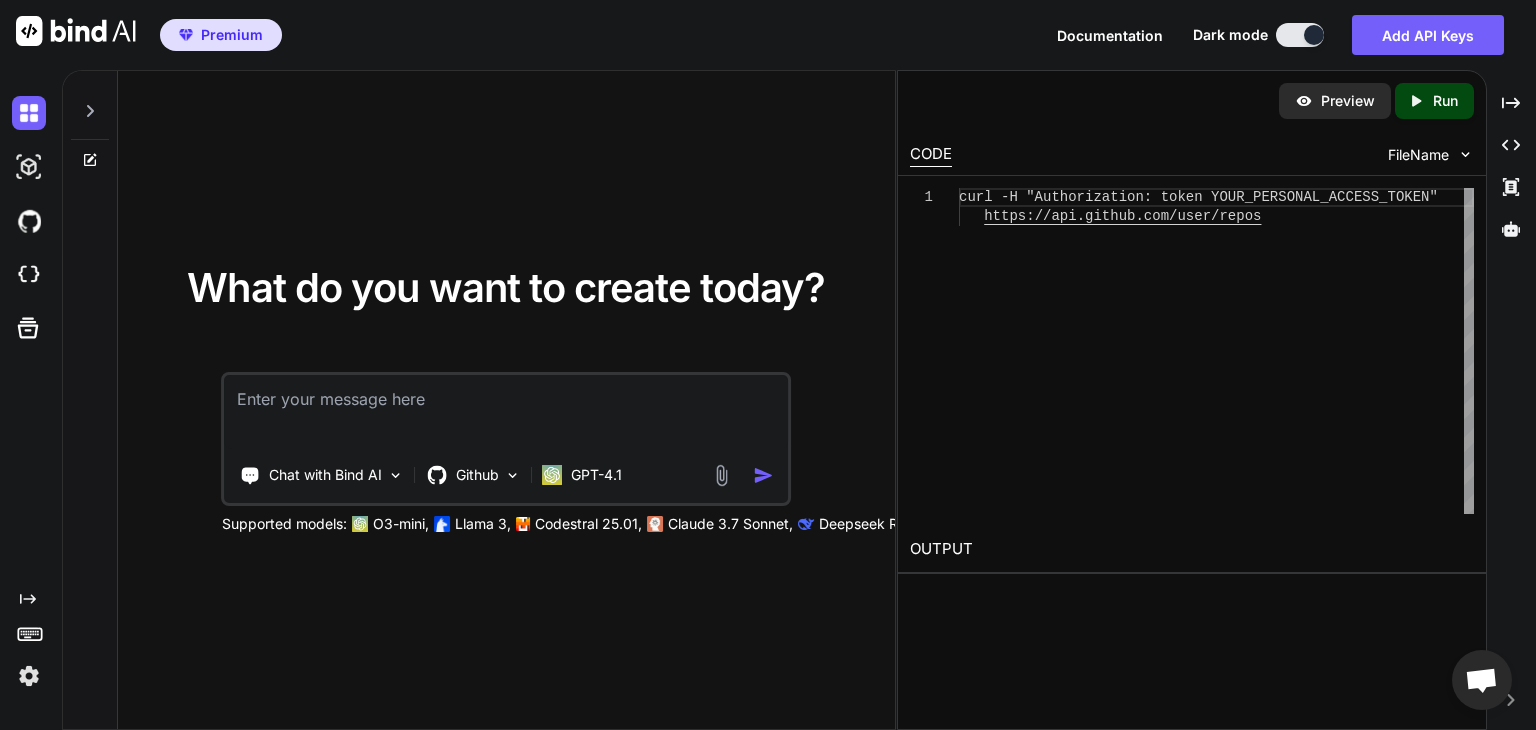 click at bounding box center [513, 475] 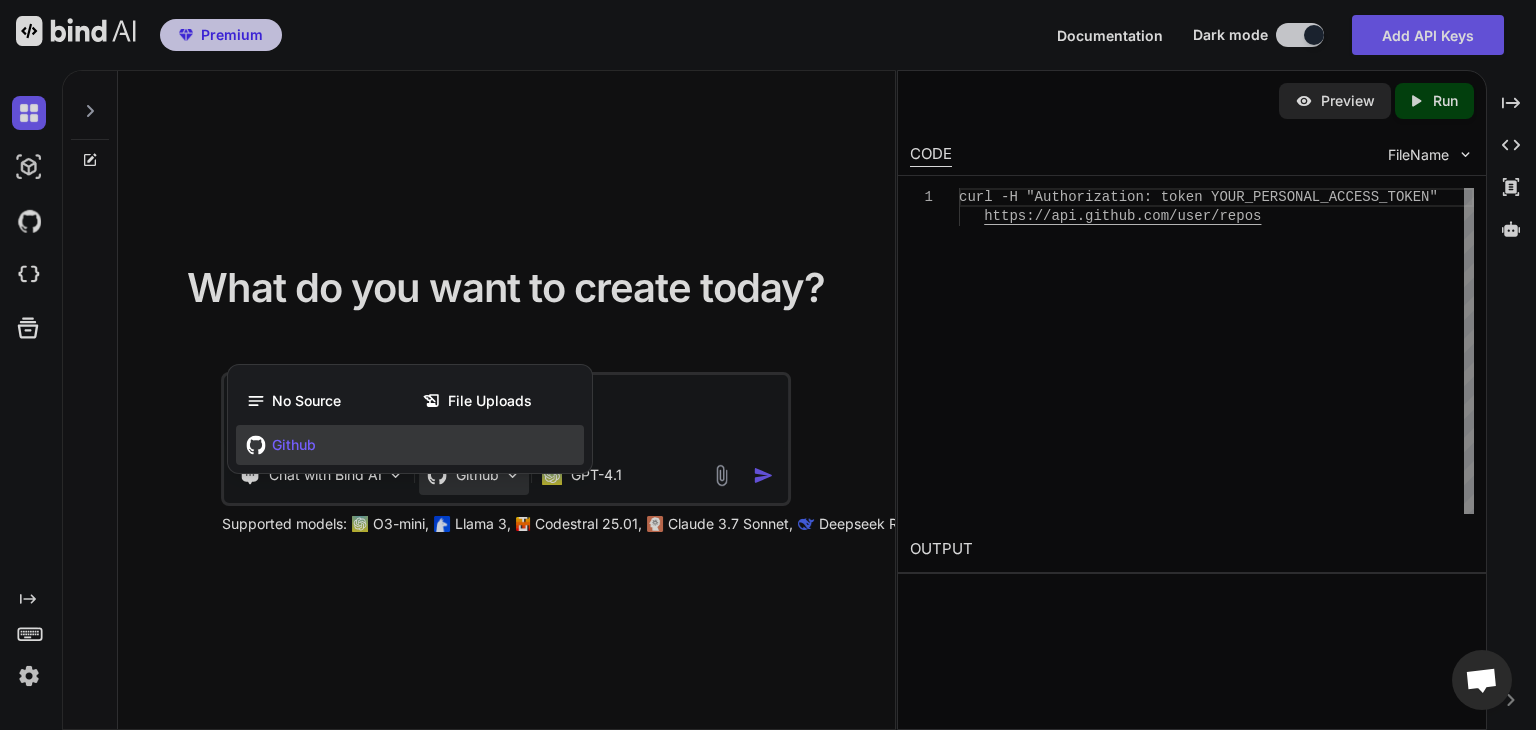 click on "Github" at bounding box center (410, 445) 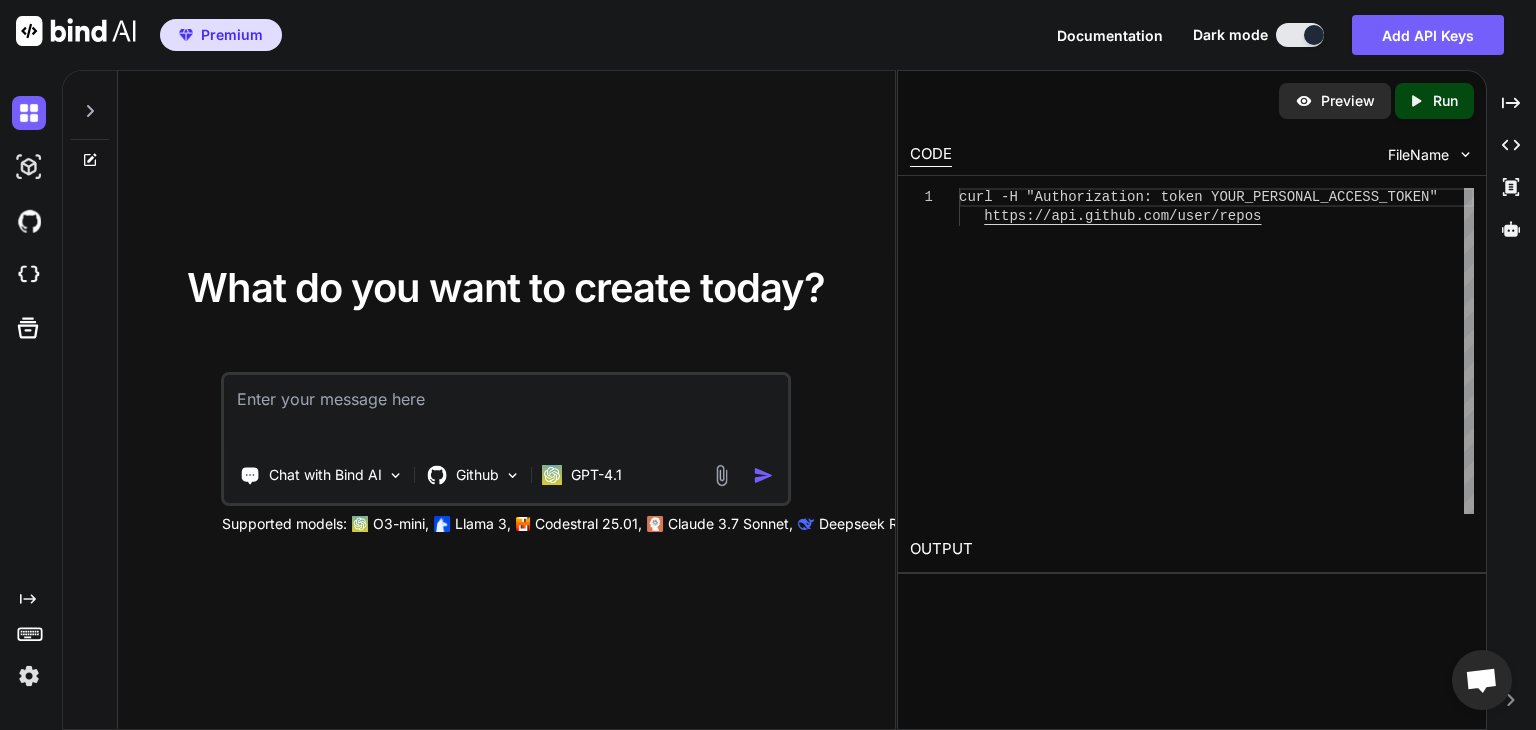 click at bounding box center (29, 221) 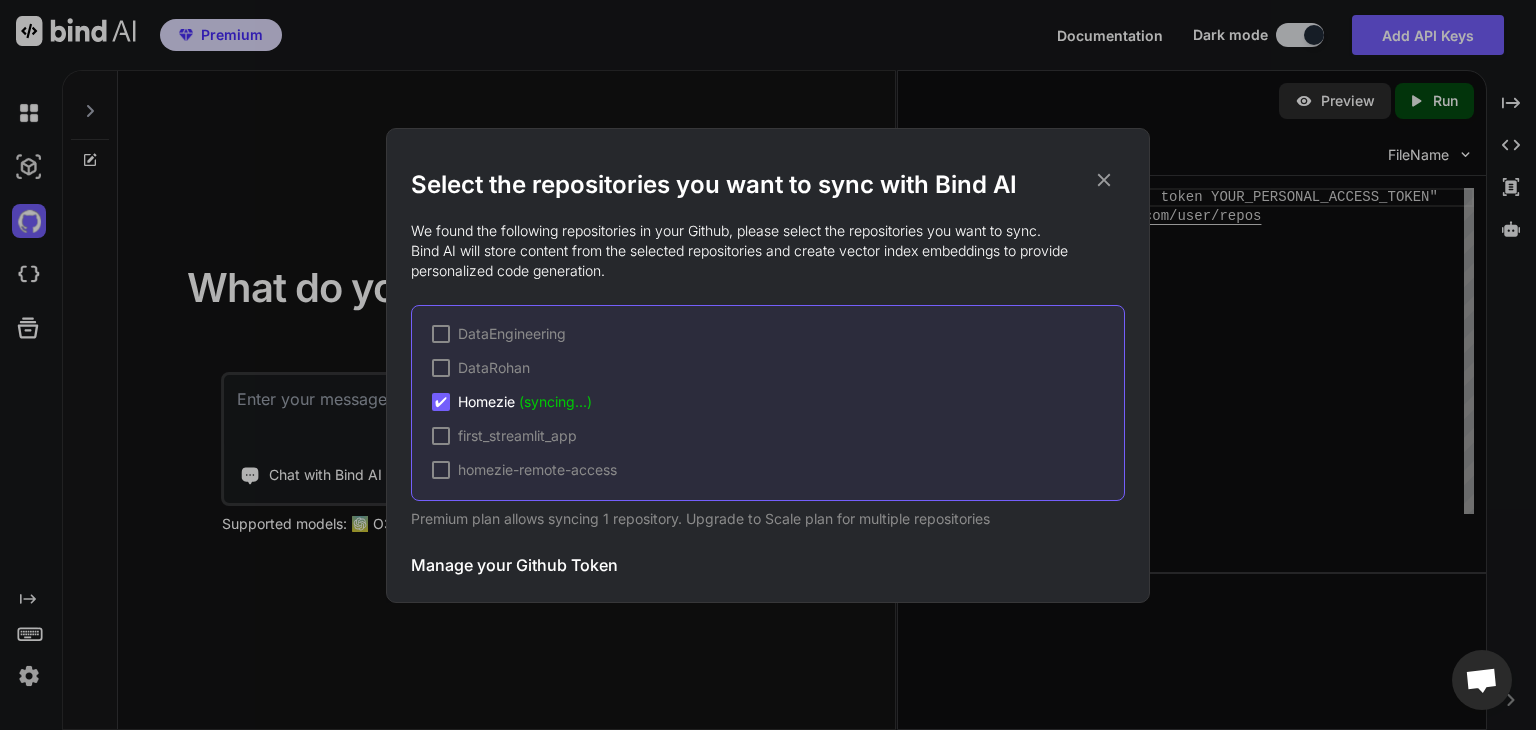 click 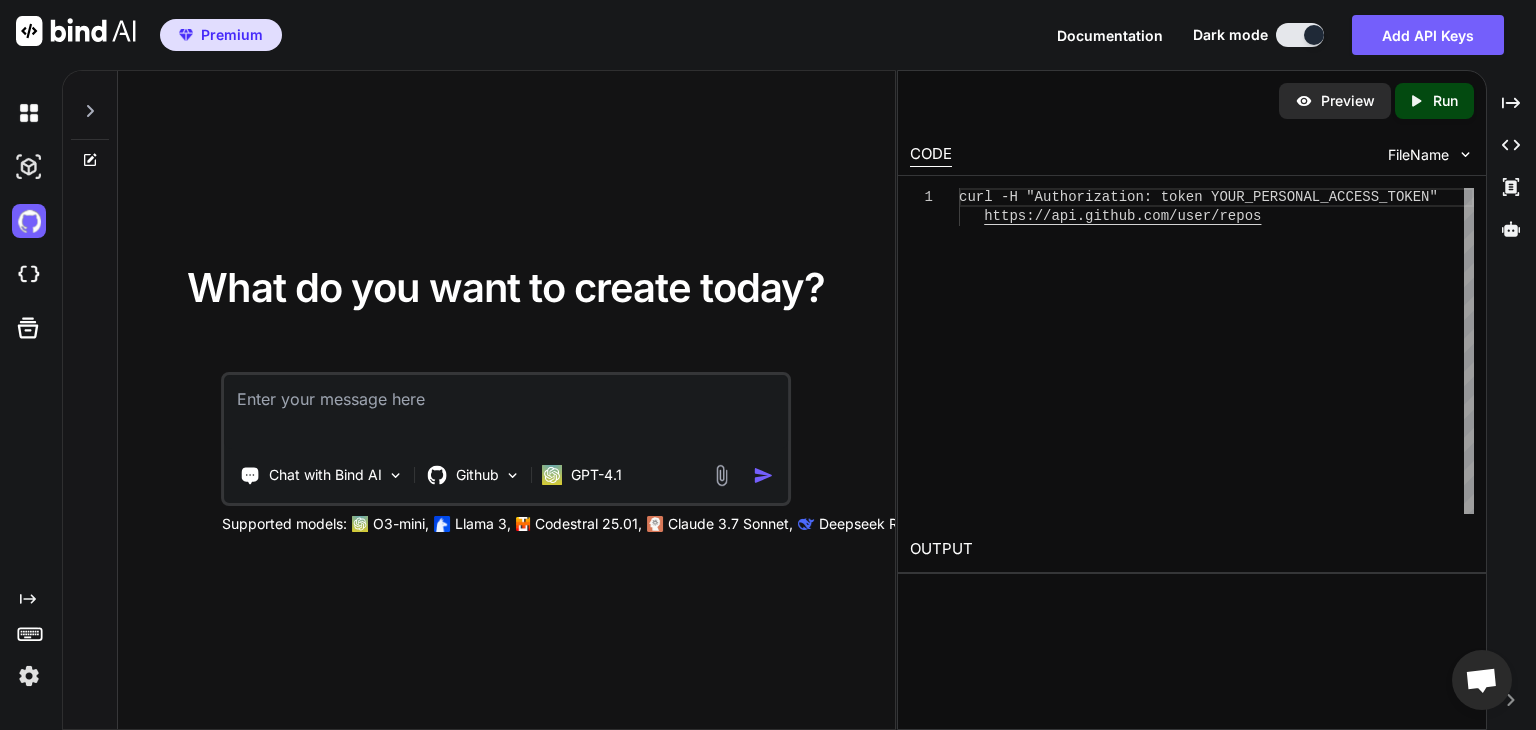 click at bounding box center (506, 412) 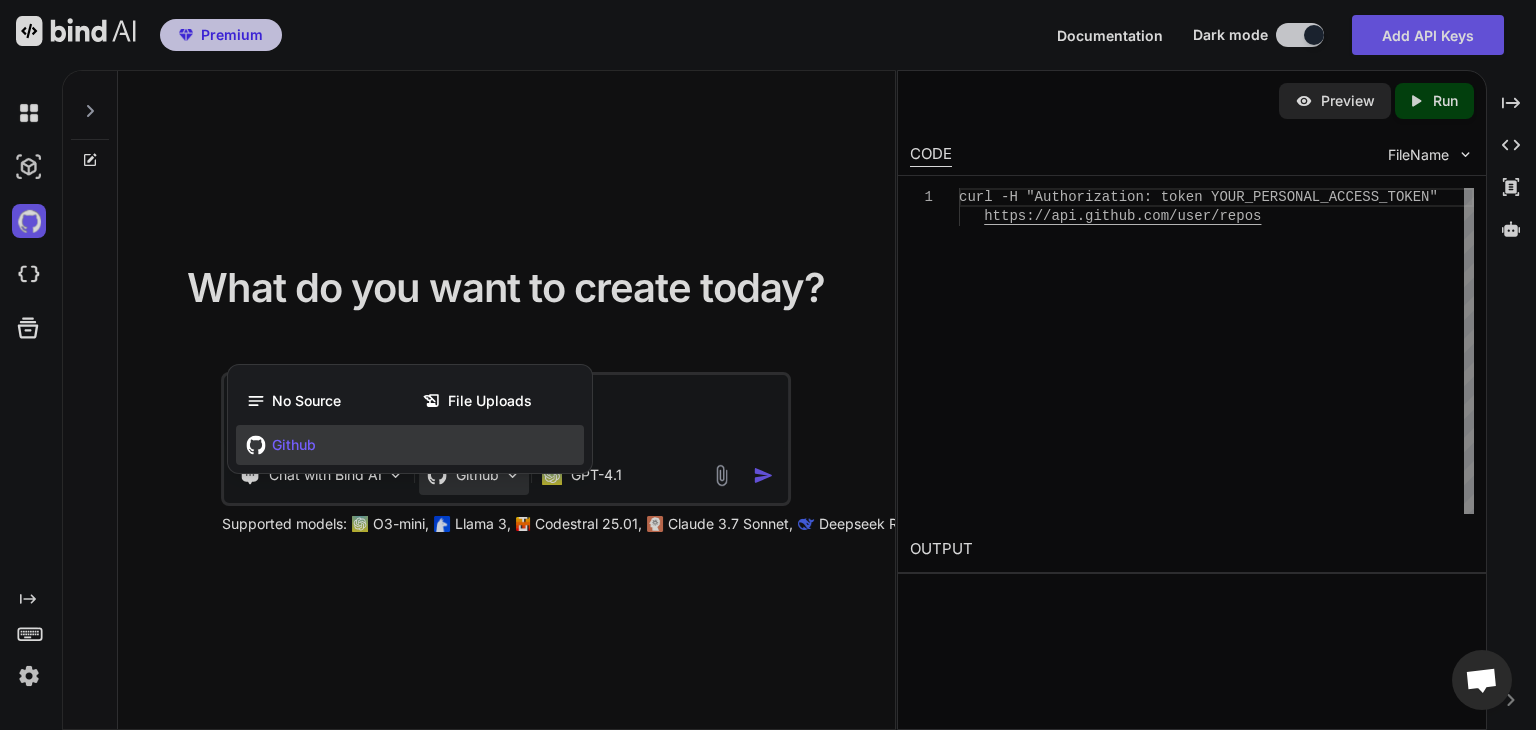 click on "Github" at bounding box center (410, 445) 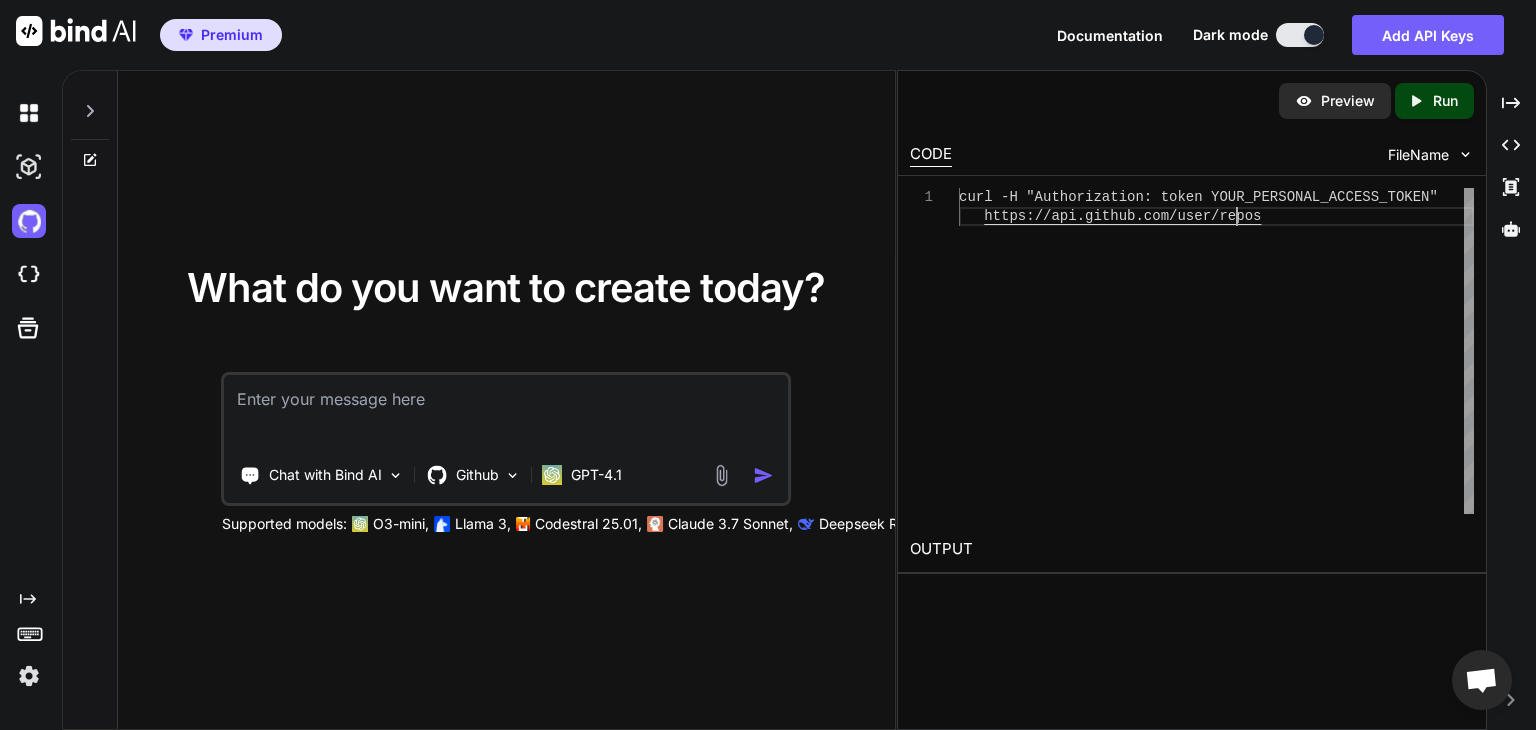 scroll, scrollTop: 0, scrollLeft: 0, axis: both 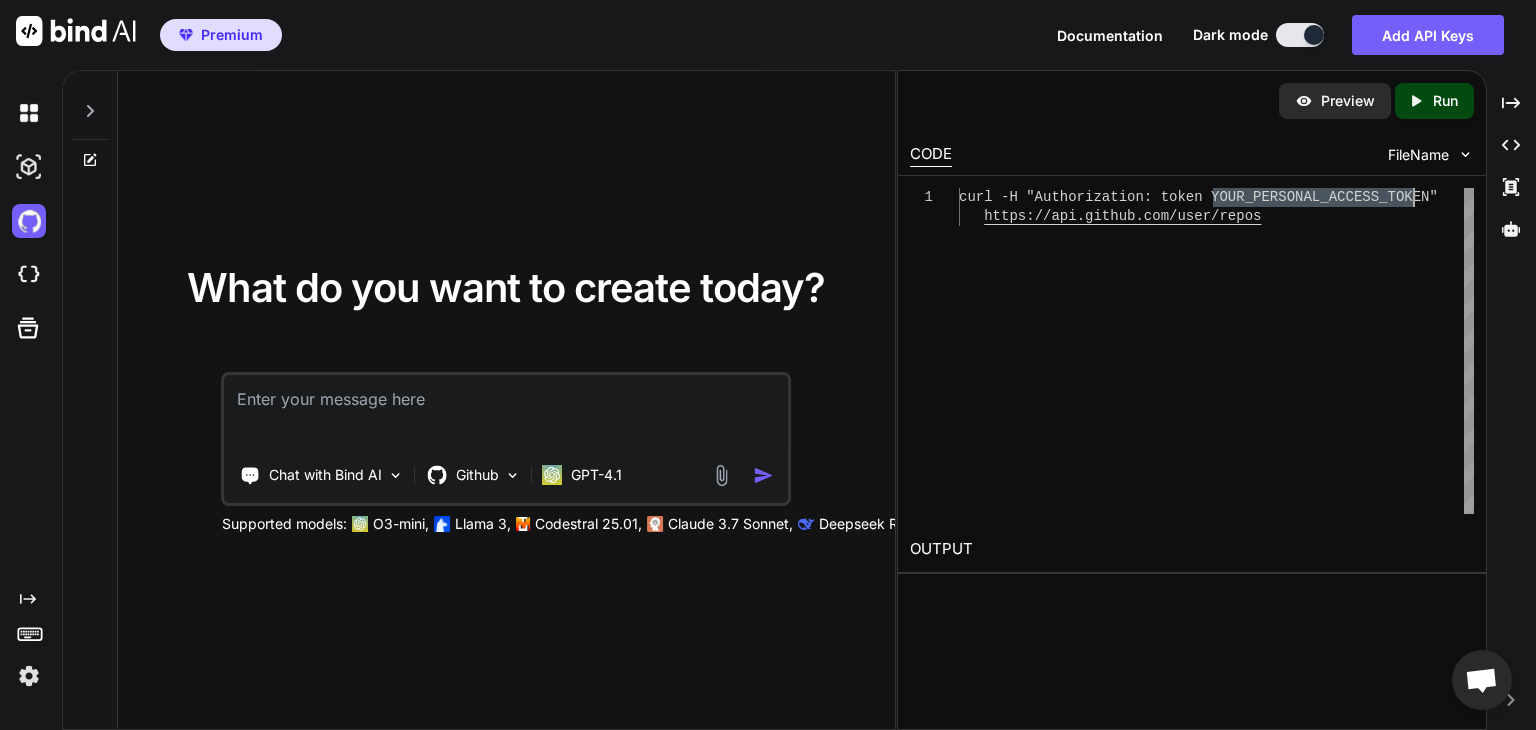 drag, startPoint x: 1209, startPoint y: 196, endPoint x: 1413, endPoint y: 195, distance: 204.00246 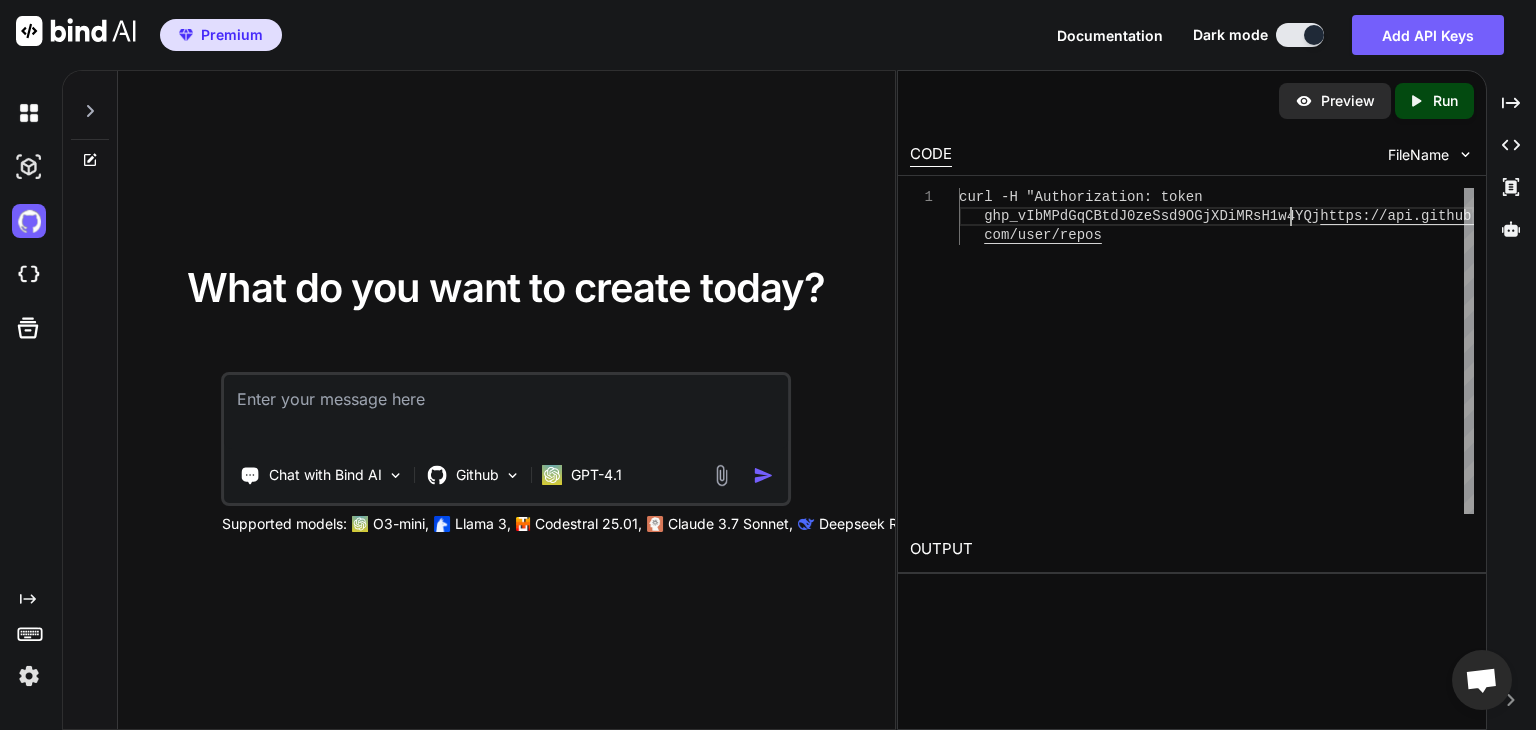 type on "curl -H "Authorization: token 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" https://api.github.com/user/repos" 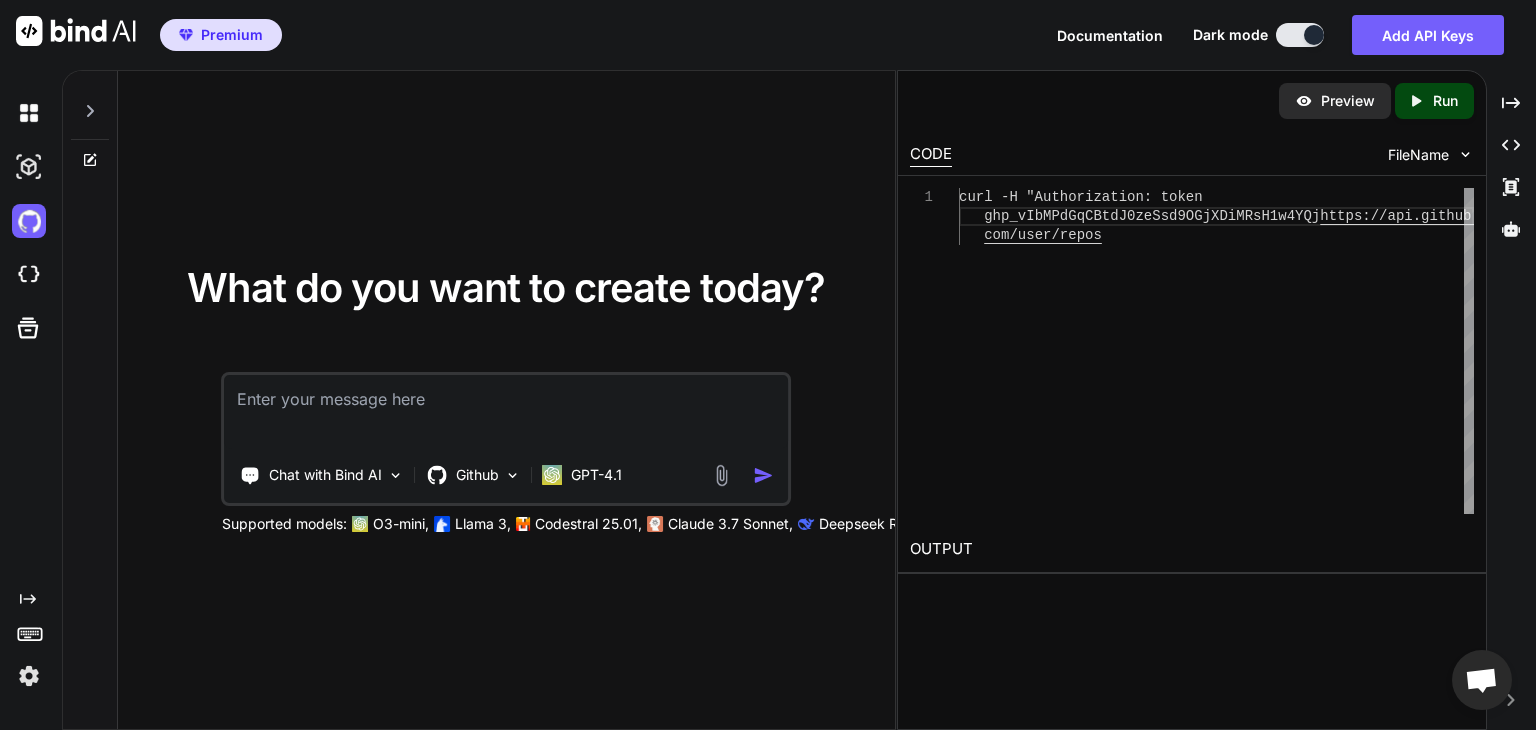 click on "Created with Pixso." at bounding box center (1420, 101) 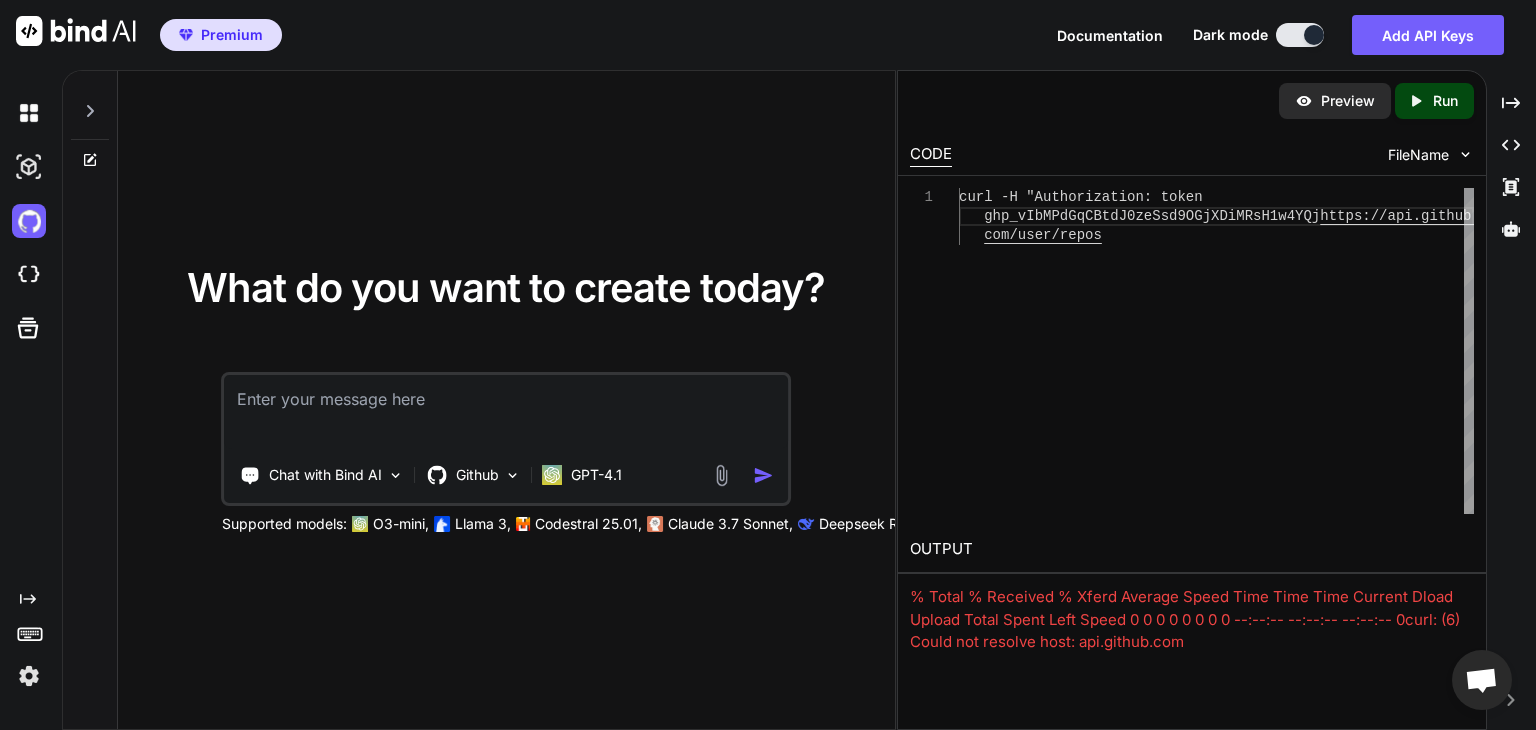 click at bounding box center (29, 221) 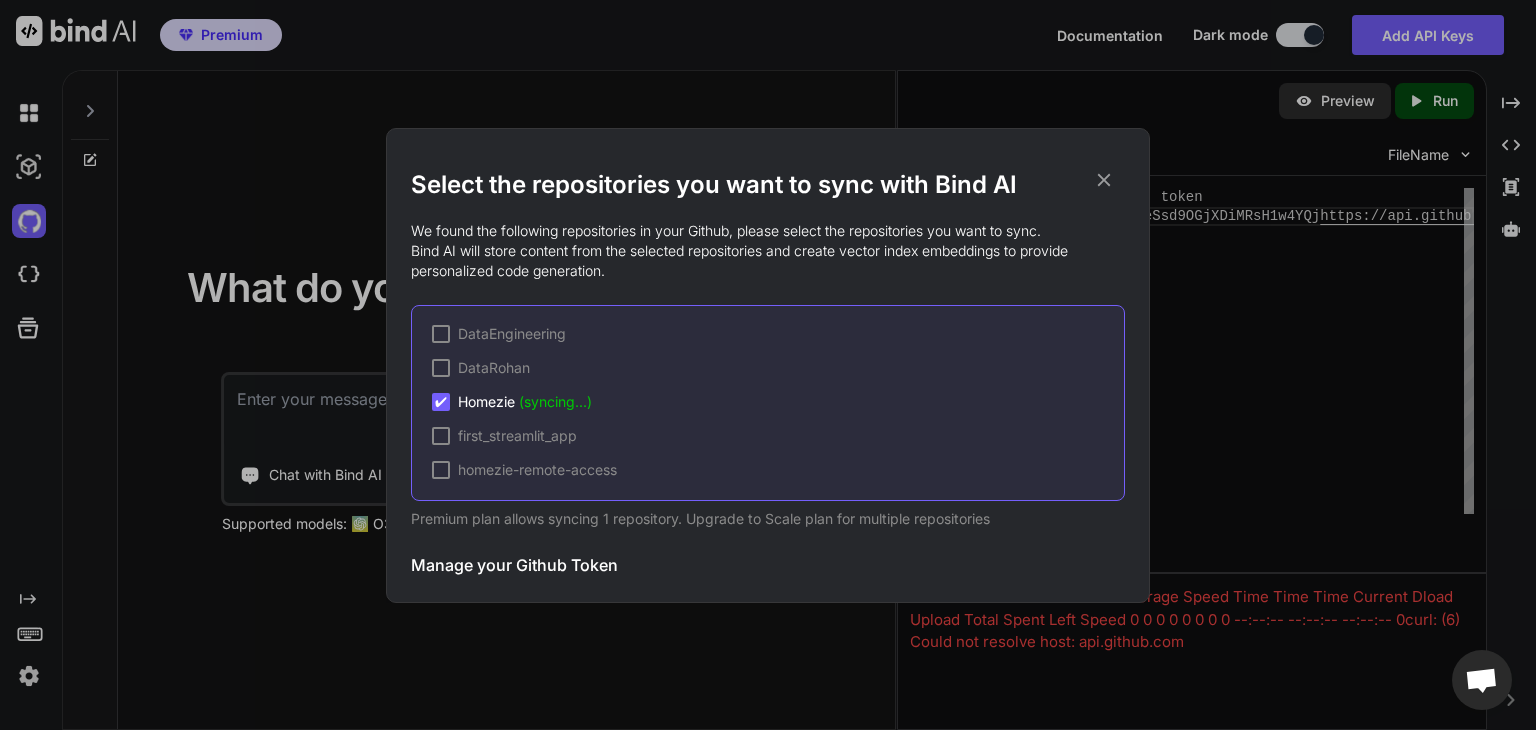 click on "Select the repositories you want to sync with Bind AI We found the following repositories in your Github, please select the repositories you want to sync.  Bind AI will store content from the selected repositories and create vector index embeddings to provide  personalized code generation. DataEngineering   DataRohan   ✔ Homezie   (syncing...) first_streamlit_app   homezie-remote-access   Premium plan allows syncing 1 repository. Upgrade to Scale plan for multiple repositories Manage your Github Token Initiate Sync" at bounding box center (768, 365) 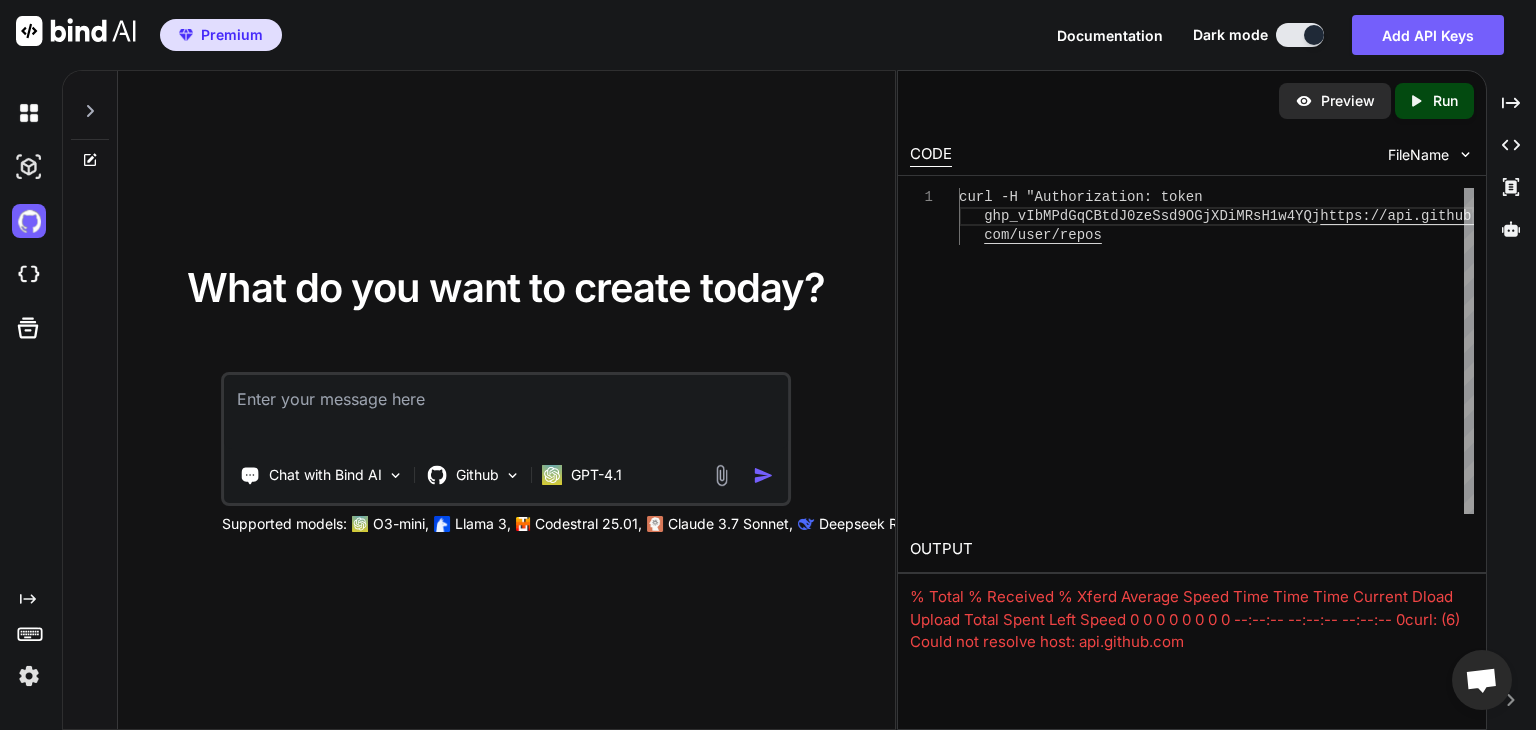 click at bounding box center (506, 412) 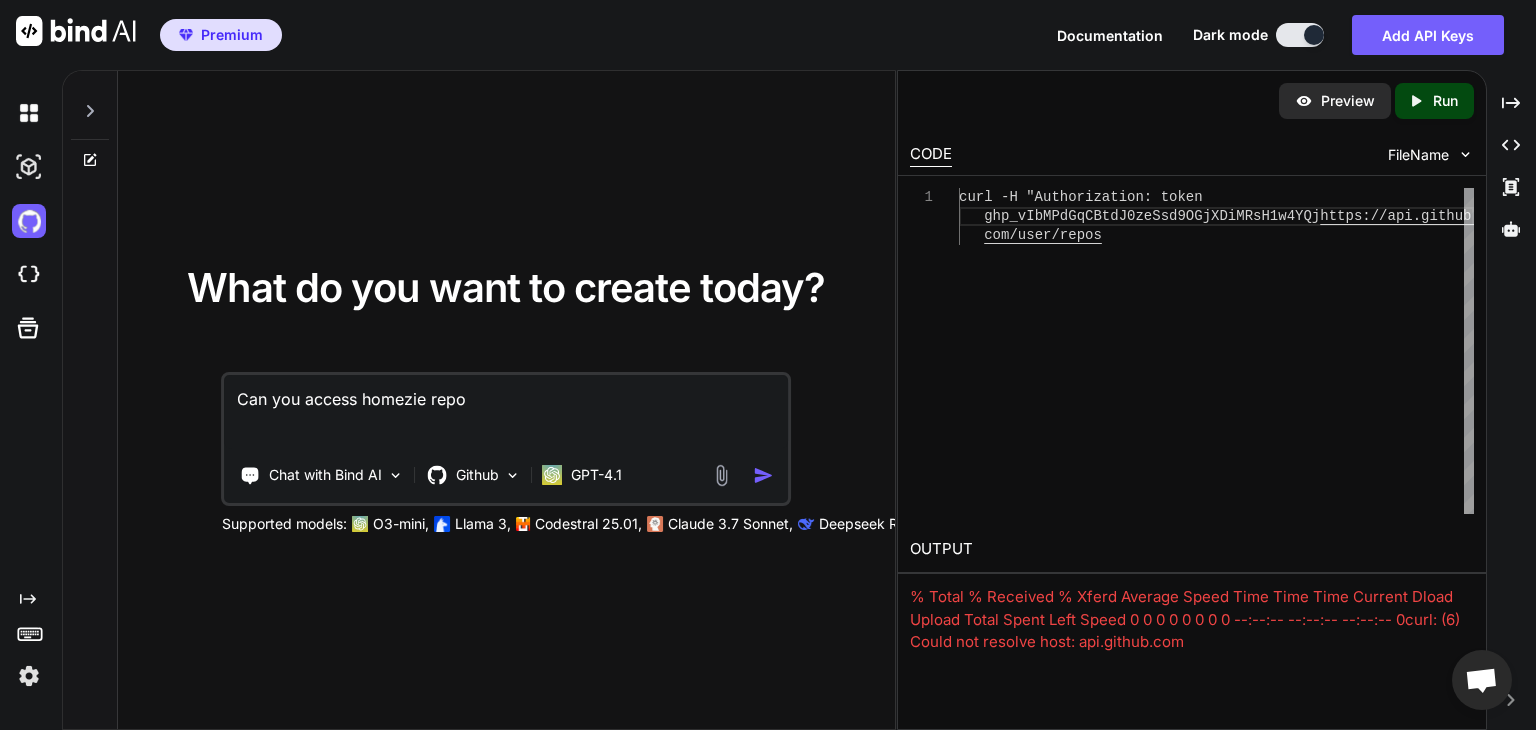 type on "Can you access homezie repo?" 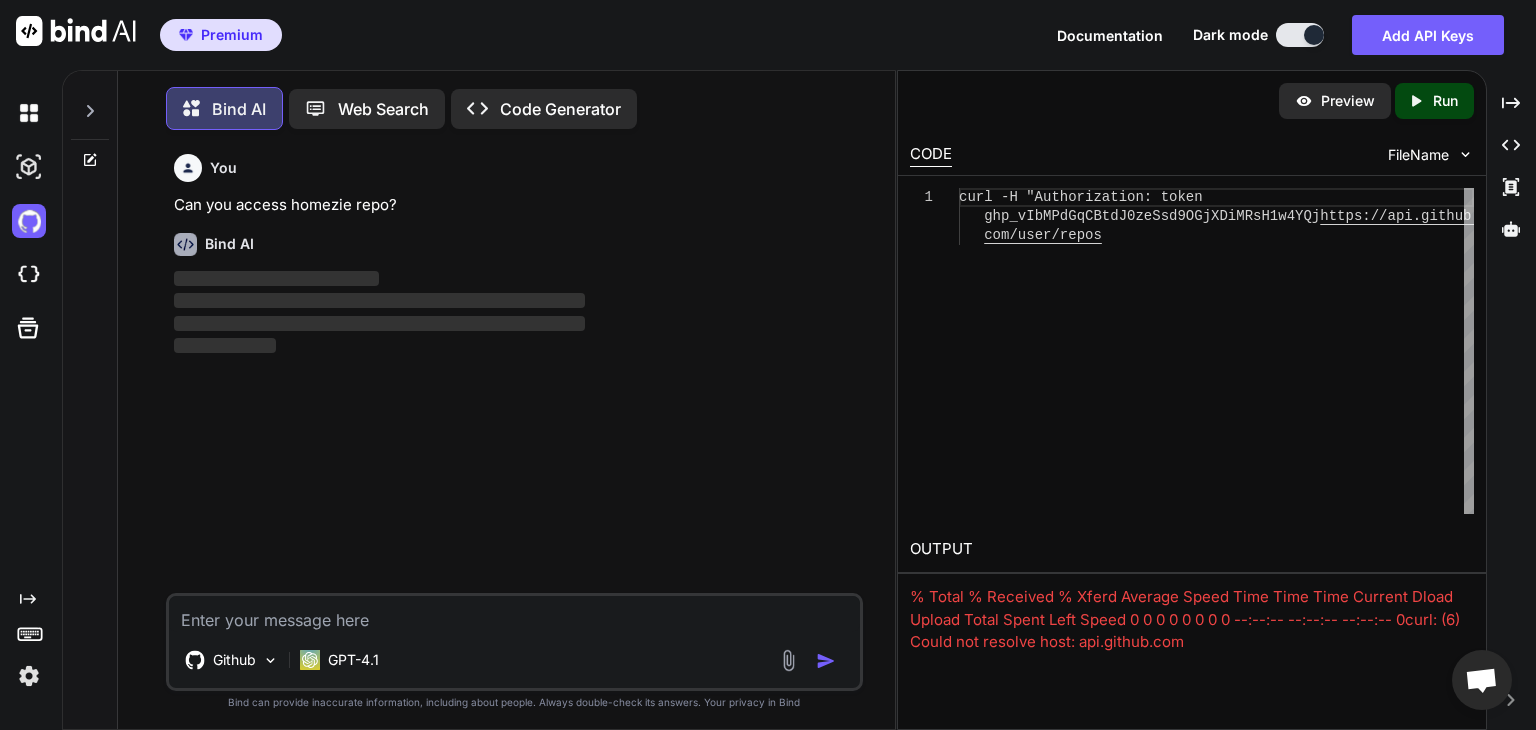 scroll, scrollTop: 8, scrollLeft: 0, axis: vertical 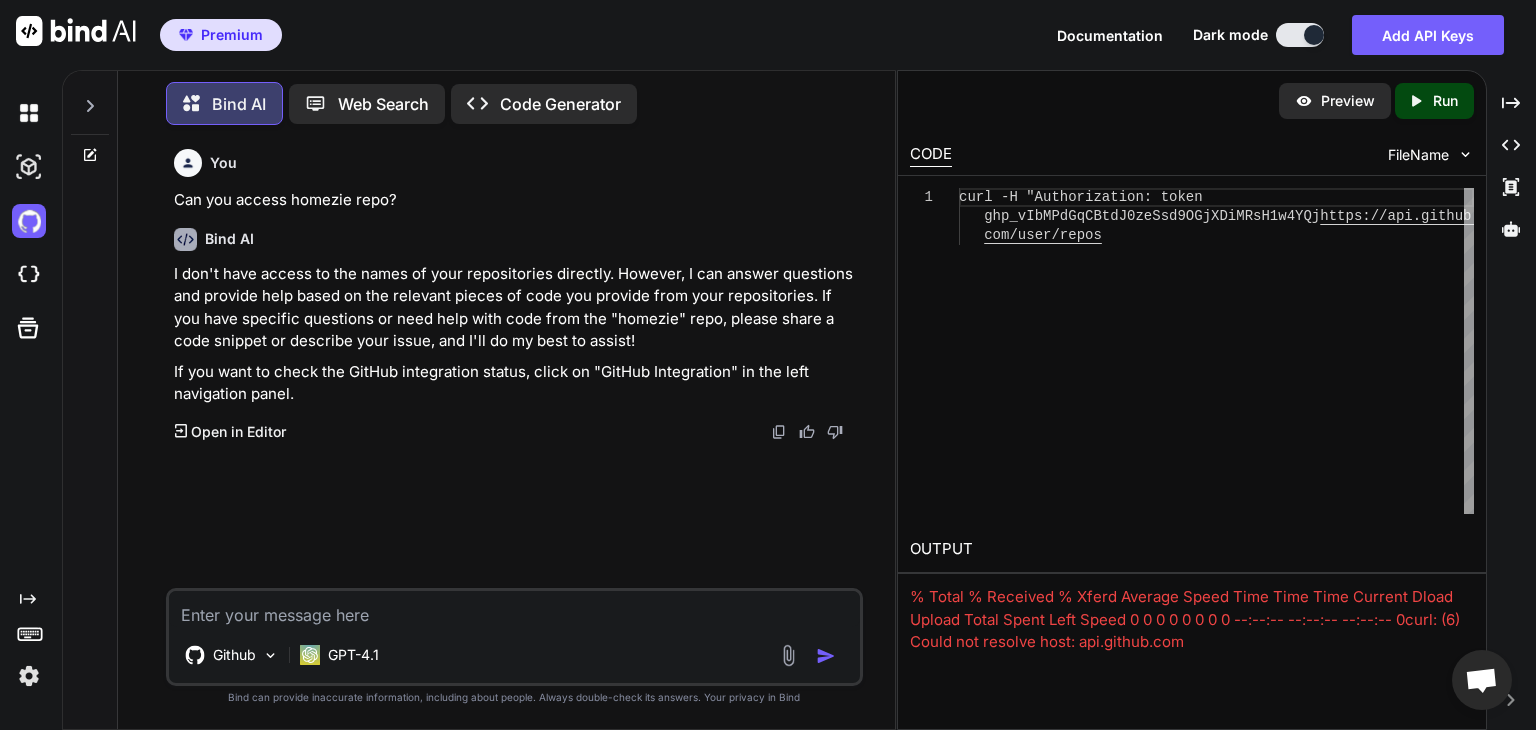 click at bounding box center [514, 609] 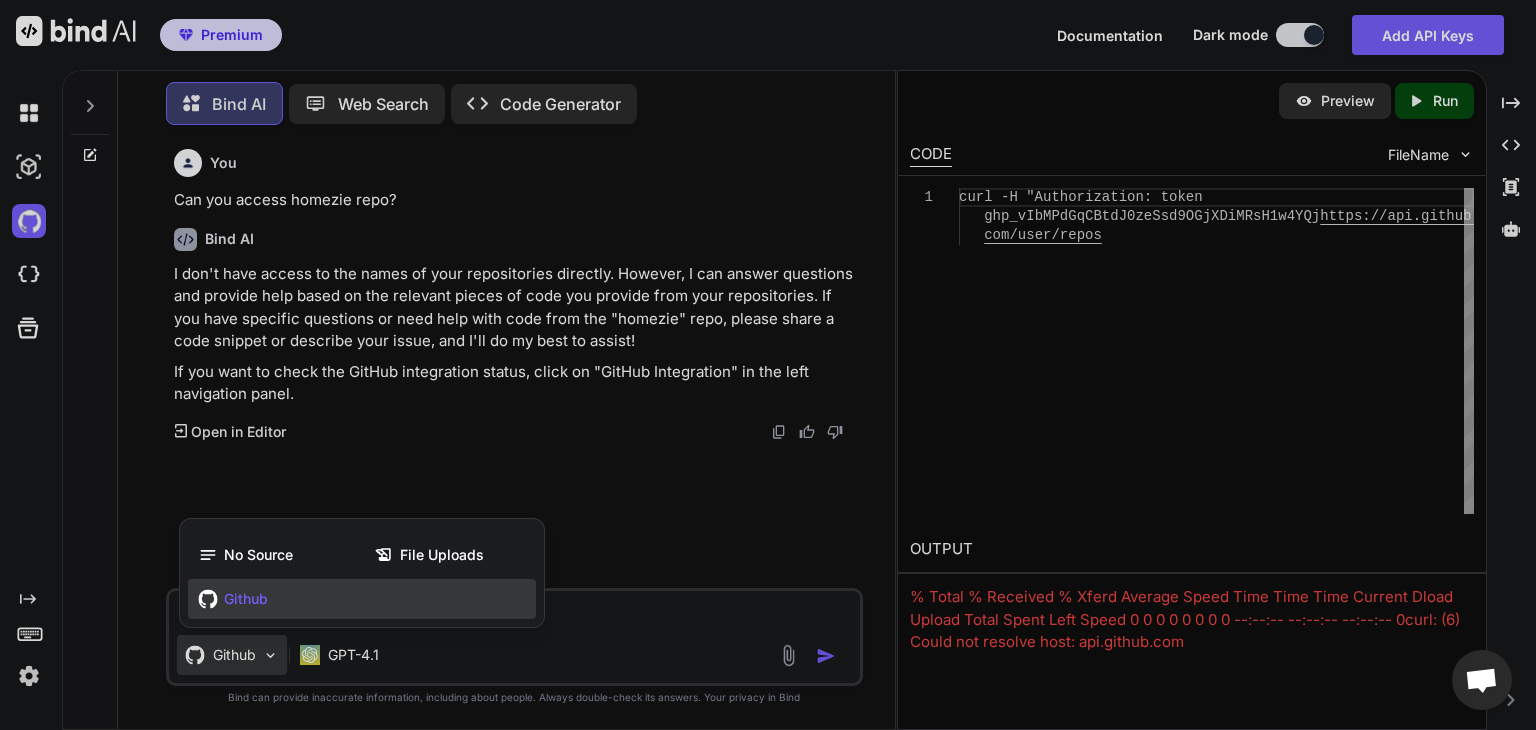 click at bounding box center [768, 365] 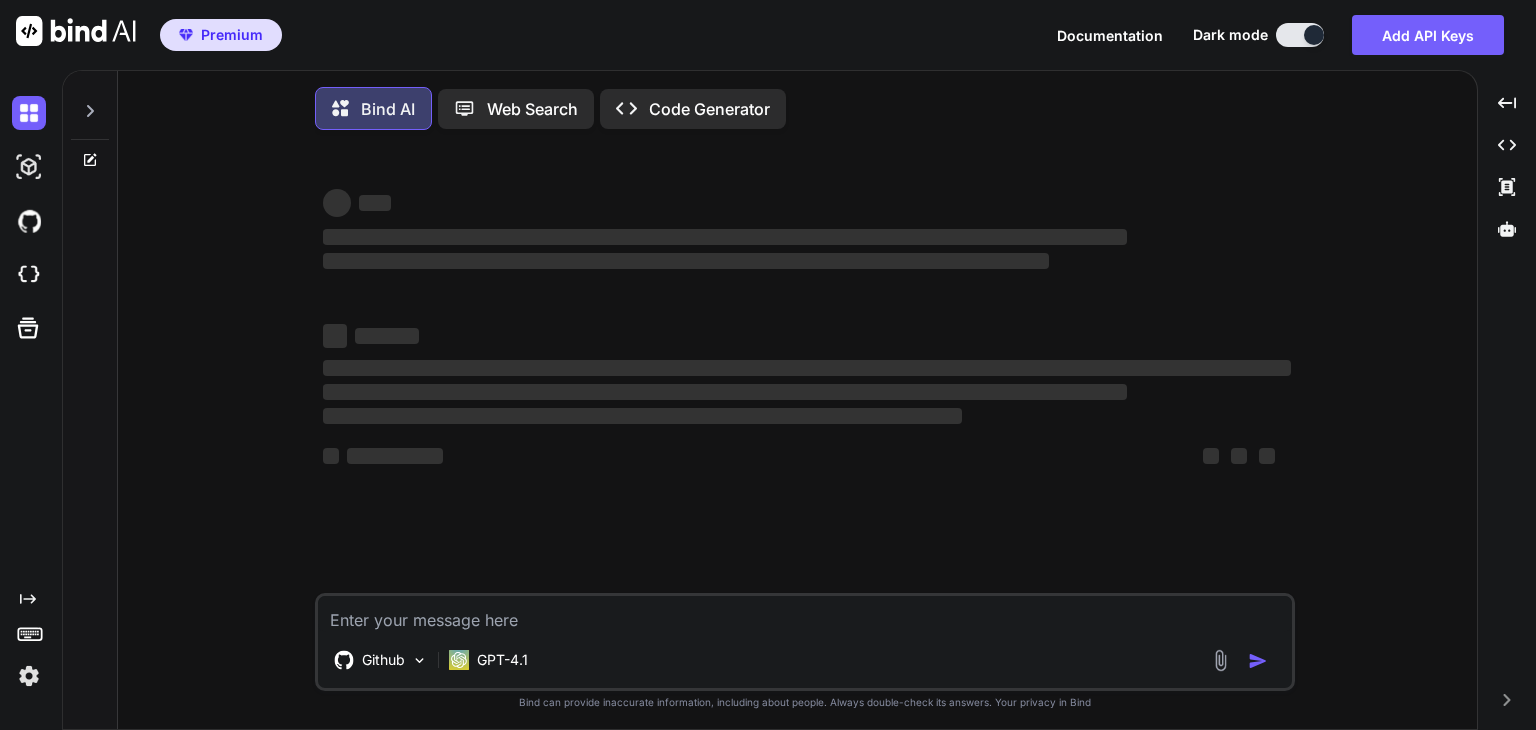 scroll, scrollTop: 0, scrollLeft: 0, axis: both 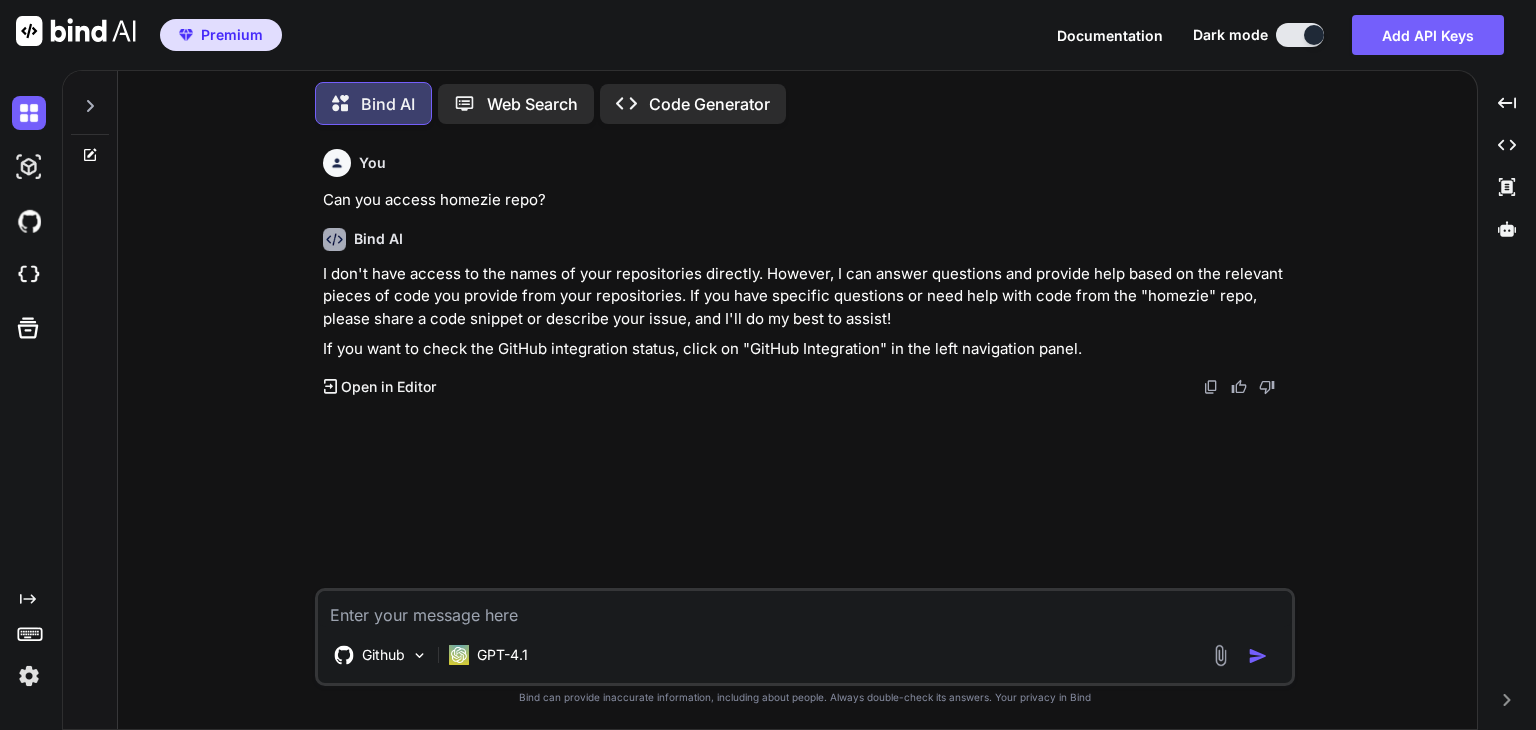 type on "x" 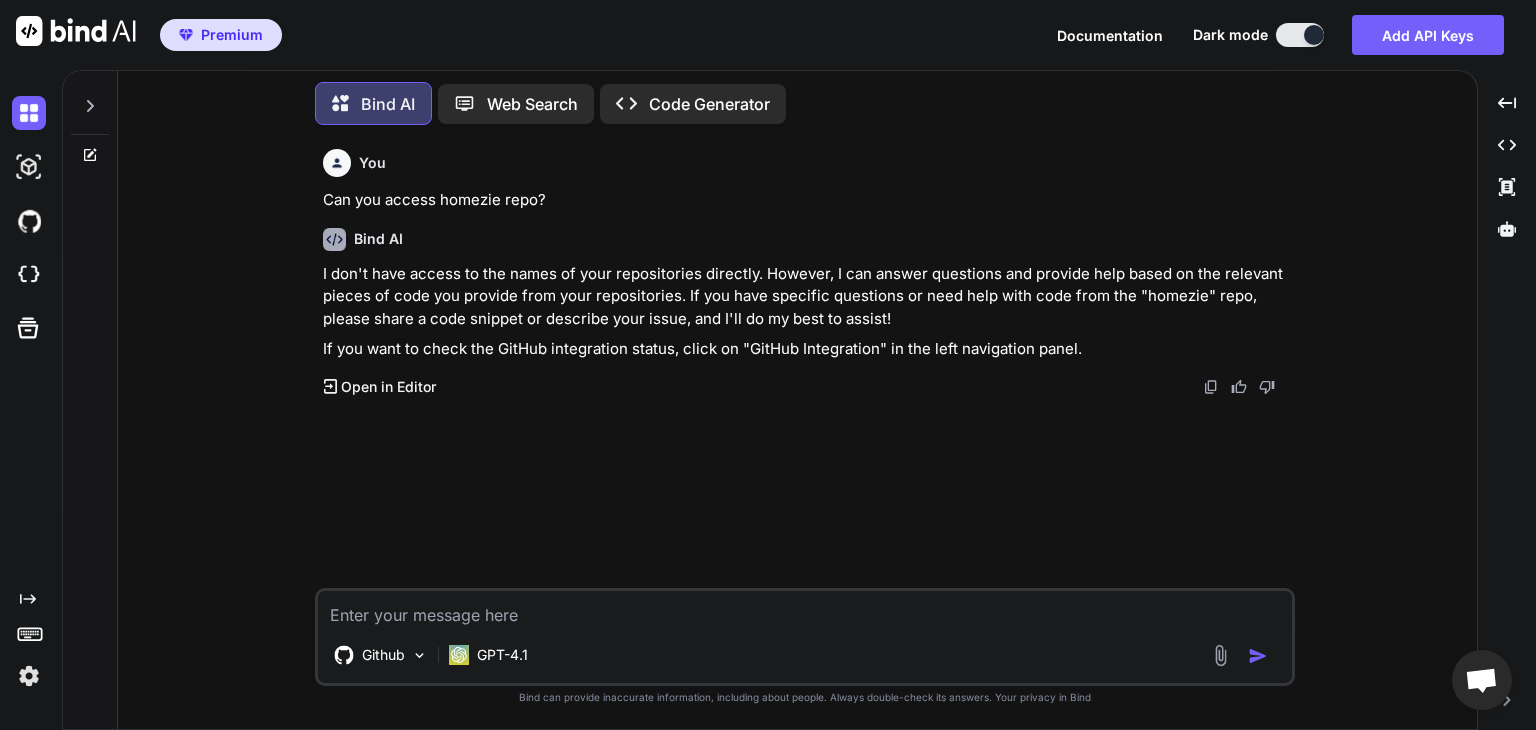 click at bounding box center [29, 221] 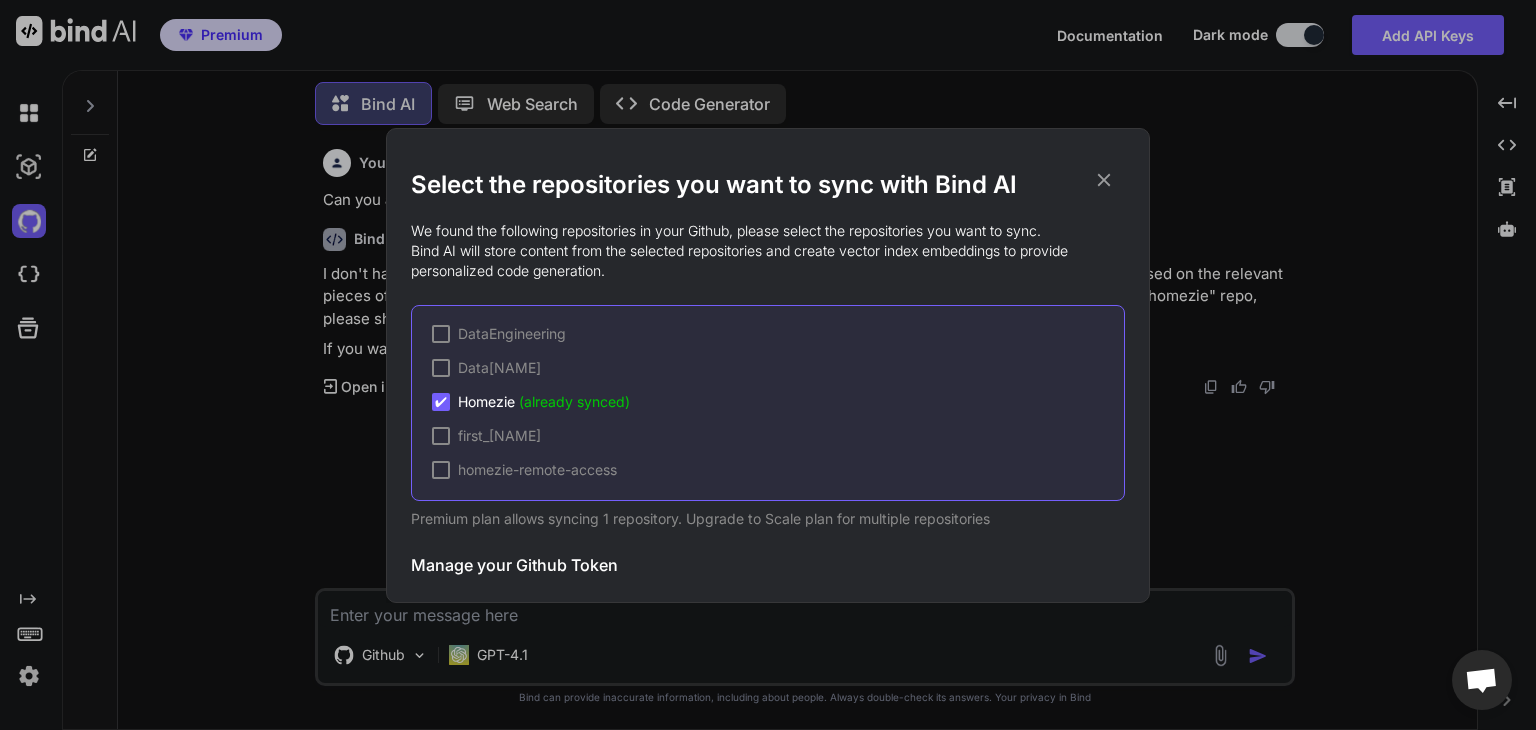 click on "Select the repositories you want to sync with Bind AI We found the following repositories in your Github, please select the repositories you want to sync.  Bind AI will store content from the selected repositories and create vector index embeddings to provide  personalized code generation. DataEngineering   DataRohan   ✔ Homezie   (already synced) first_streamlit_app   homezie-remote-access   Premium plan allows syncing 1 repository. Upgrade to Scale plan for multiple repositories Manage your Github Token Initiate Sync" at bounding box center [768, 365] 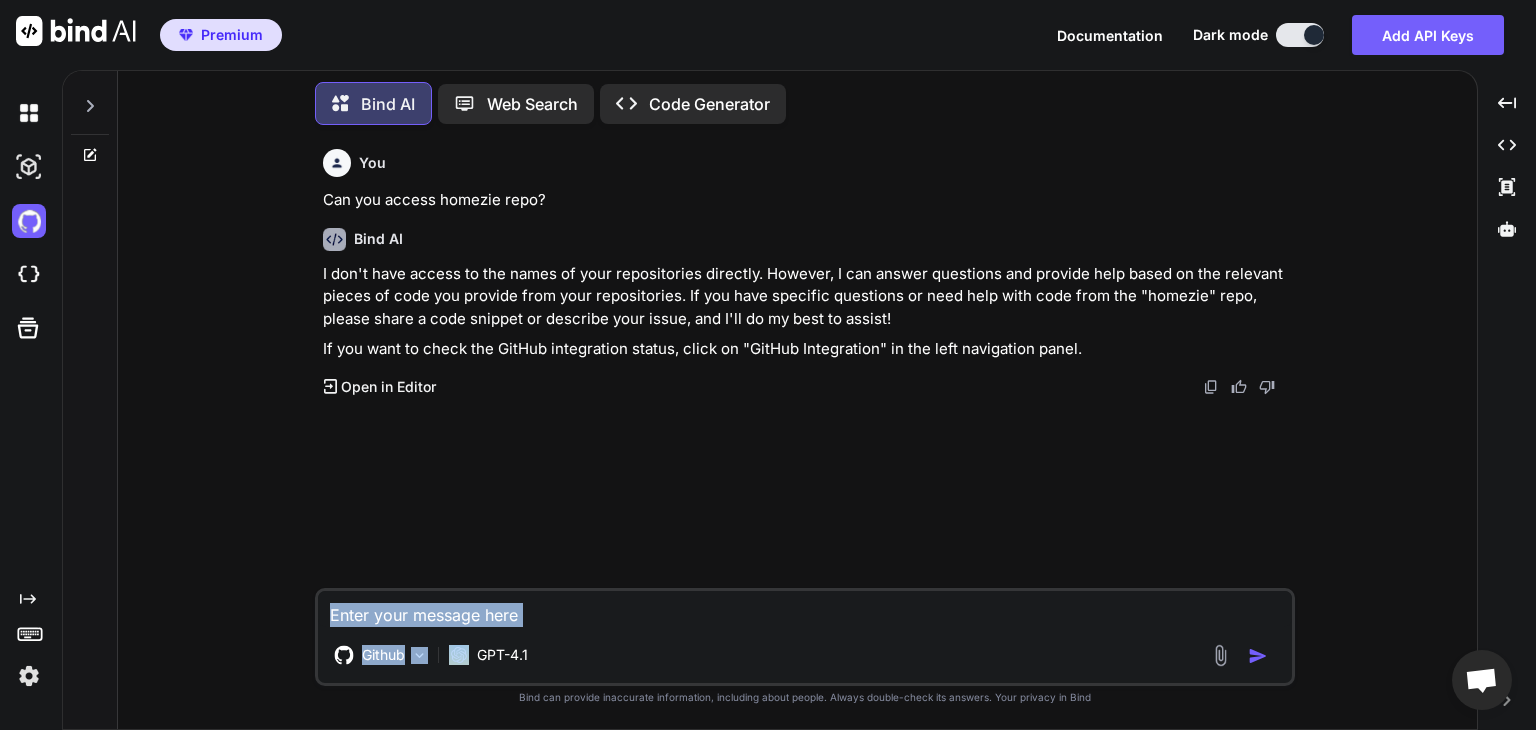click on "Github   GPT-4.1" at bounding box center (805, 637) 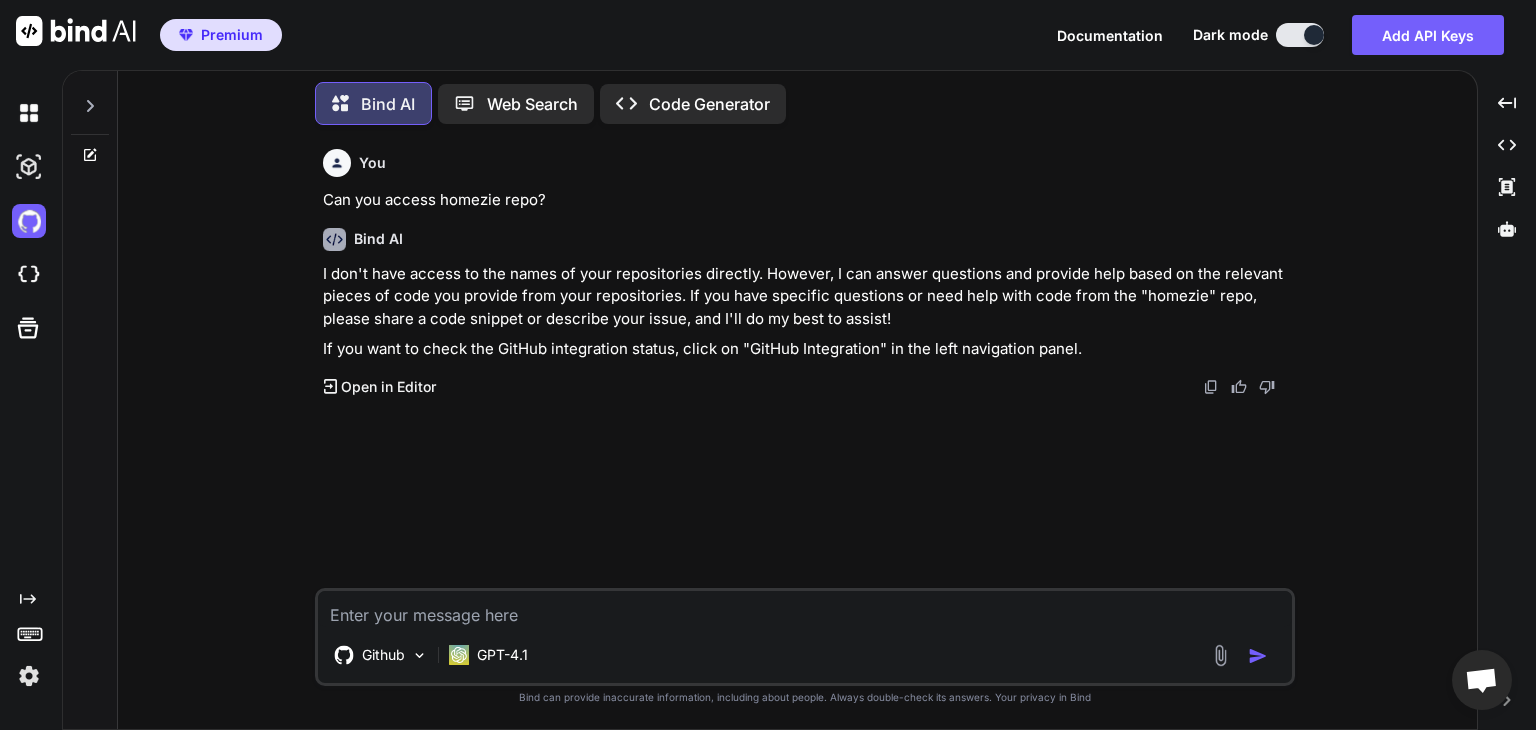 paste on "You are a senior full-stack AI engineer helping me build a feature called Moodzie inside my product Homezie — an interior design platform." 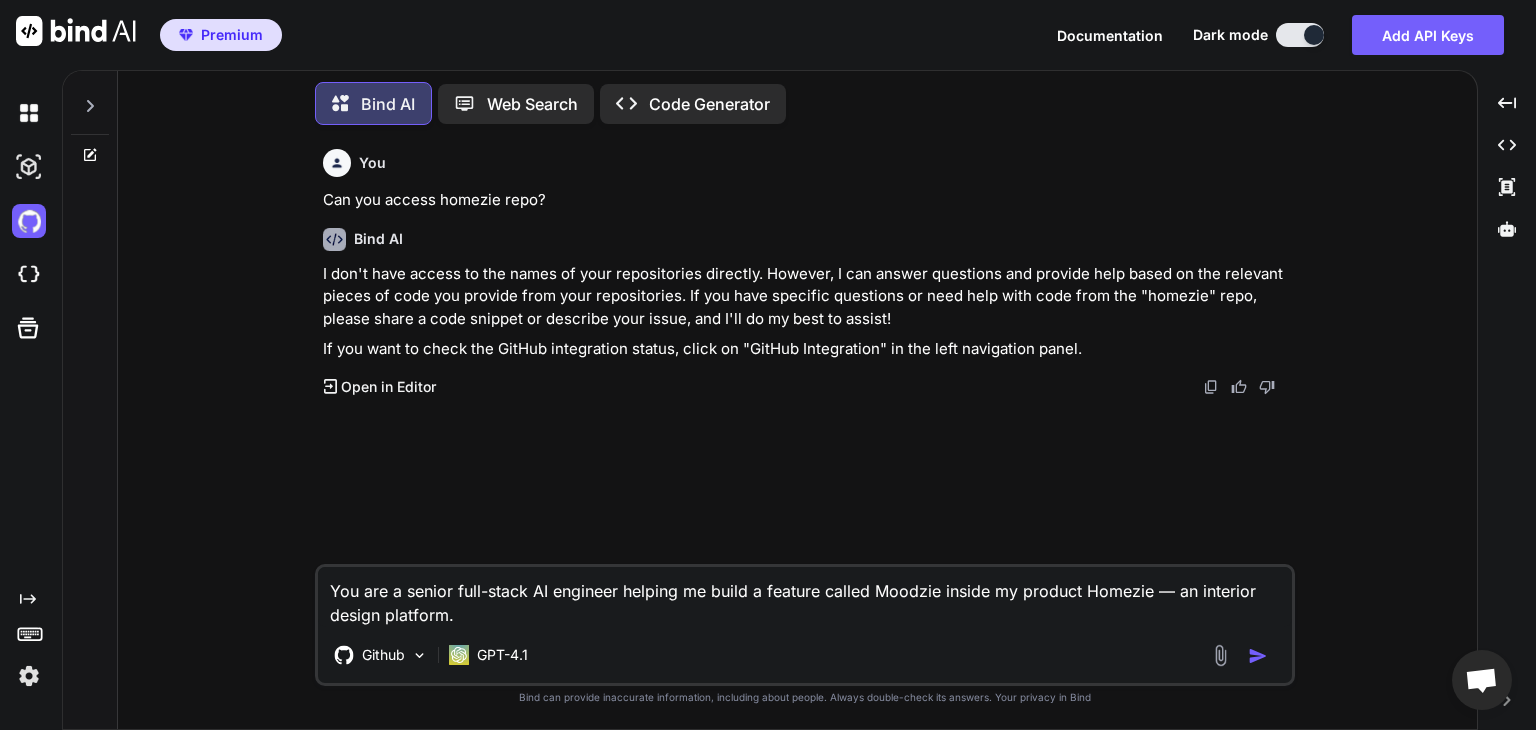 type on "x" 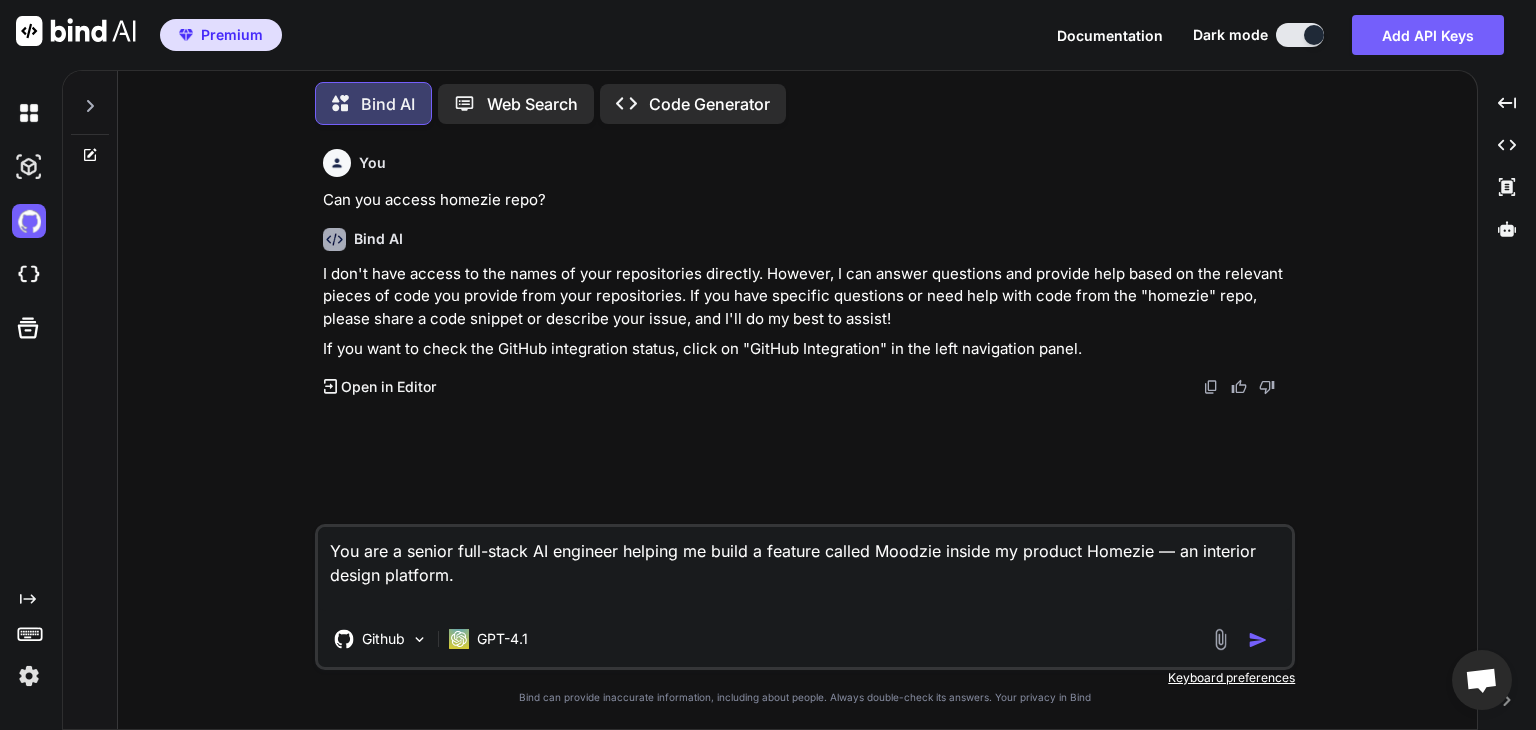 type on "You are a senior full-stack AI engineer helping me build a feature called Moodzie inside my product Homezie — an interior design platform." 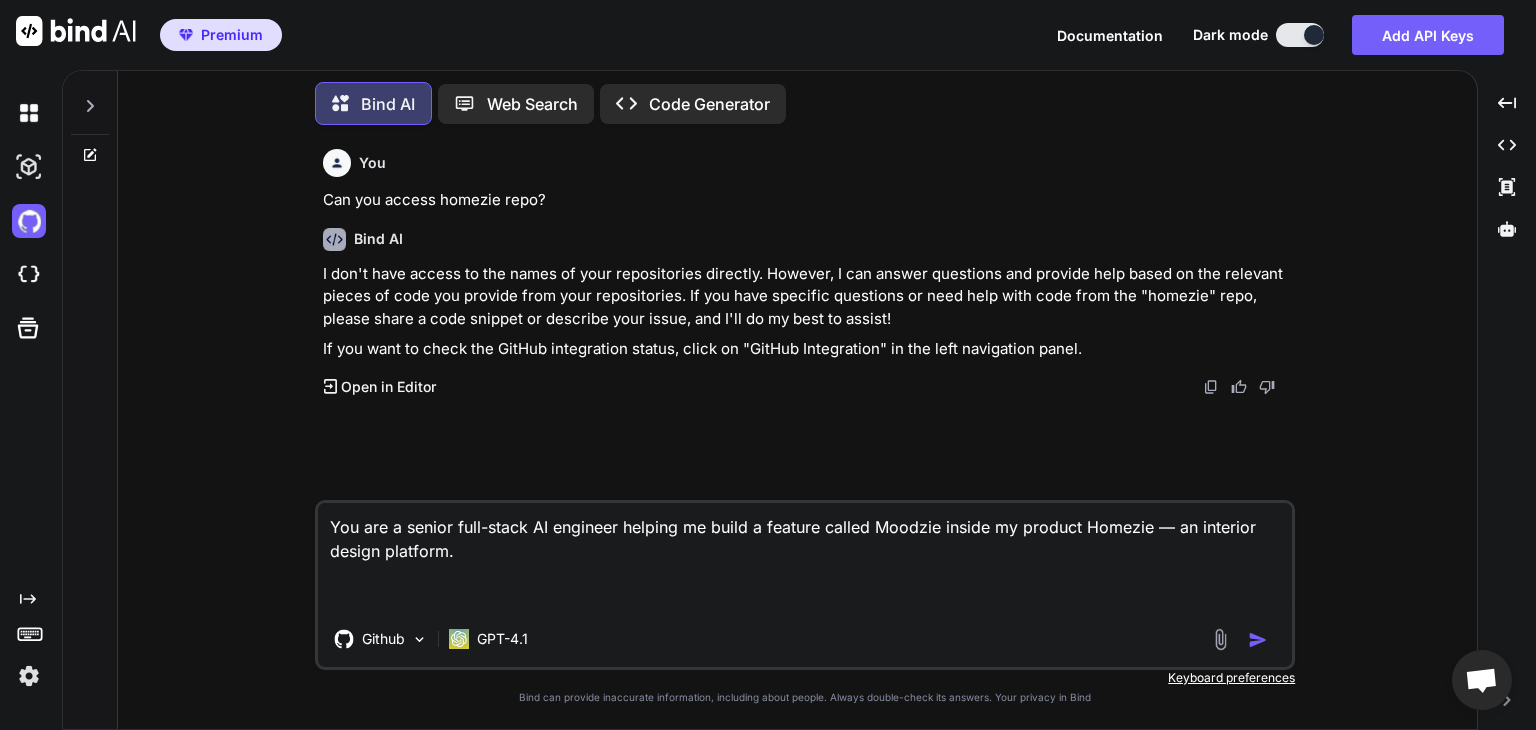 paste on "Moodzie allows users to upload a reference image (like a Pinterest interior photo) and receive an AI-generated moodboard that includes:
Room-wise styling suggestions (Living Room, Kitchen, Bedroom, etc.)
Matching colors and textures
Style inspiration (like Minimalist, Baroque, Japandi, etc.)
It’s designed to feel like a premium, AI-powered inspiration tool." 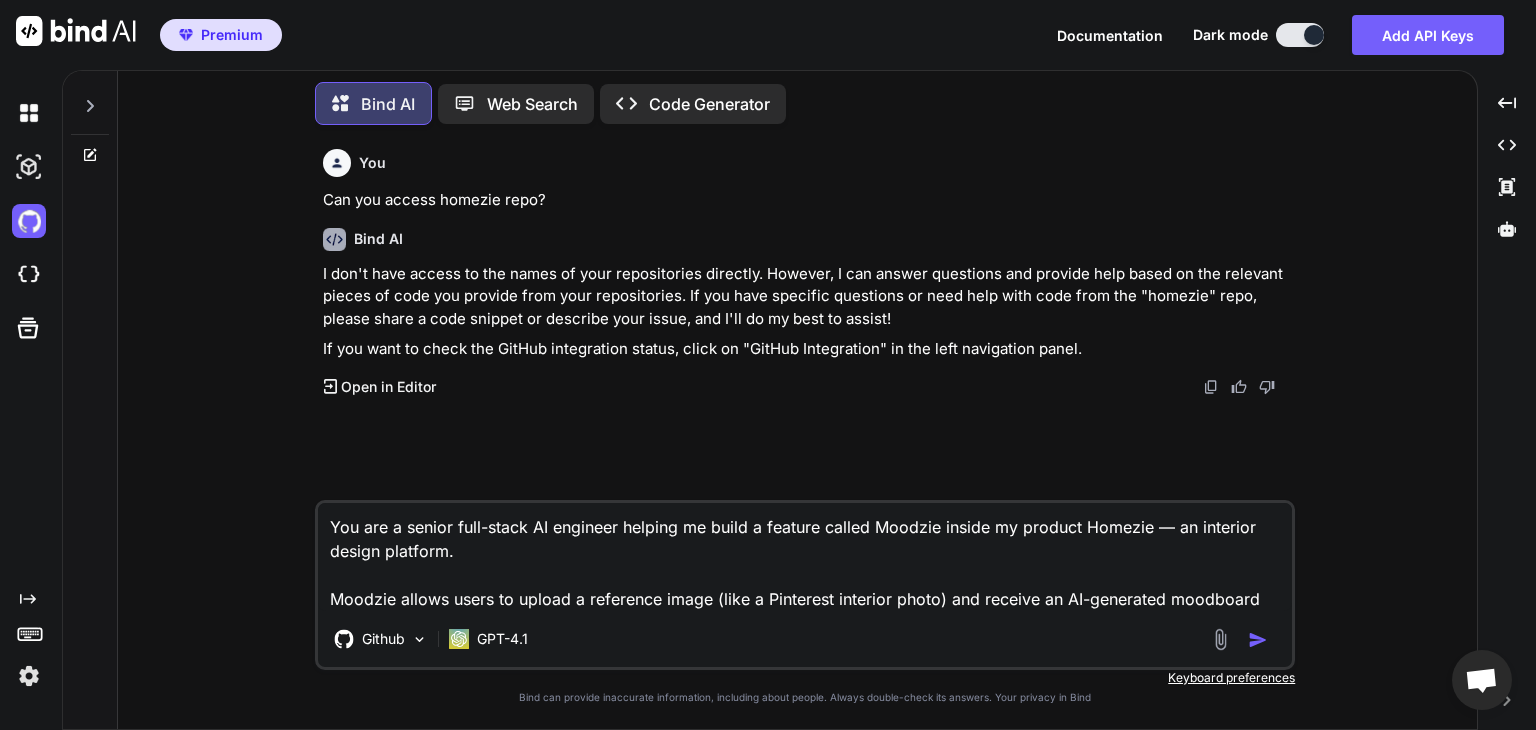 scroll, scrollTop: 74, scrollLeft: 0, axis: vertical 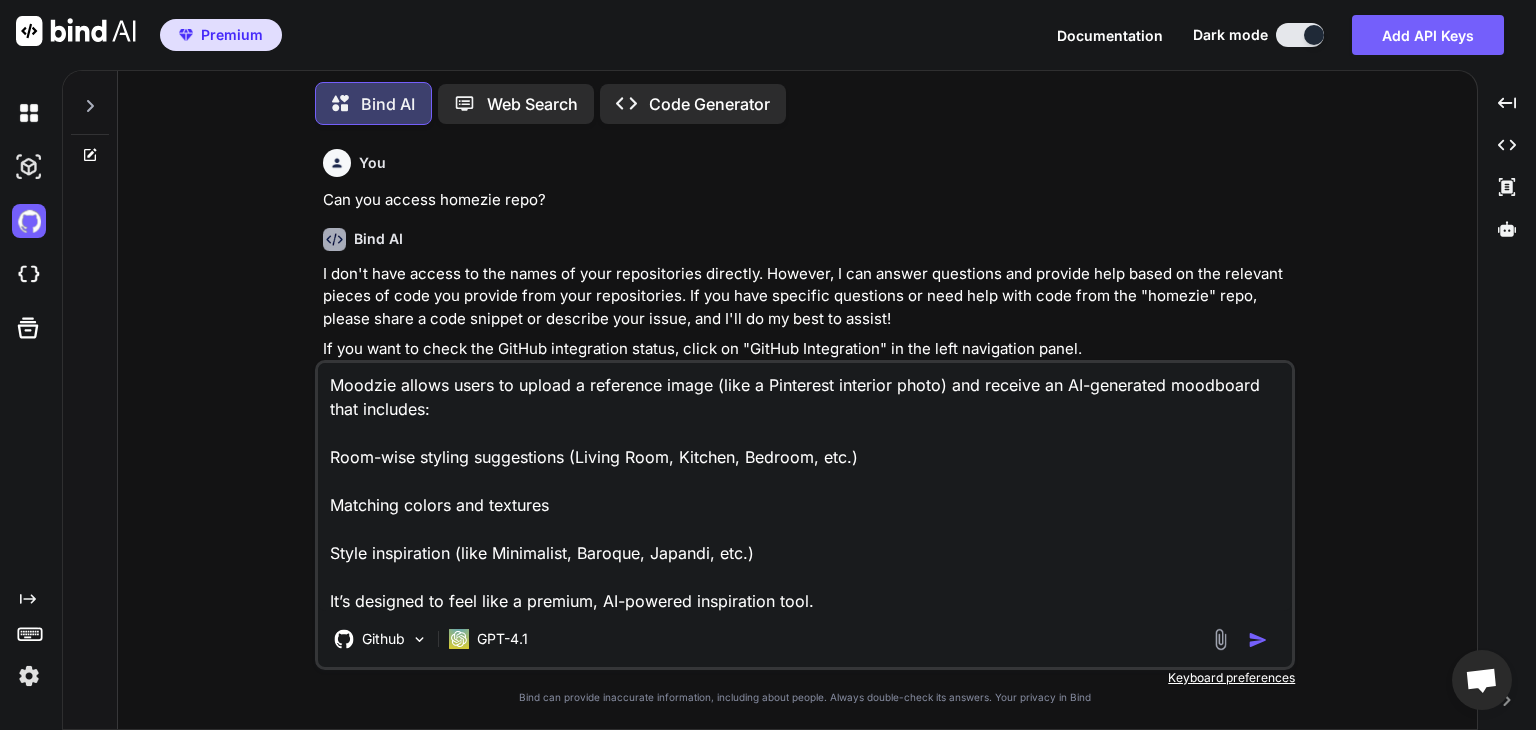 type on "x" 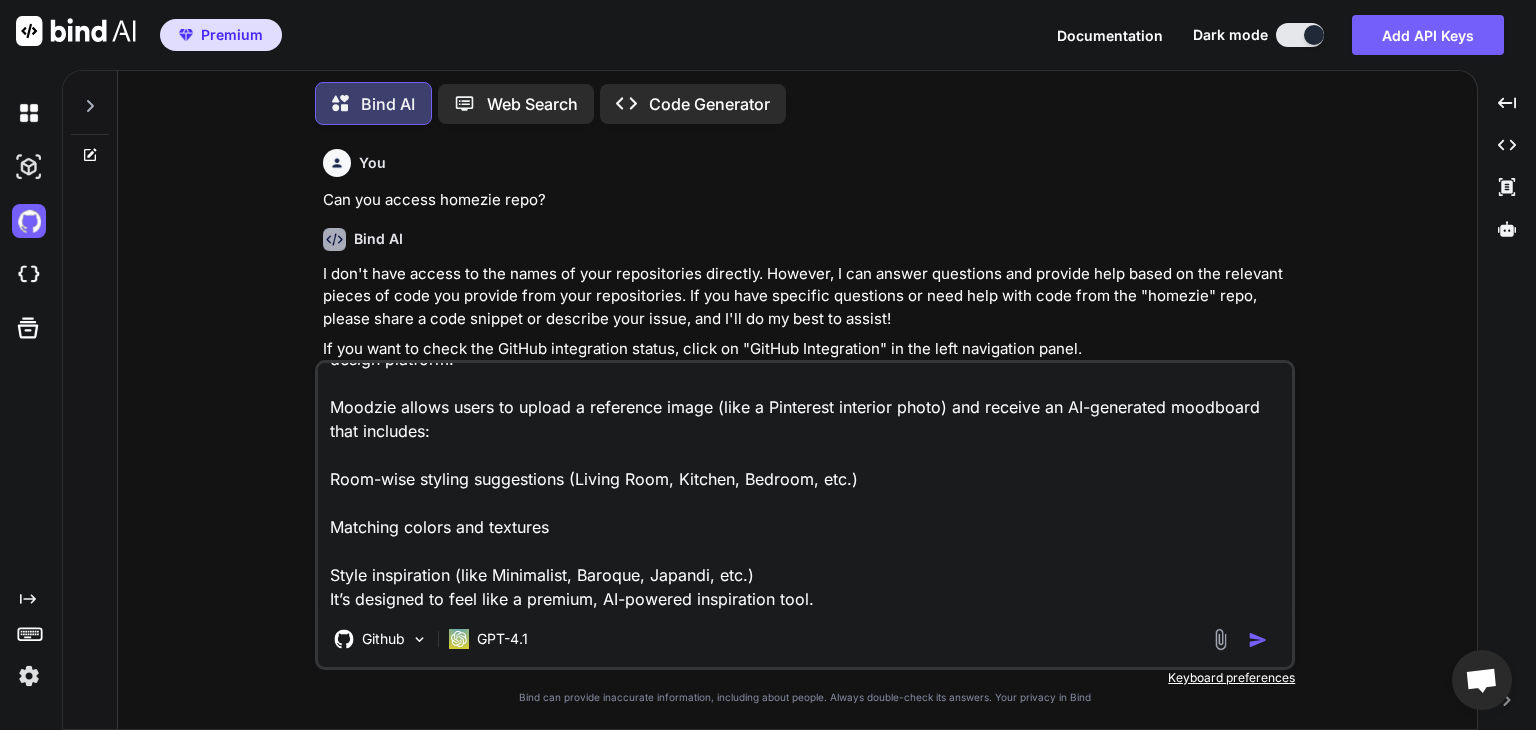 click on "You are a senior full-stack AI engineer helping me build a feature called Moodzie inside my product Homezie — an interior design platform.
Moodzie allows users to upload a reference image (like a Pinterest interior photo) and receive an AI-generated moodboard that includes:
Room-wise styling suggestions (Living Room, Kitchen, Bedroom, etc.)
Matching colors and textures
Style inspiration (like Minimalist, Baroque, Japandi, etc.)
It’s designed to feel like a premium, AI-powered inspiration tool." at bounding box center (805, 487) 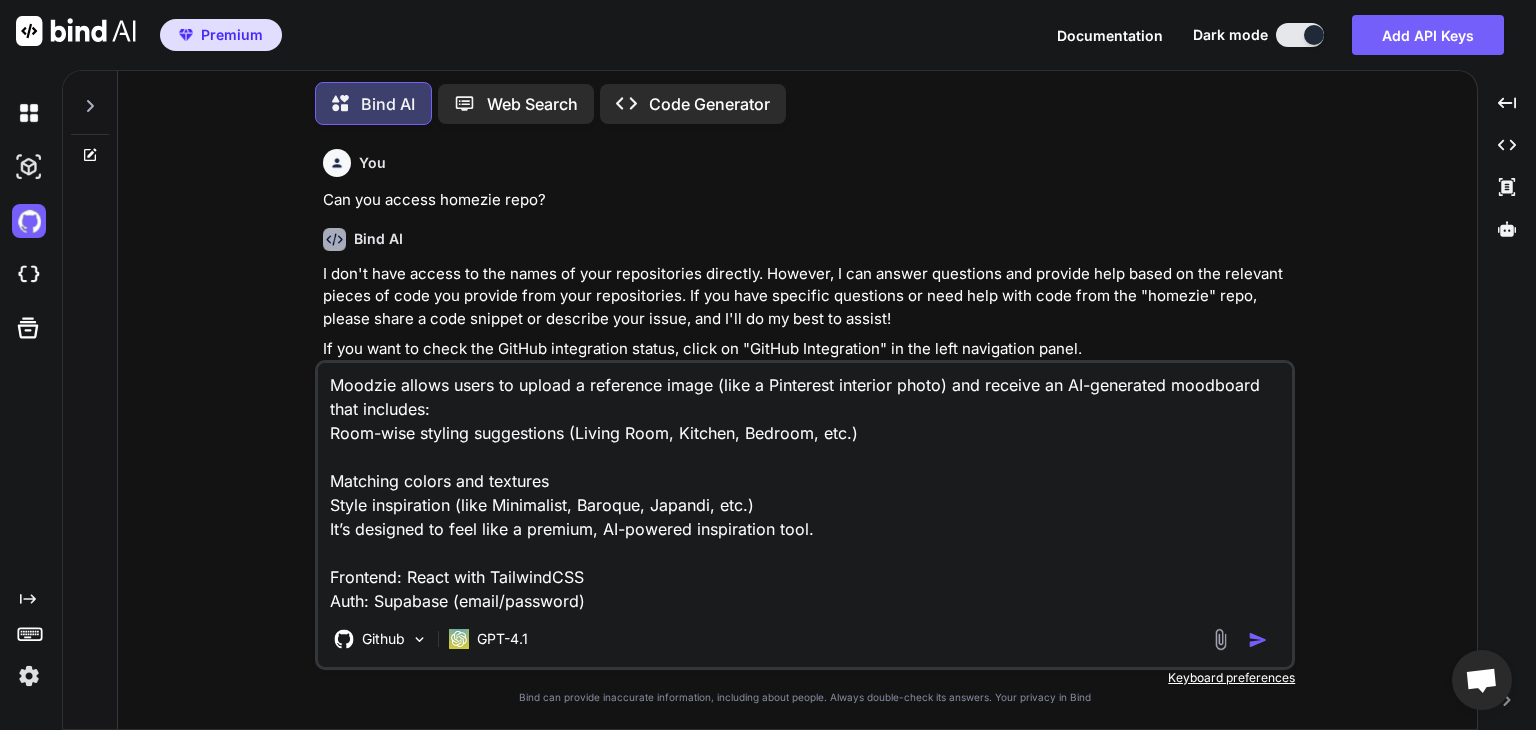 scroll, scrollTop: 52, scrollLeft: 0, axis: vertical 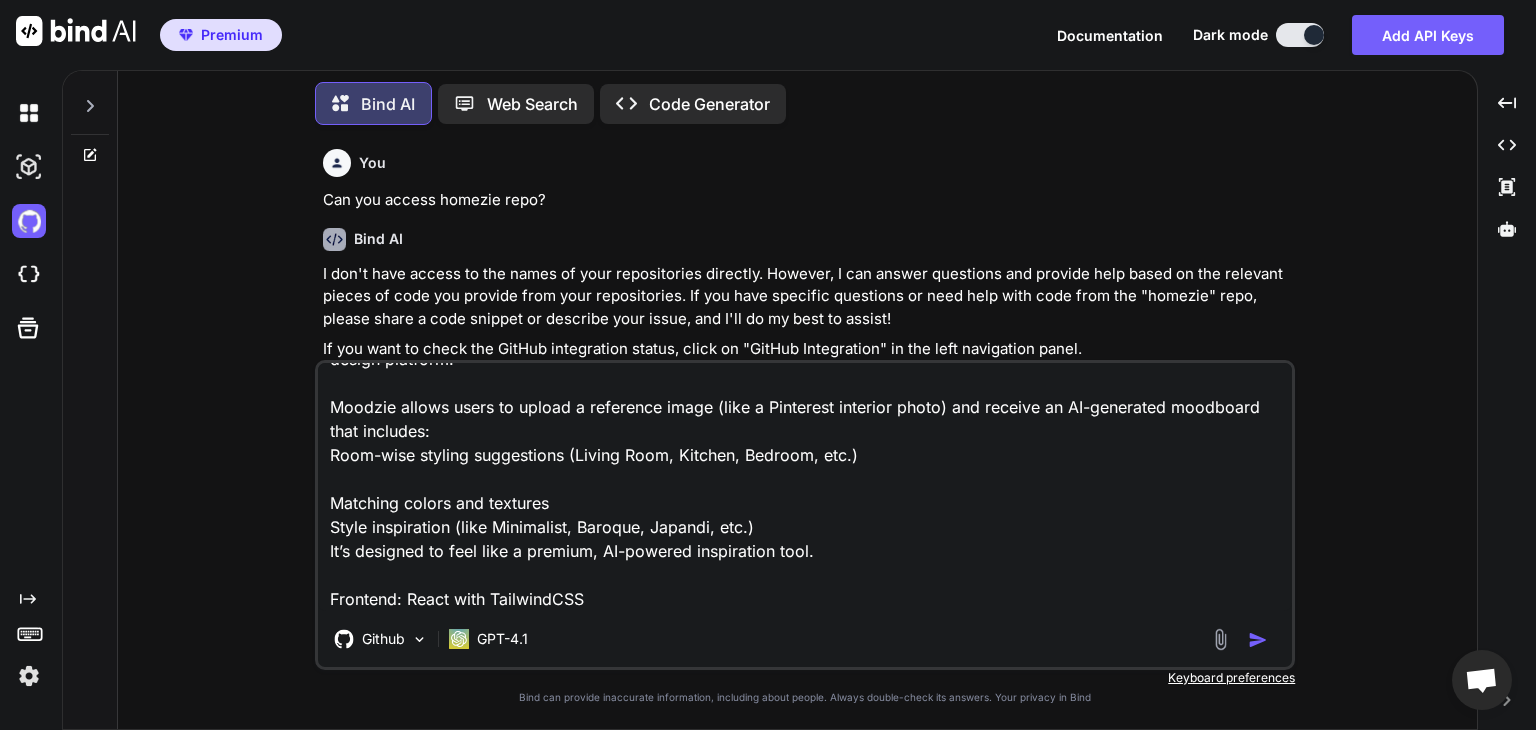 click on "You are a senior full-stack AI engineer helping me build a feature called Moodzie inside my product Homezie — an interior design platform.
Moodzie allows users to upload a reference image (like a Pinterest interior photo) and receive an AI-generated moodboard that includes:
Room-wise styling suggestions (Living Room, Kitchen, Bedroom, etc.)
Matching colors and textures
Style inspiration (like Minimalist, Baroque, Japandi, etc.)
It’s designed to feel like a premium, AI-powered inspiration tool.
Frontend: React with TailwindCSS
Auth: Supabase (email/password)
Image Upload: Via a form component using local state
AI Integration (WIP): Plan is to send uploaded images to an AI model (OpenAI Vision / Replicate / custom endpoint)
API Layer: Using /api routes for backend calls" at bounding box center (805, 487) 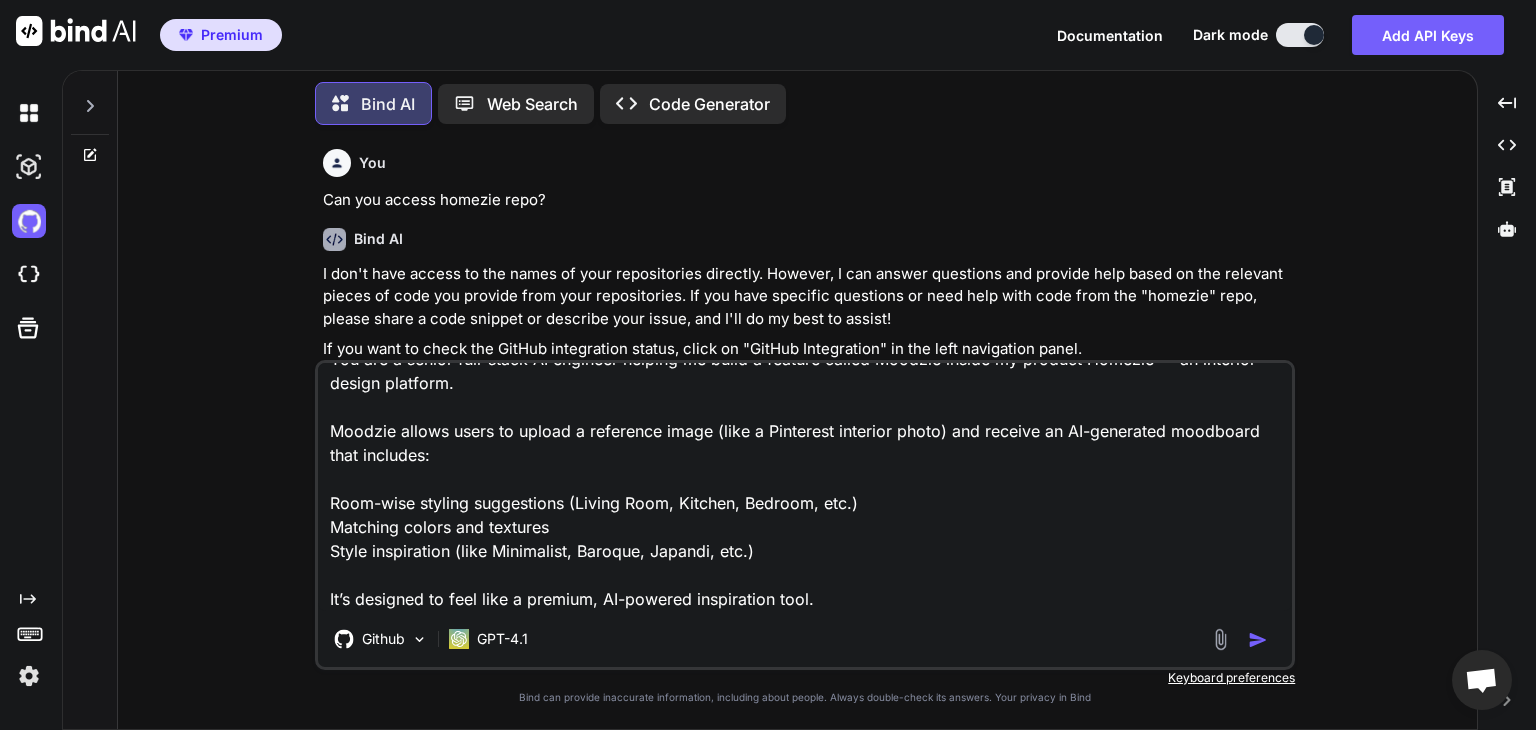 scroll, scrollTop: 28, scrollLeft: 0, axis: vertical 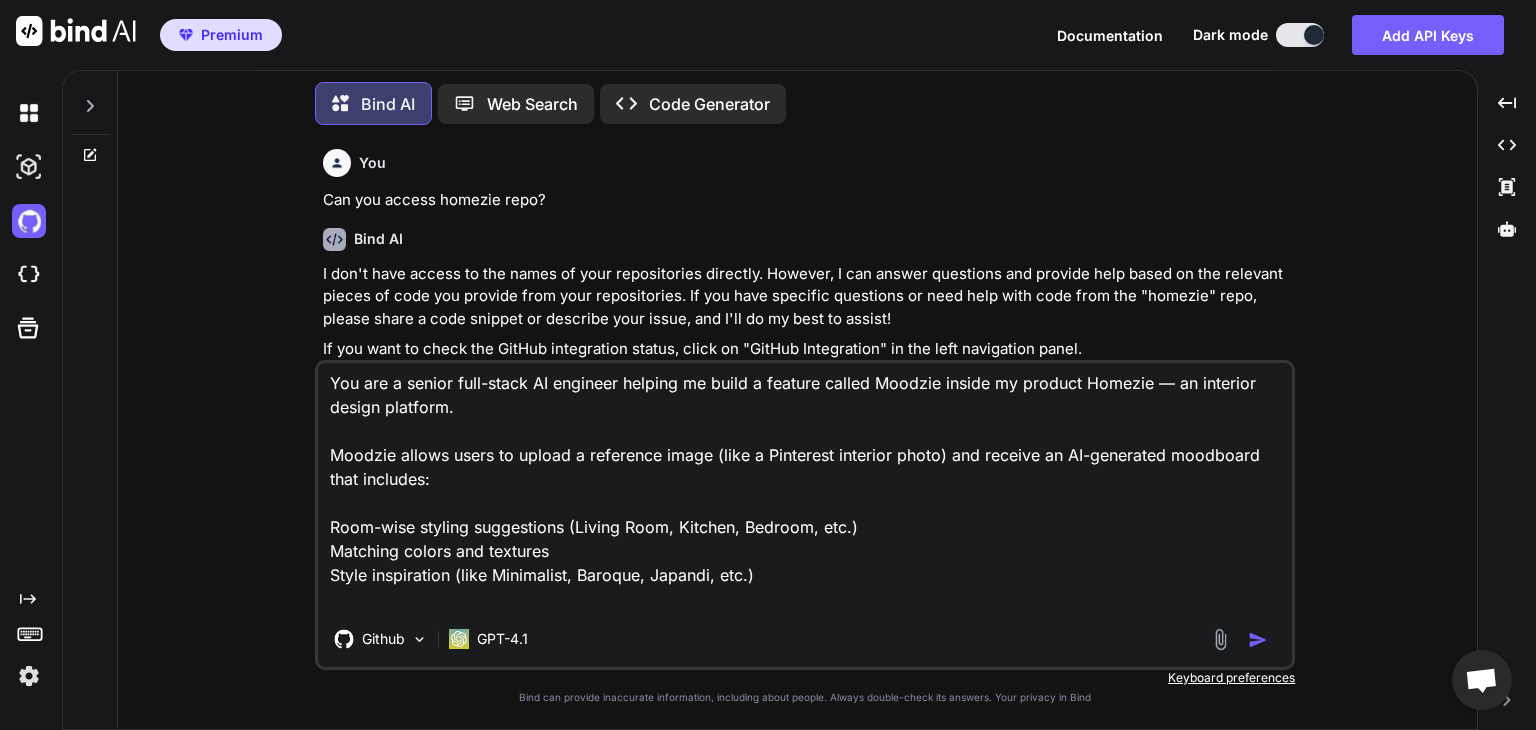 click on "You are a senior full-stack AI engineer helping me build a feature called Moodzie inside my product Homezie — an interior design platform.
Moodzie allows users to upload a reference image (like a Pinterest interior photo) and receive an AI-generated moodboard that includes:
Room-wise styling suggestions (Living Room, Kitchen, Bedroom, etc.)
Matching colors and textures
Style inspiration (like Minimalist, Baroque, Japandi, etc.)
It’s designed to feel like a premium, AI-powered inspiration tool." at bounding box center [805, 487] 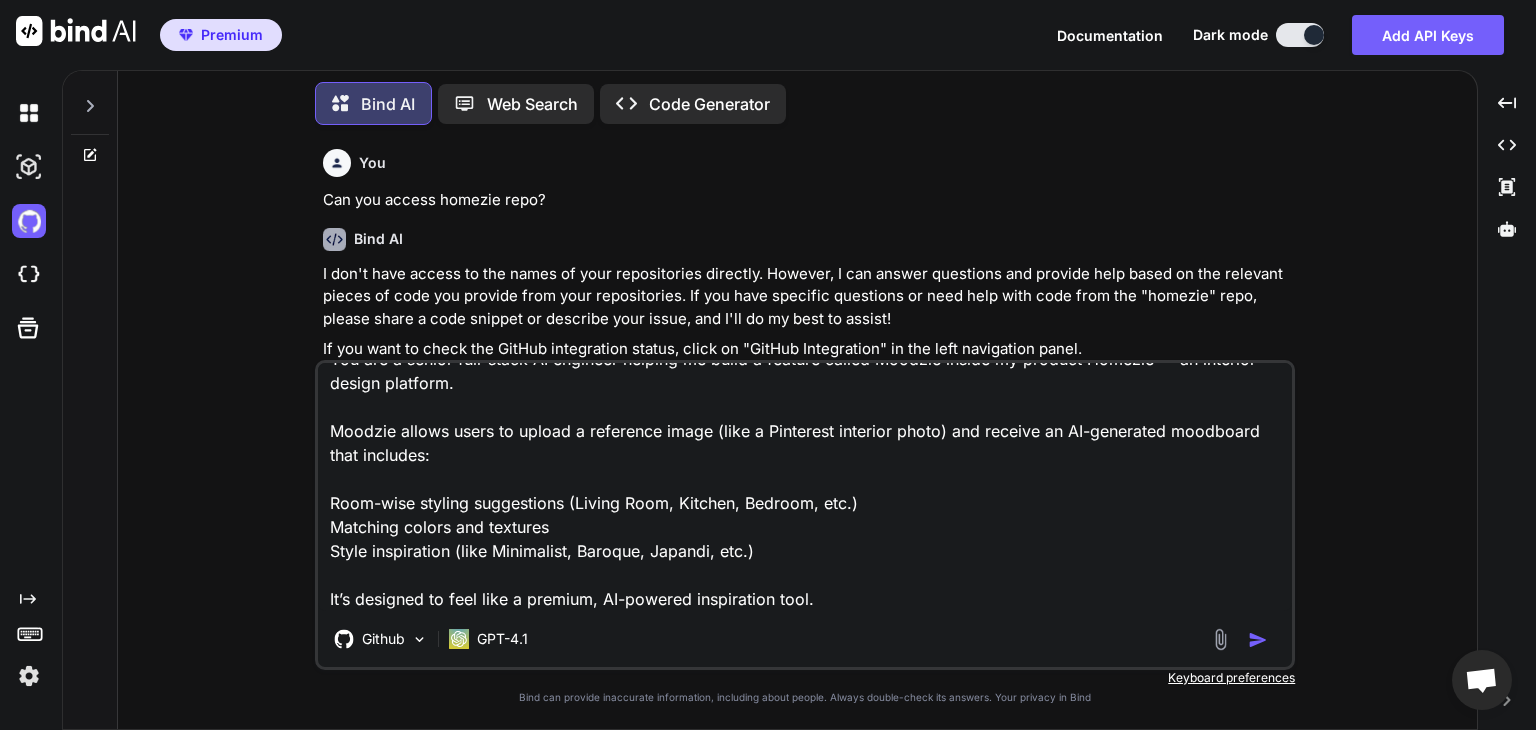 paste on "Frontend: React with TailwindCSS
Auth: Supabase (email/password)
Image Upload: Via a form component using local state
AI Integration (WIP): Plan is to send uploaded images to an AI model (OpenAI Vision / Replicate / custom endpoint)
API Layer: Using /api routes for backend calls" 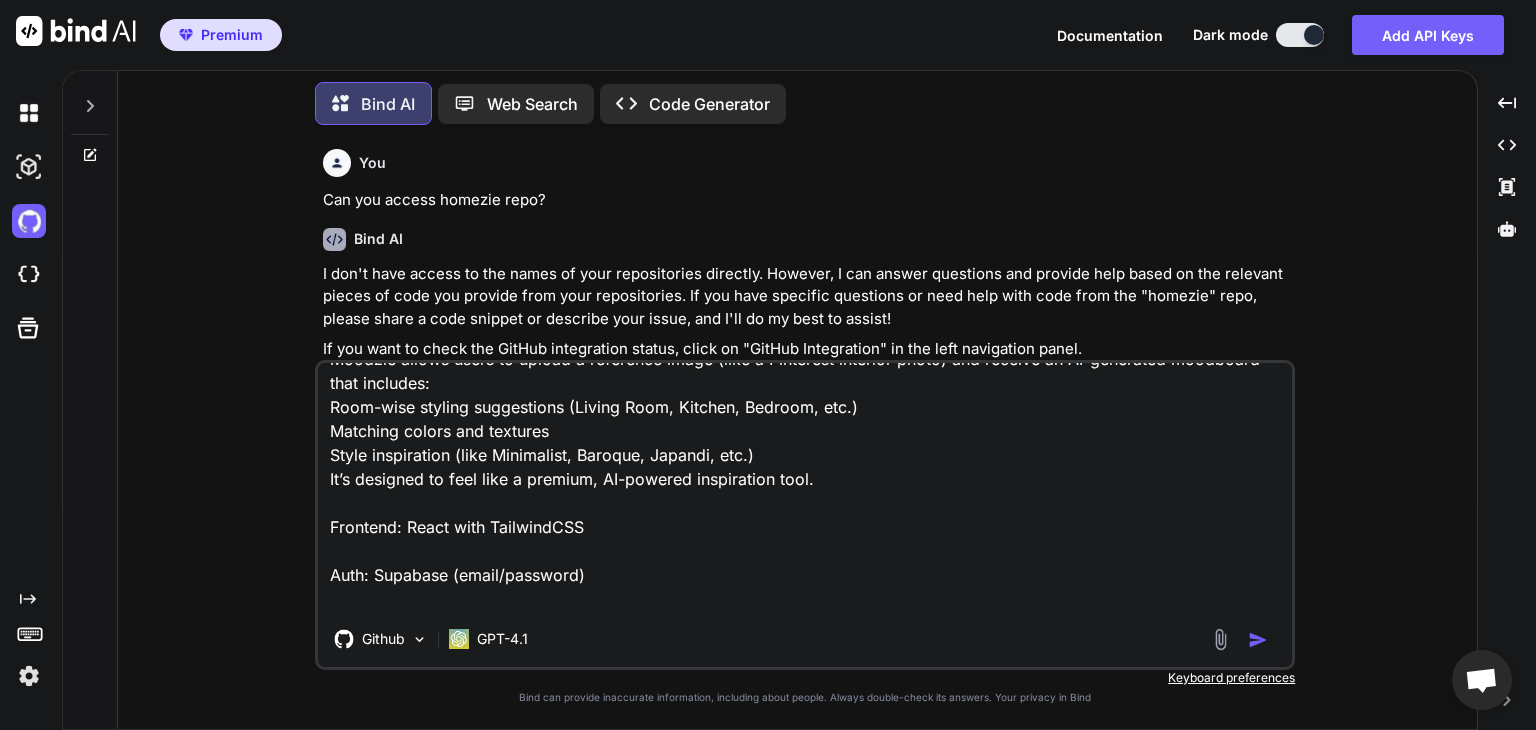 scroll, scrollTop: 218, scrollLeft: 0, axis: vertical 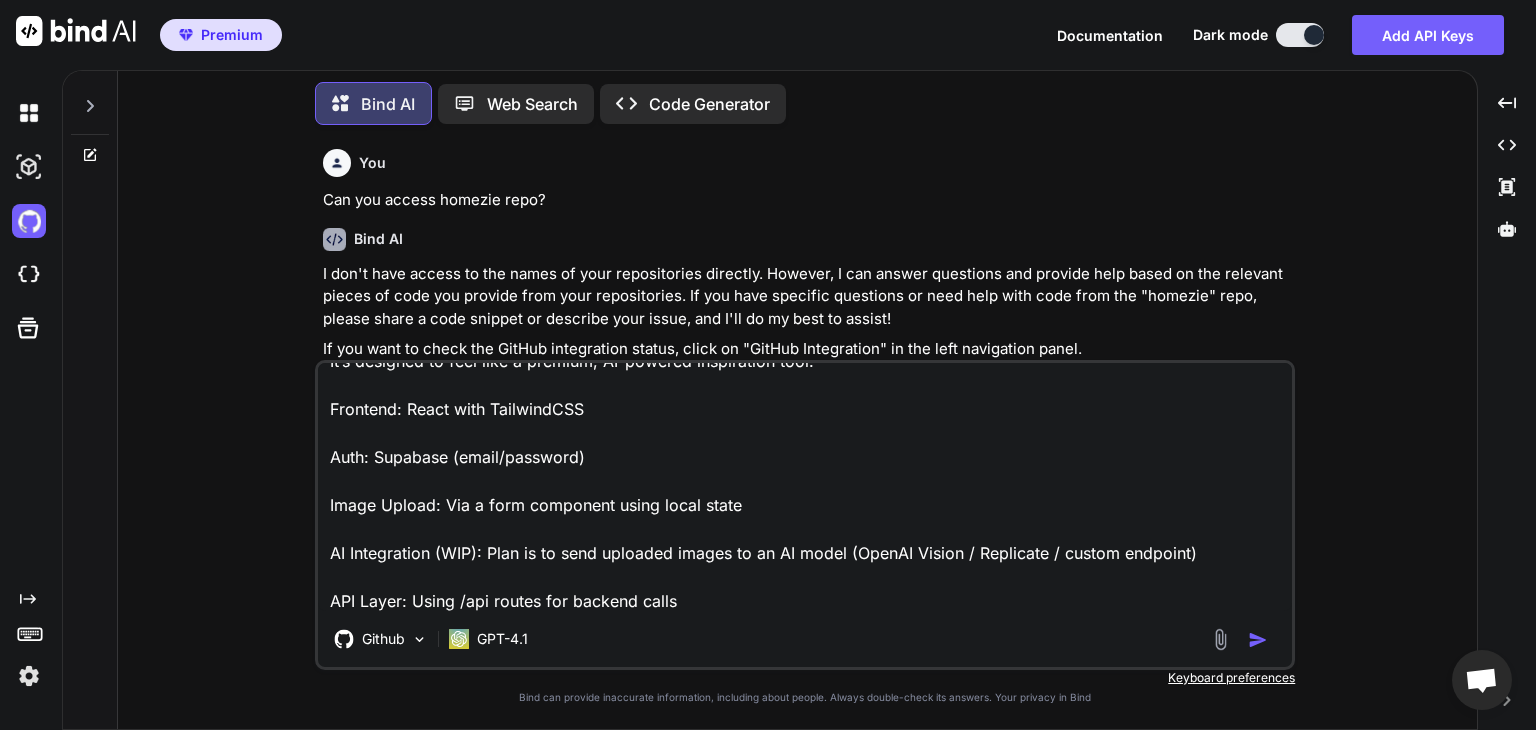 click on "You are a senior full-stack AI engineer helping me build a feature called Moodzie inside my product Homezie — an interior design platform.
Moodzie allows users to upload a reference image (like a Pinterest interior photo) and receive an AI-generated moodboard that includes:
Room-wise styling suggestions (Living Room, Kitchen, Bedroom, etc.)
Matching colors and textures
Style inspiration (like Minimalist, Baroque, Japandi, etc.)
It’s designed to feel like a premium, AI-powered inspiration tool.
Frontend: React with TailwindCSS
Auth: Supabase (email/password)
Image Upload: Via a form component using local state
AI Integration (WIP): Plan is to send uploaded images to an AI model (OpenAI Vision / Replicate / custom endpoint)
API Layer: Using /api routes for backend calls" at bounding box center [805, 487] 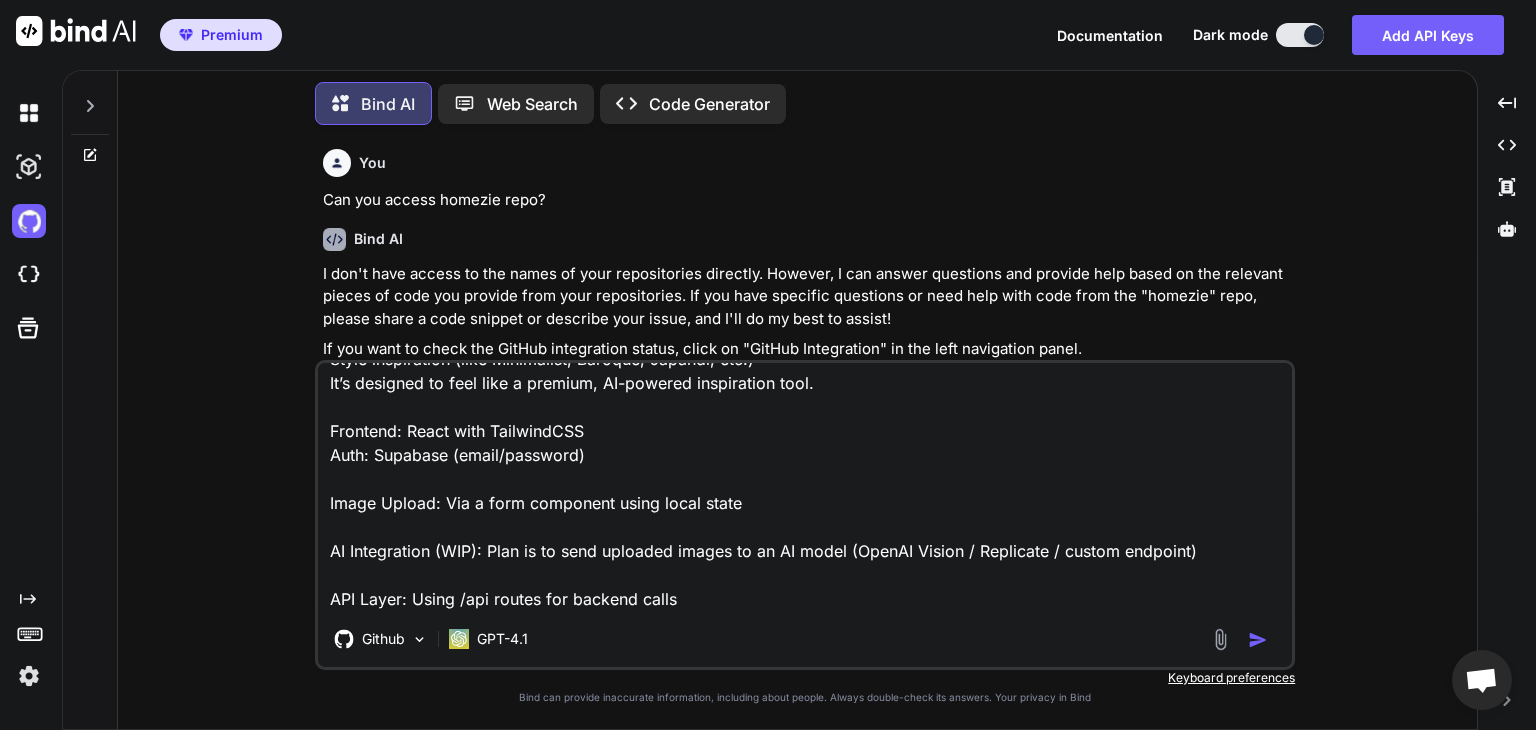 click on "You are a senior full-stack AI engineer helping me build a feature called Moodzie inside my product Homezie — an interior design platform.
Moodzie allows users to upload a reference image (like a Pinterest interior photo) and receive an AI-generated moodboard that includes:
Room-wise styling suggestions (Living Room, Kitchen, Bedroom, etc.)
Matching colors and textures
Style inspiration (like Minimalist, Baroque, Japandi, etc.)
It’s designed to feel like a premium, AI-powered inspiration tool.
Frontend: React with TailwindCSS
Auth: Supabase (email/password)
Image Upload: Via a form component using local state
AI Integration (WIP): Plan is to send uploaded images to an AI model (OpenAI Vision / Replicate / custom endpoint)
API Layer: Using /api routes for backend calls" at bounding box center [805, 487] 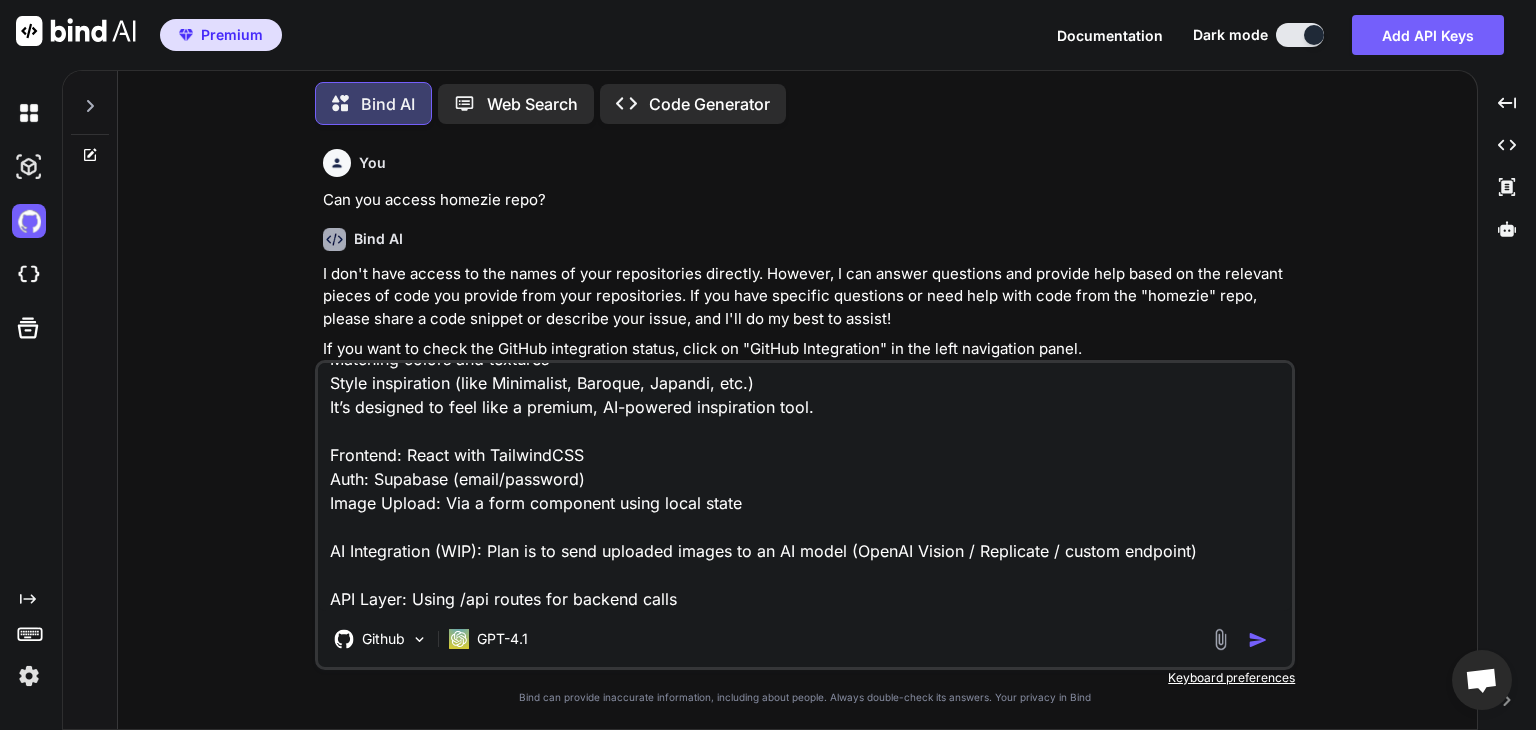 click on "You are a senior full-stack AI engineer helping me build a feature called Moodzie inside my product Homezie — an interior design platform.
Moodzie allows users to upload a reference image (like a Pinterest interior photo) and receive an AI-generated moodboard that includes:
Room-wise styling suggestions (Living Room, Kitchen, Bedroom, etc.)
Matching colors and textures
Style inspiration (like Minimalist, Baroque, Japandi, etc.)
It’s designed to feel like a premium, AI-powered inspiration tool.
Frontend: React with TailwindCSS
Auth: Supabase (email/password)
Image Upload: Via a form component using local state
AI Integration (WIP): Plan is to send uploaded images to an AI model (OpenAI Vision / Replicate / custom endpoint)
API Layer: Using /api routes for backend calls" at bounding box center [805, 487] 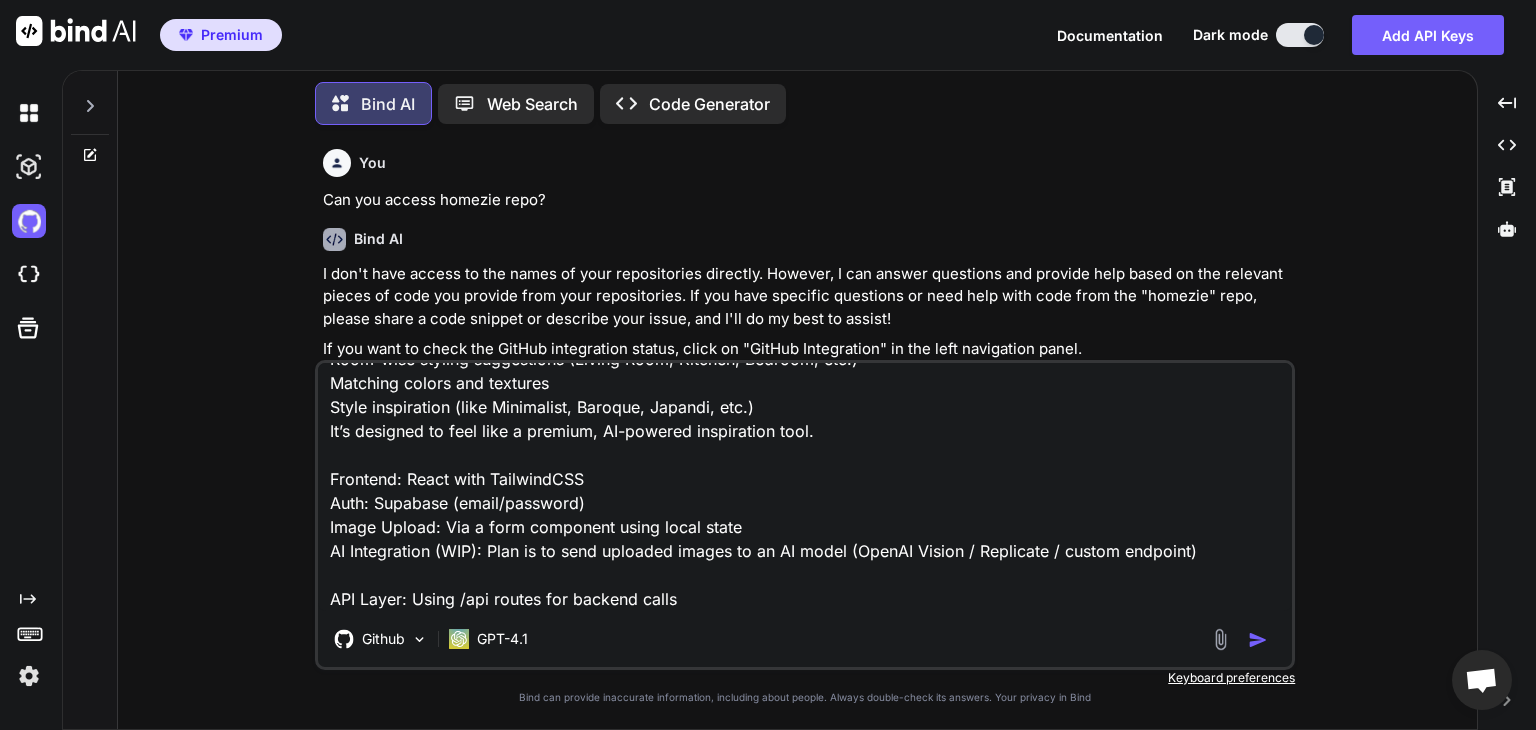 click on "You are a senior full-stack AI engineer helping me build a feature called Moodzie inside my product Homezie — an interior design platform.
Moodzie allows users to upload a reference image (like a Pinterest interior photo) and receive an AI-generated moodboard that includes:
Room-wise styling suggestions (Living Room, Kitchen, Bedroom, etc.)
Matching colors and textures
Style inspiration (like Minimalist, Baroque, Japandi, etc.)
It’s designed to feel like a premium, AI-powered inspiration tool.
Frontend: React with TailwindCSS
Auth: Supabase (email/password)
Image Upload: Via a form component using local state
AI Integration (WIP): Plan is to send uploaded images to an AI model (OpenAI Vision / Replicate / custom endpoint)
API Layer: Using /api routes for backend calls" at bounding box center [805, 487] 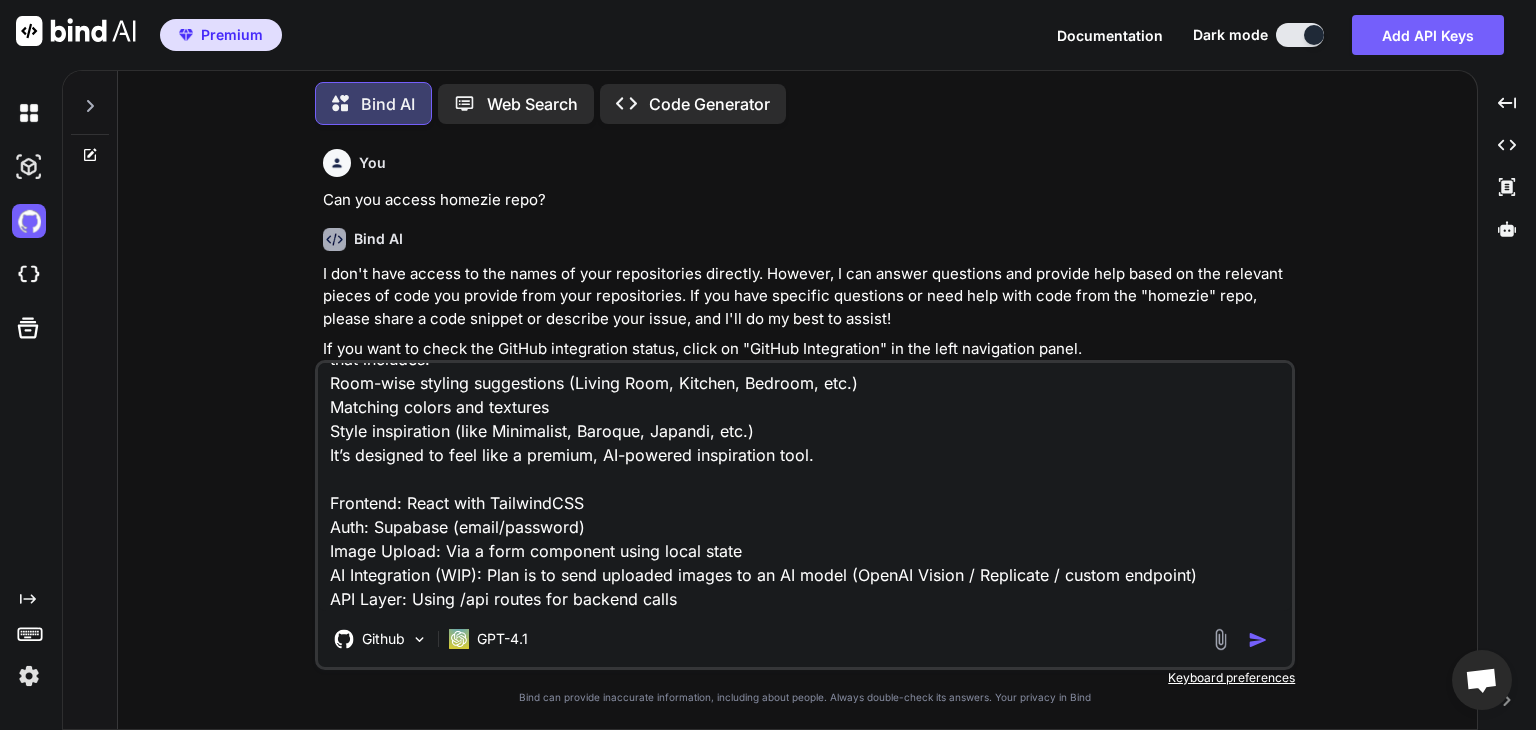 scroll, scrollTop: 196, scrollLeft: 0, axis: vertical 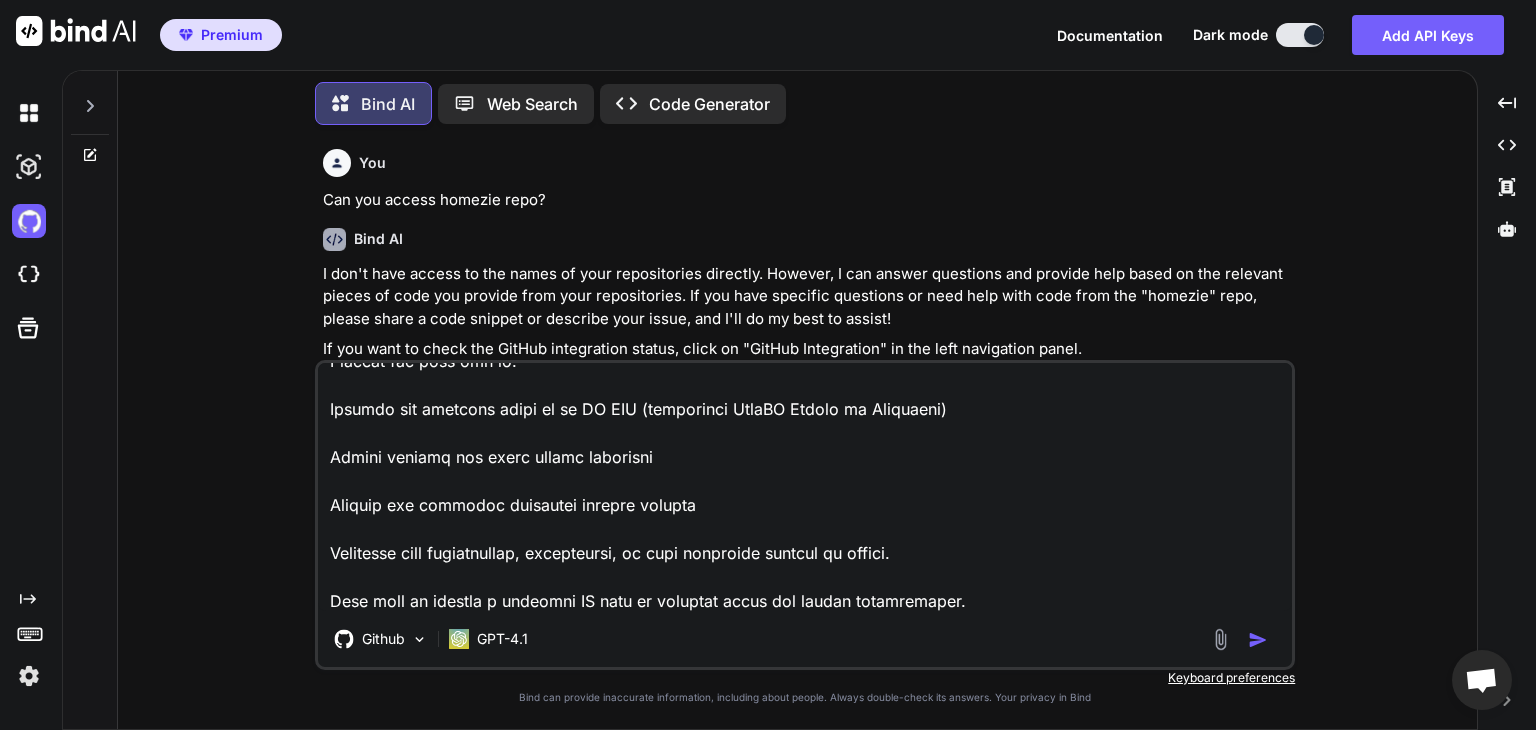 click at bounding box center [805, 487] 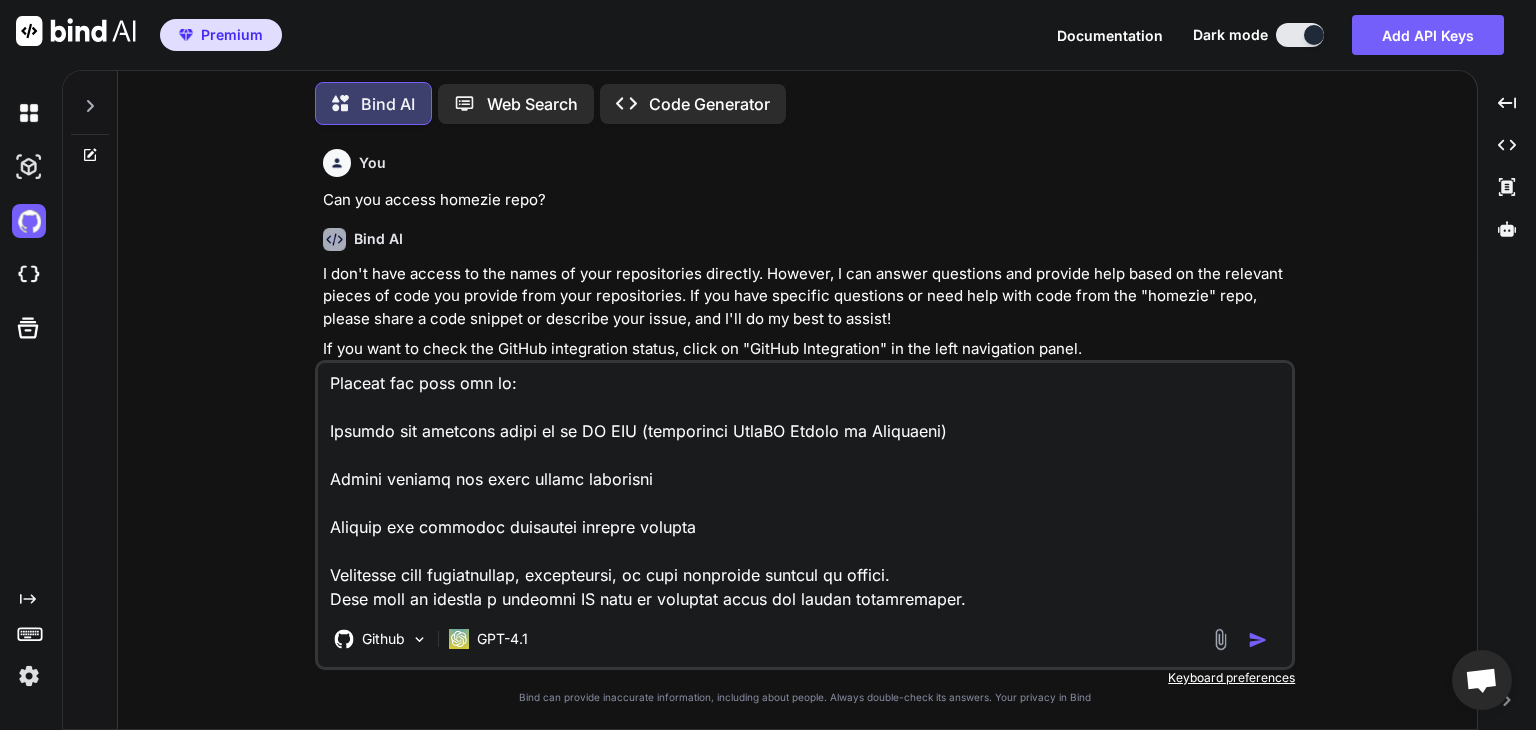 click at bounding box center (805, 487) 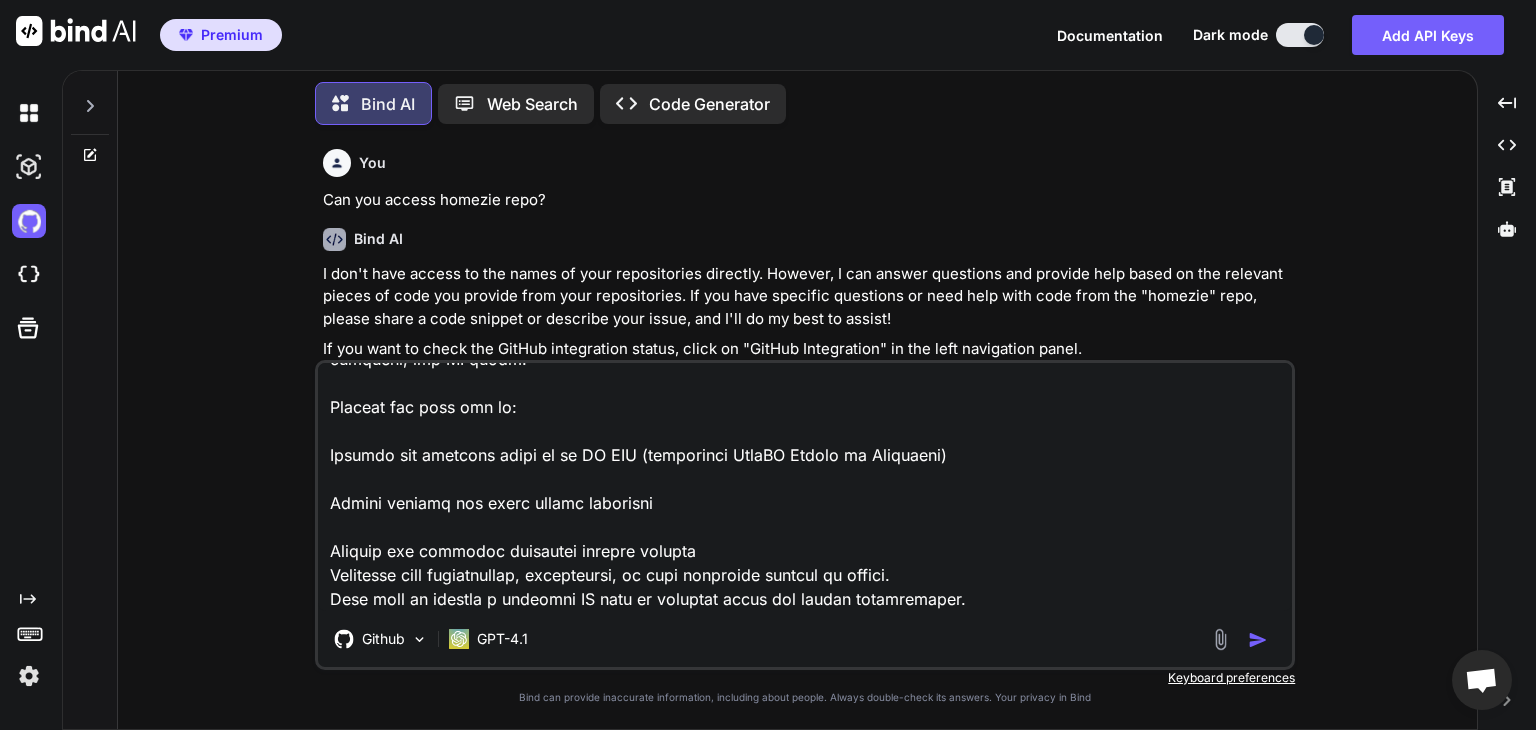 scroll, scrollTop: 460, scrollLeft: 0, axis: vertical 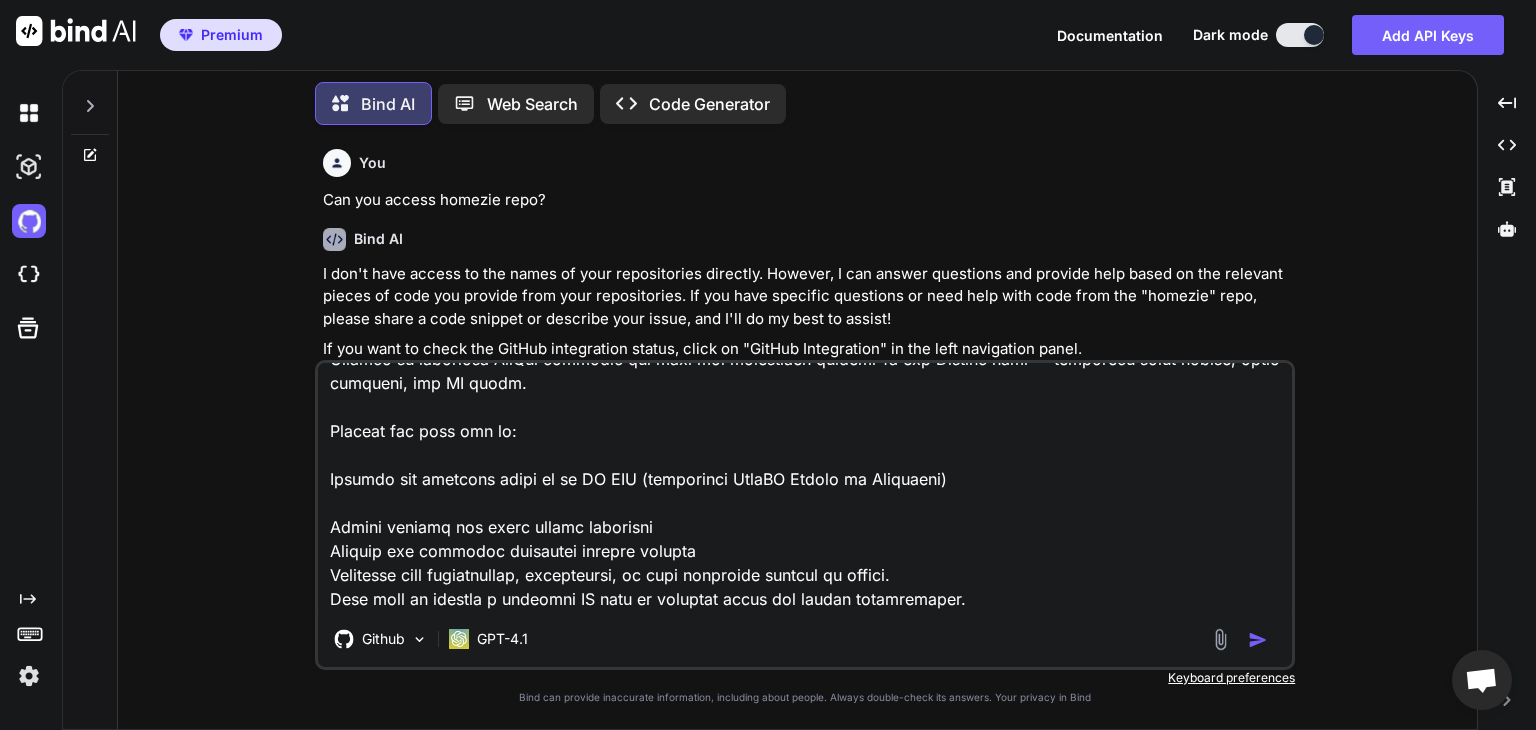 click at bounding box center [805, 487] 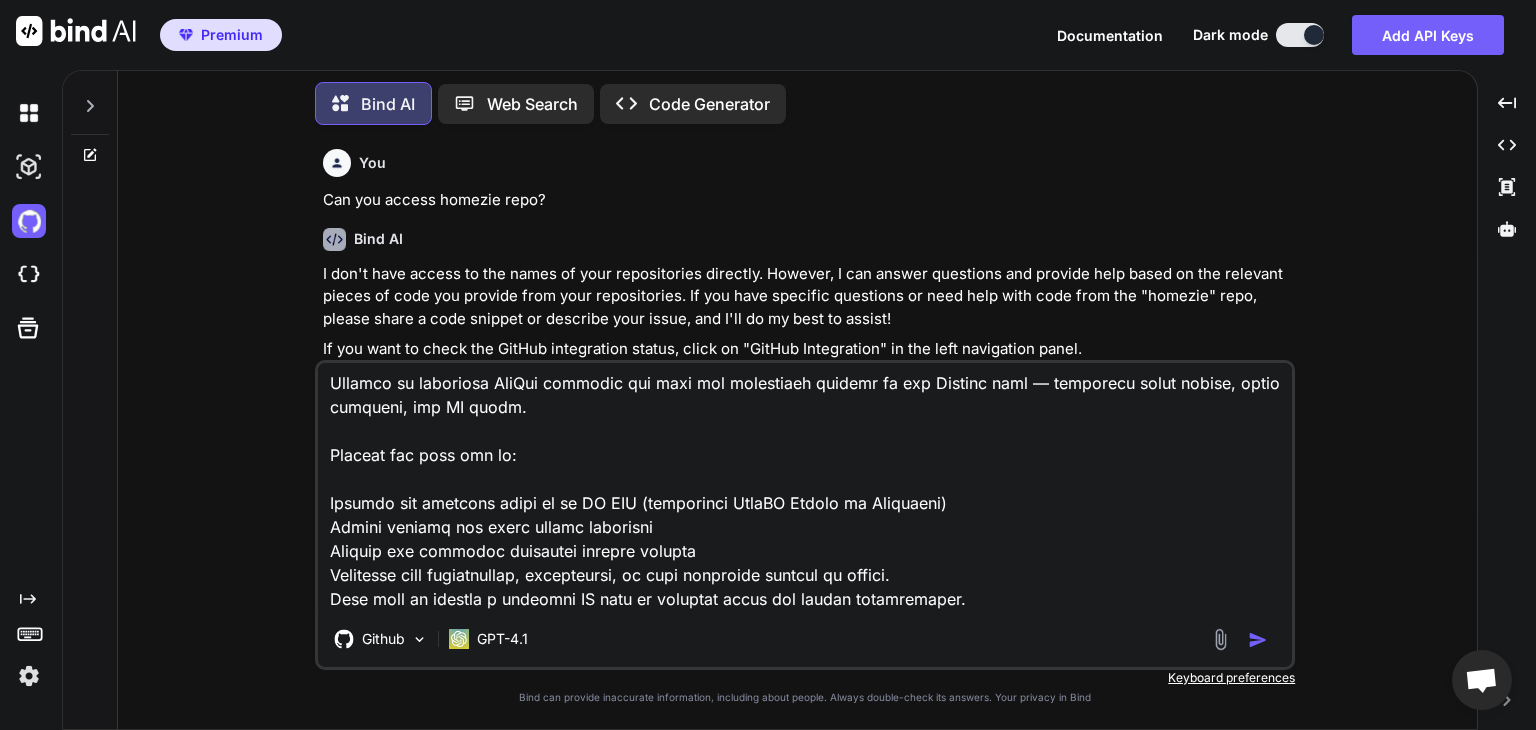 scroll, scrollTop: 412, scrollLeft: 0, axis: vertical 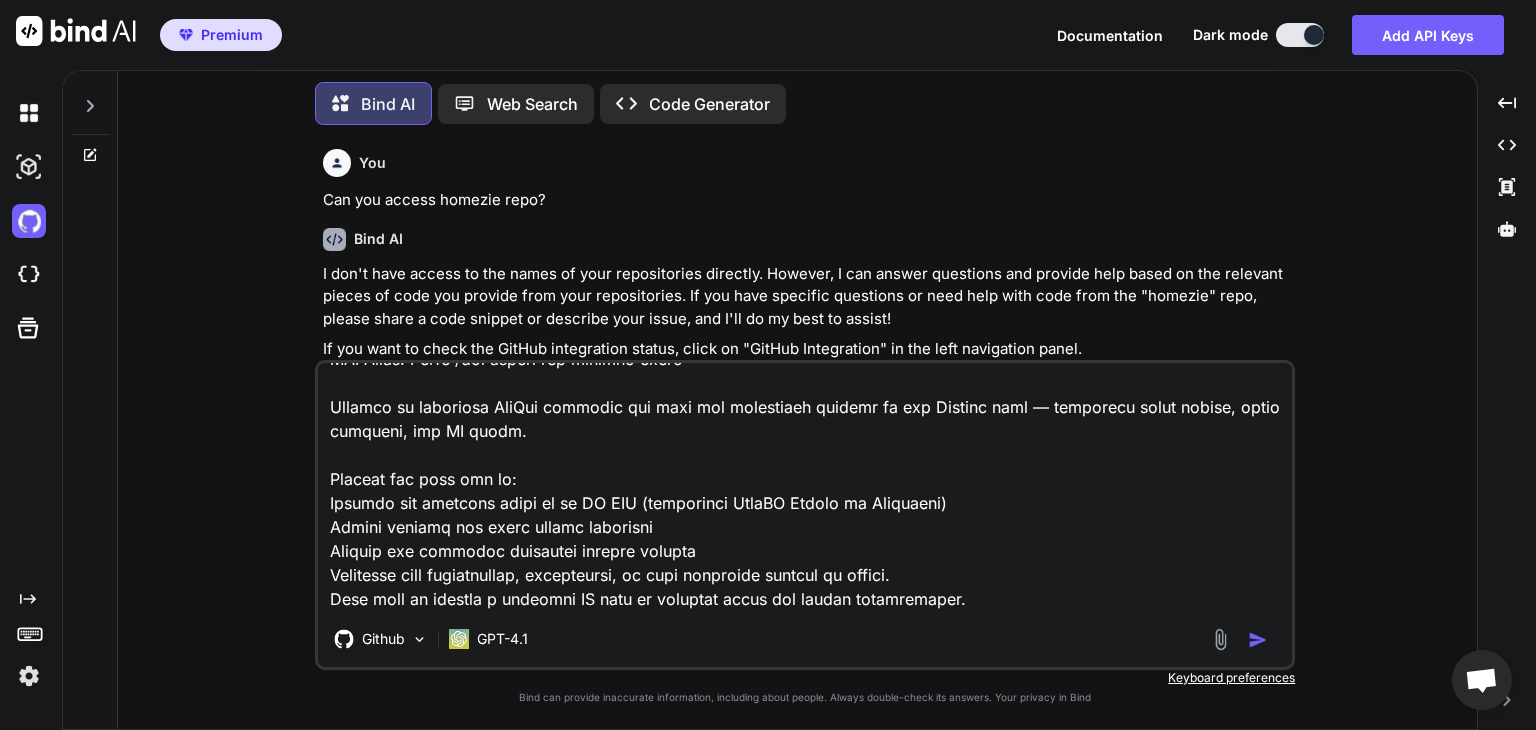 click at bounding box center (805, 487) 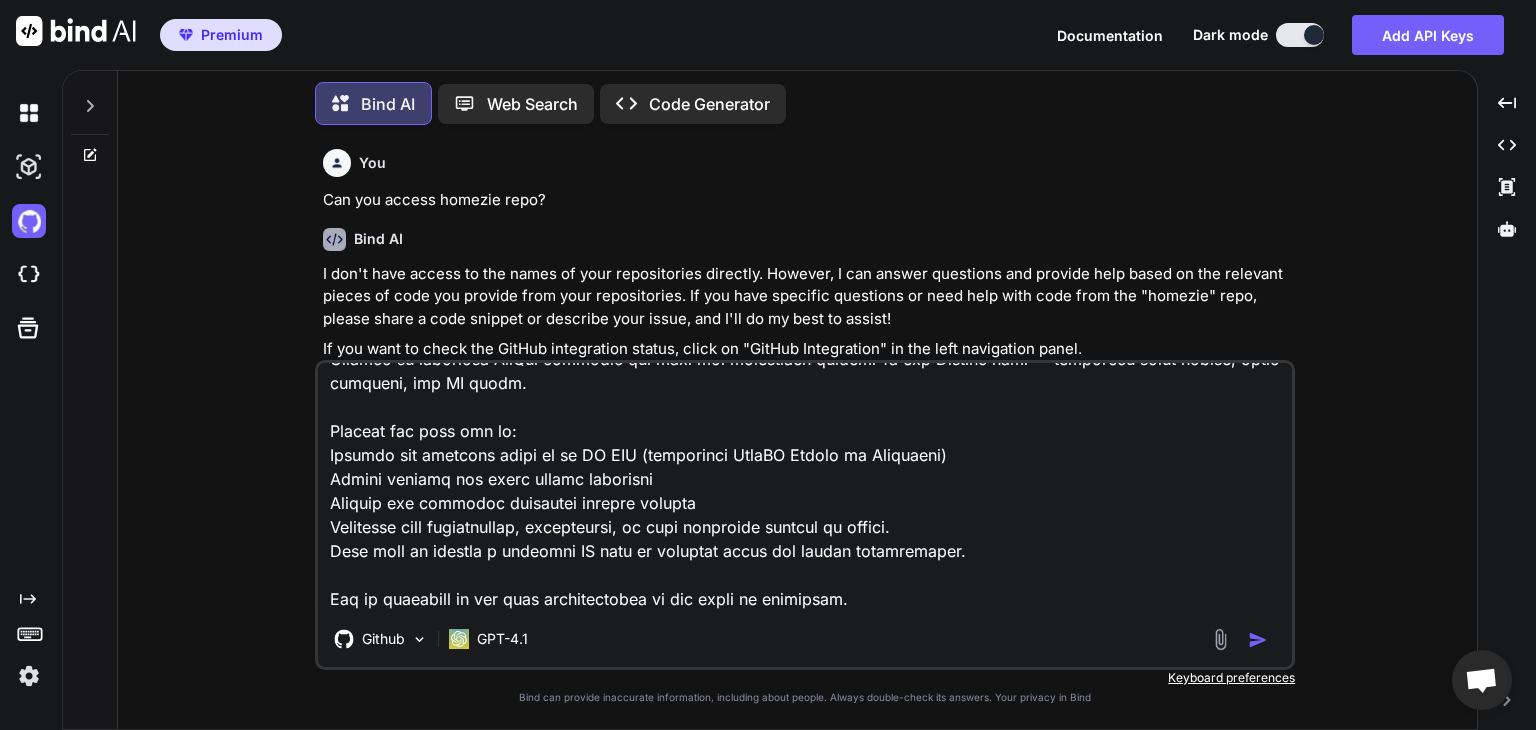 scroll, scrollTop: 458, scrollLeft: 0, axis: vertical 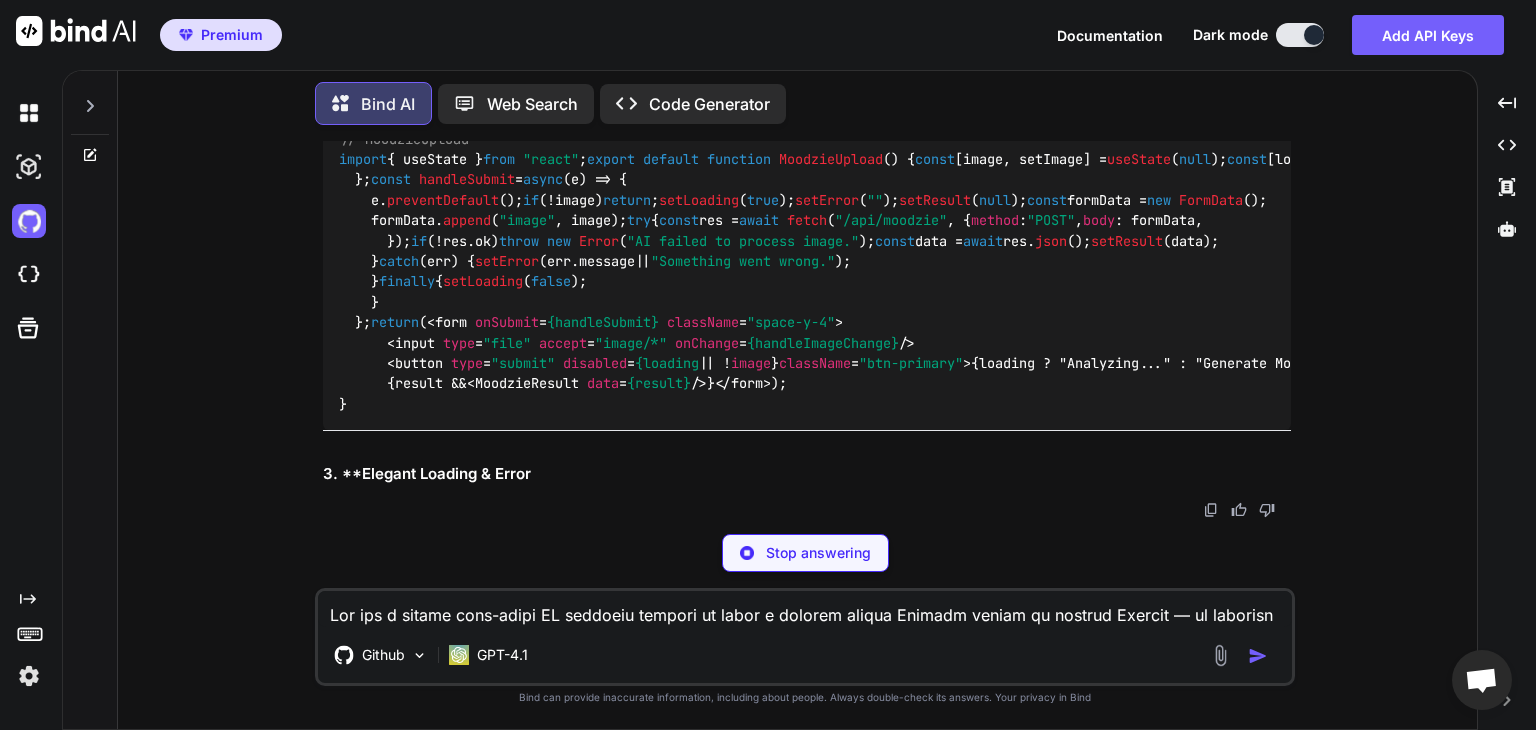 click on "Code Generator" at bounding box center (709, 104) 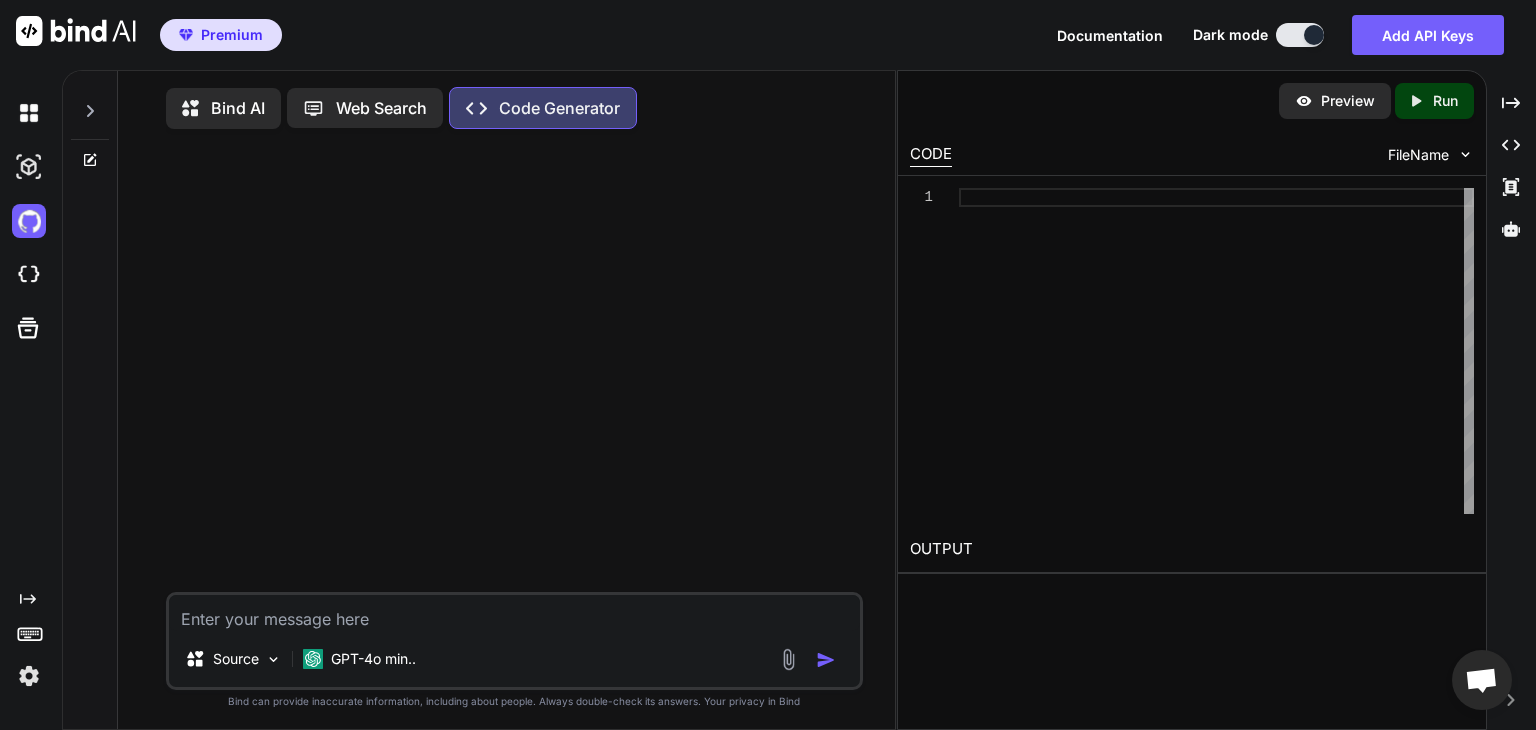 click on "Bind AI" at bounding box center (238, 108) 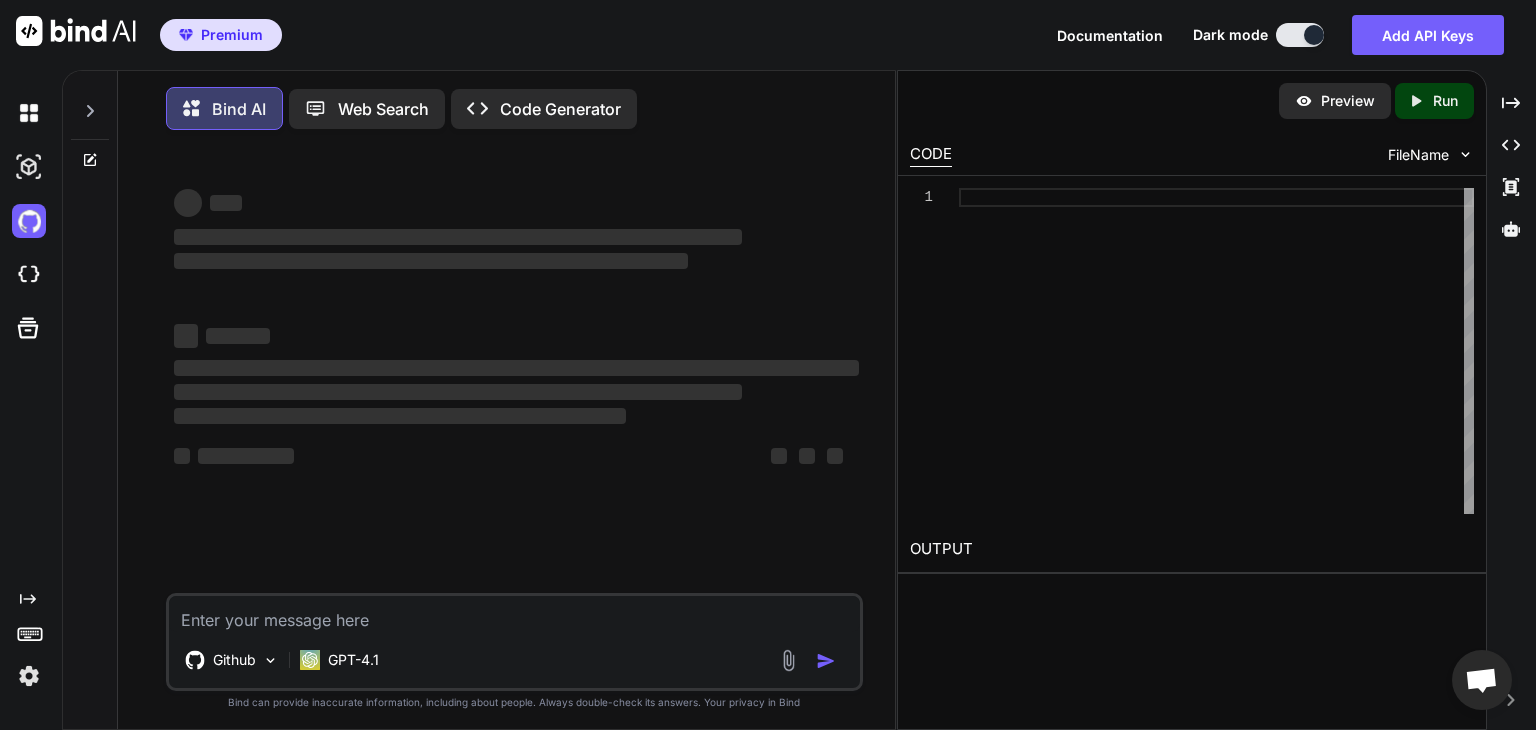 type on "x" 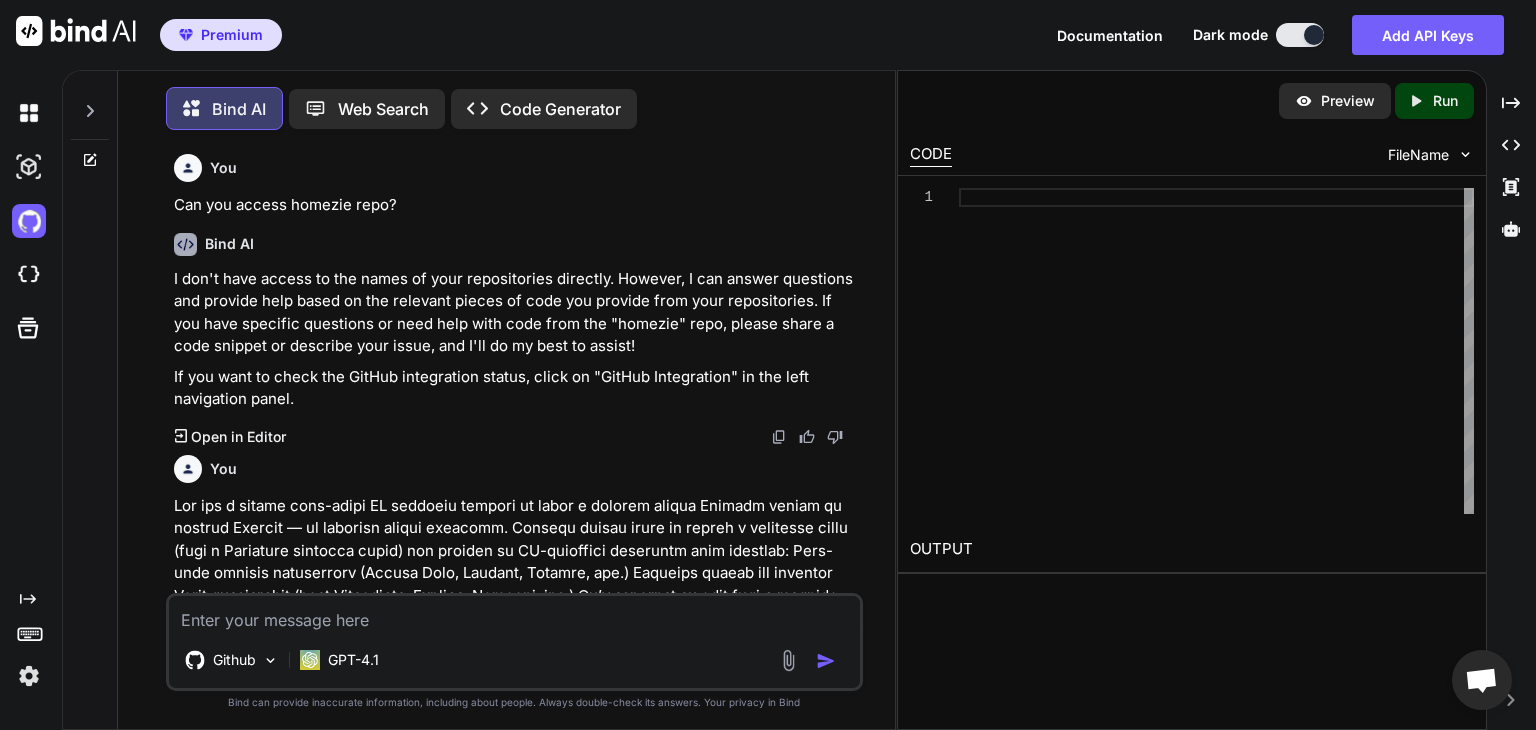 scroll, scrollTop: 8, scrollLeft: 0, axis: vertical 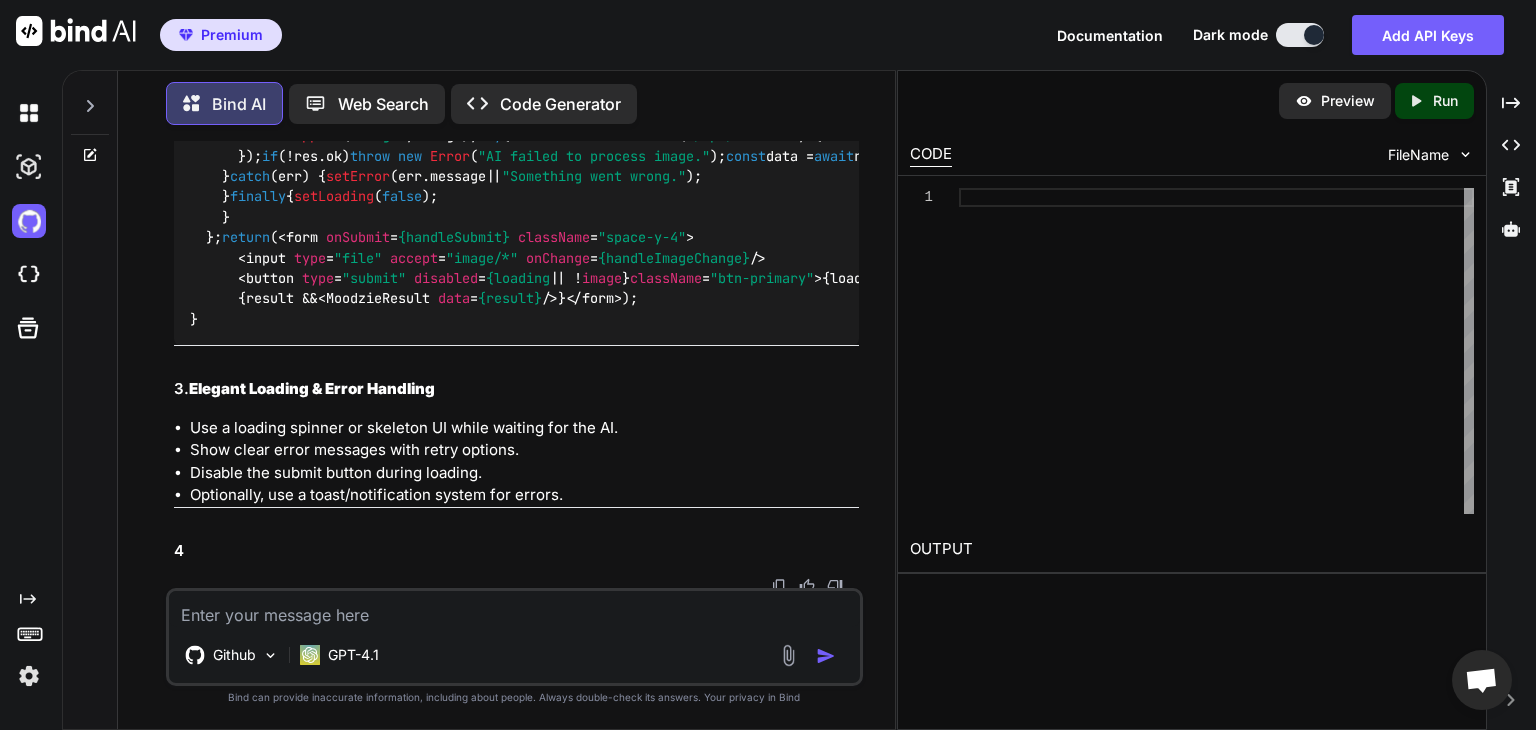 click at bounding box center [809, 11] 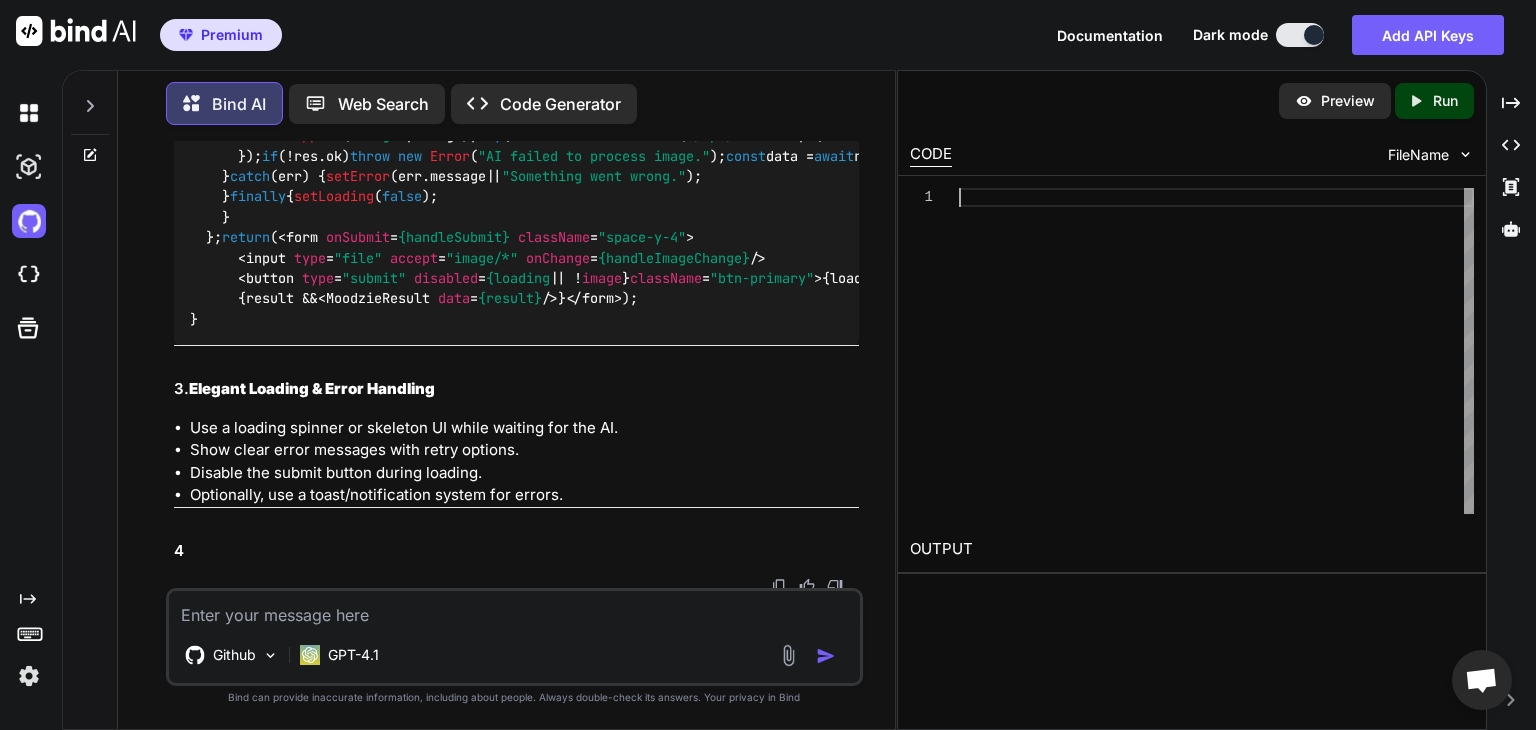 click at bounding box center (1216, 351) 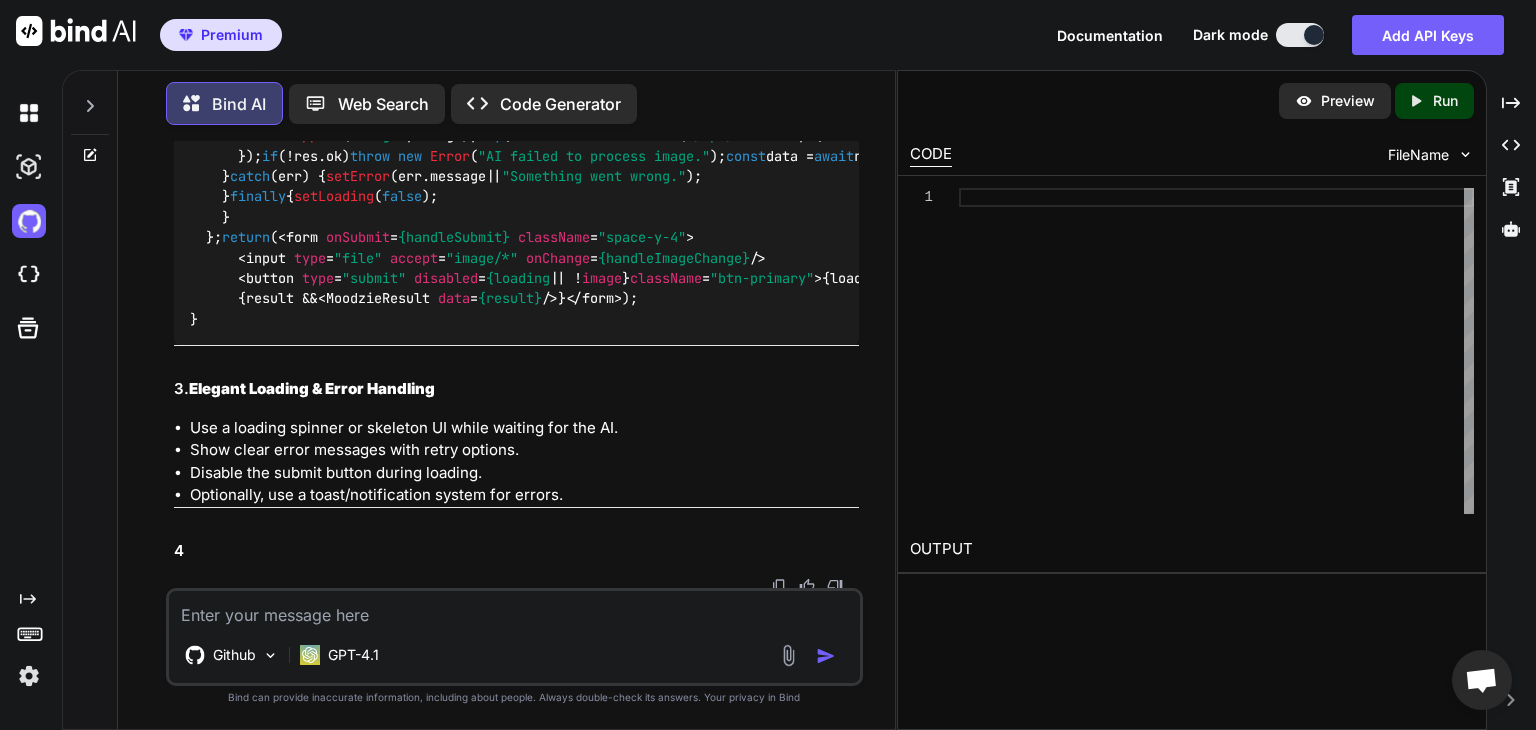 type on "{error && <div className="text-red-500">{error}</div>}
{result && <MoodzieResult data={result} />}
</form>
);
}" 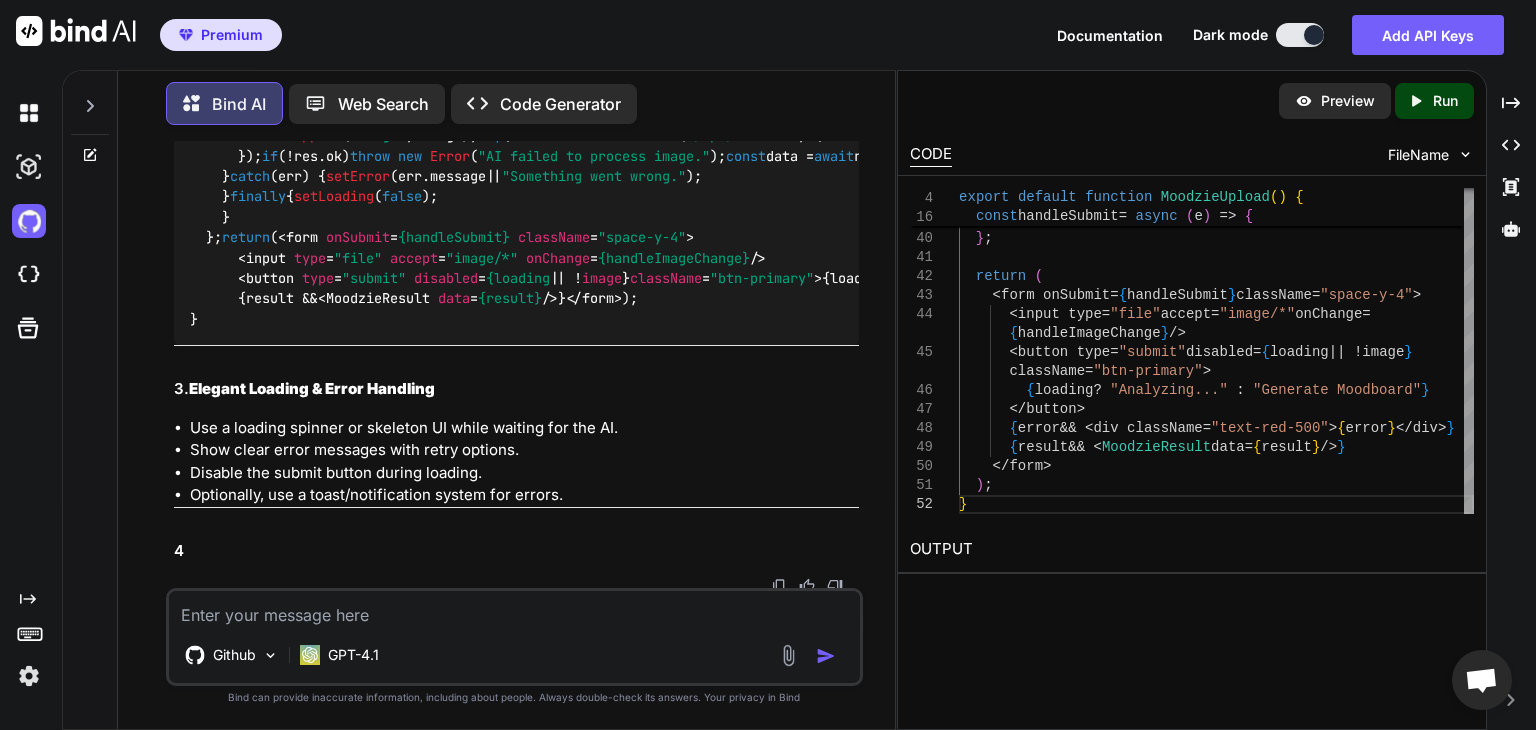 click on "Preview" at bounding box center [1348, 101] 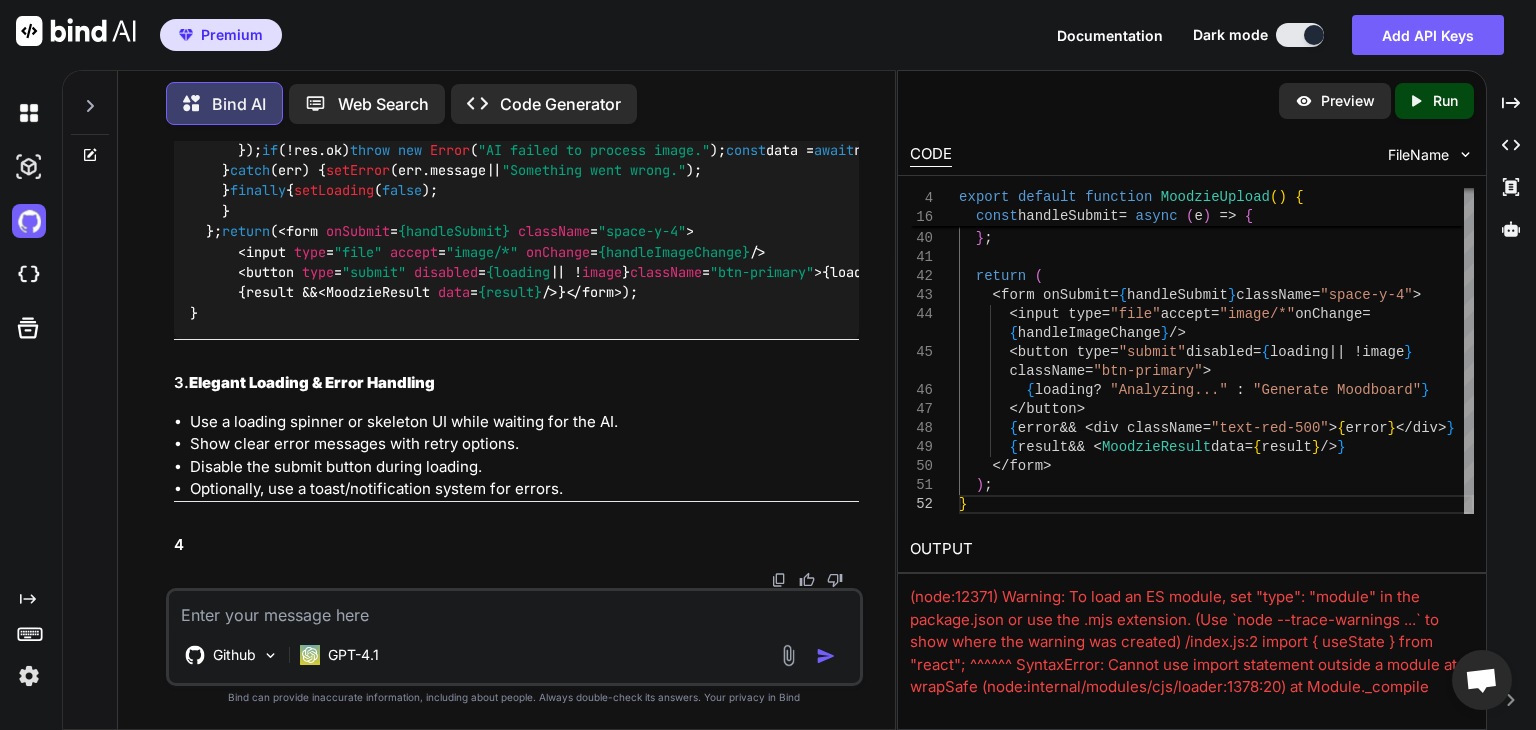 scroll, scrollTop: 2808, scrollLeft: 0, axis: vertical 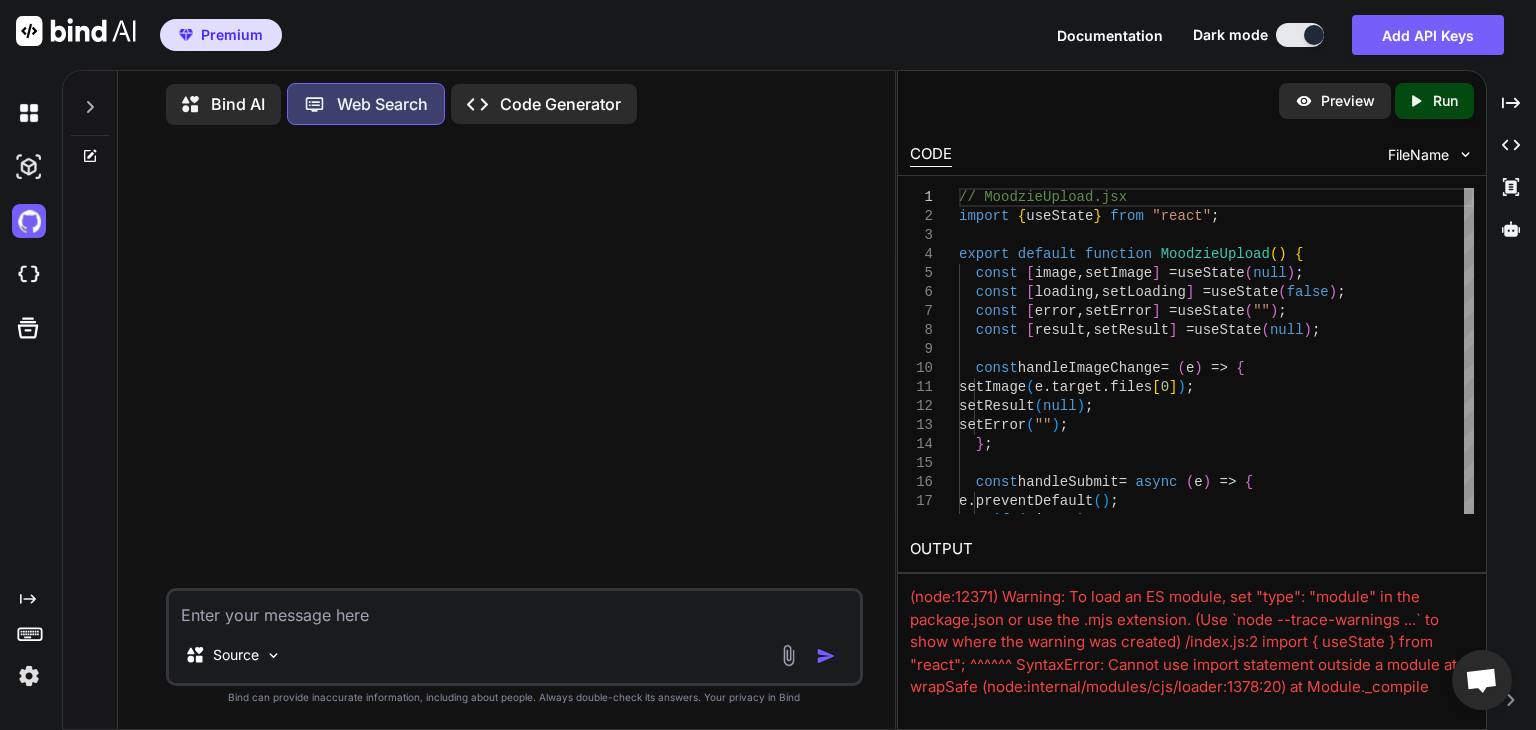 click on "Bind AI" at bounding box center (238, 104) 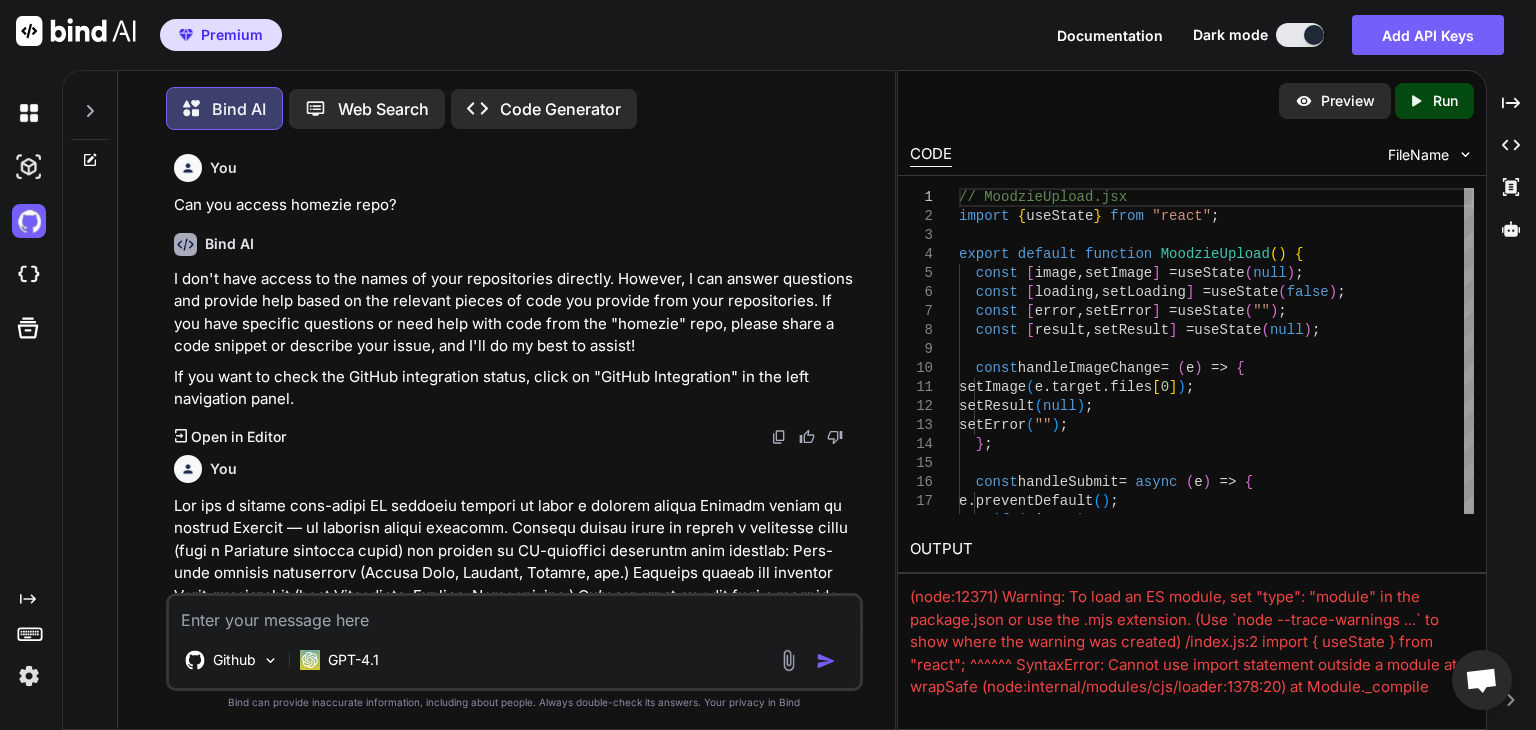 scroll, scrollTop: 81, scrollLeft: 0, axis: vertical 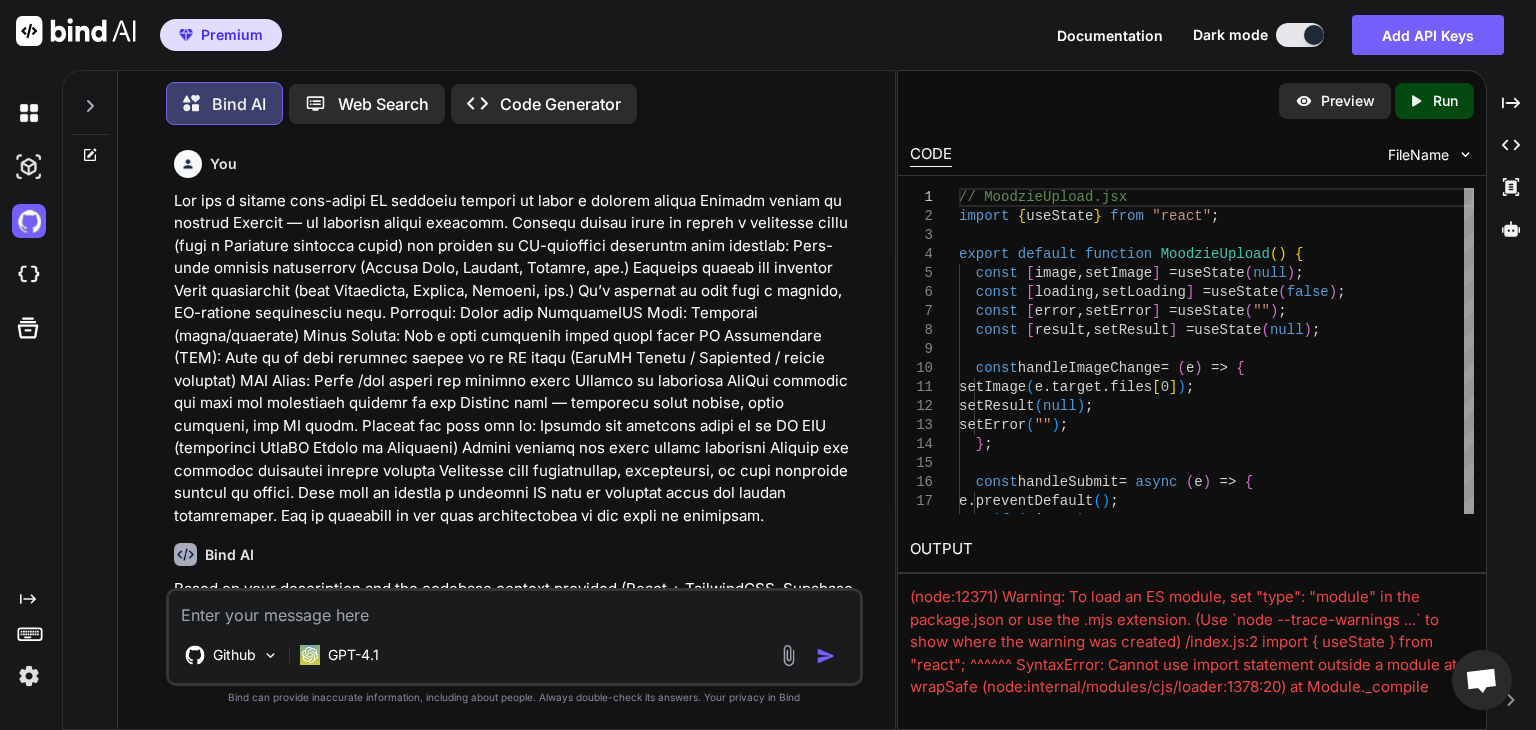type on "x" 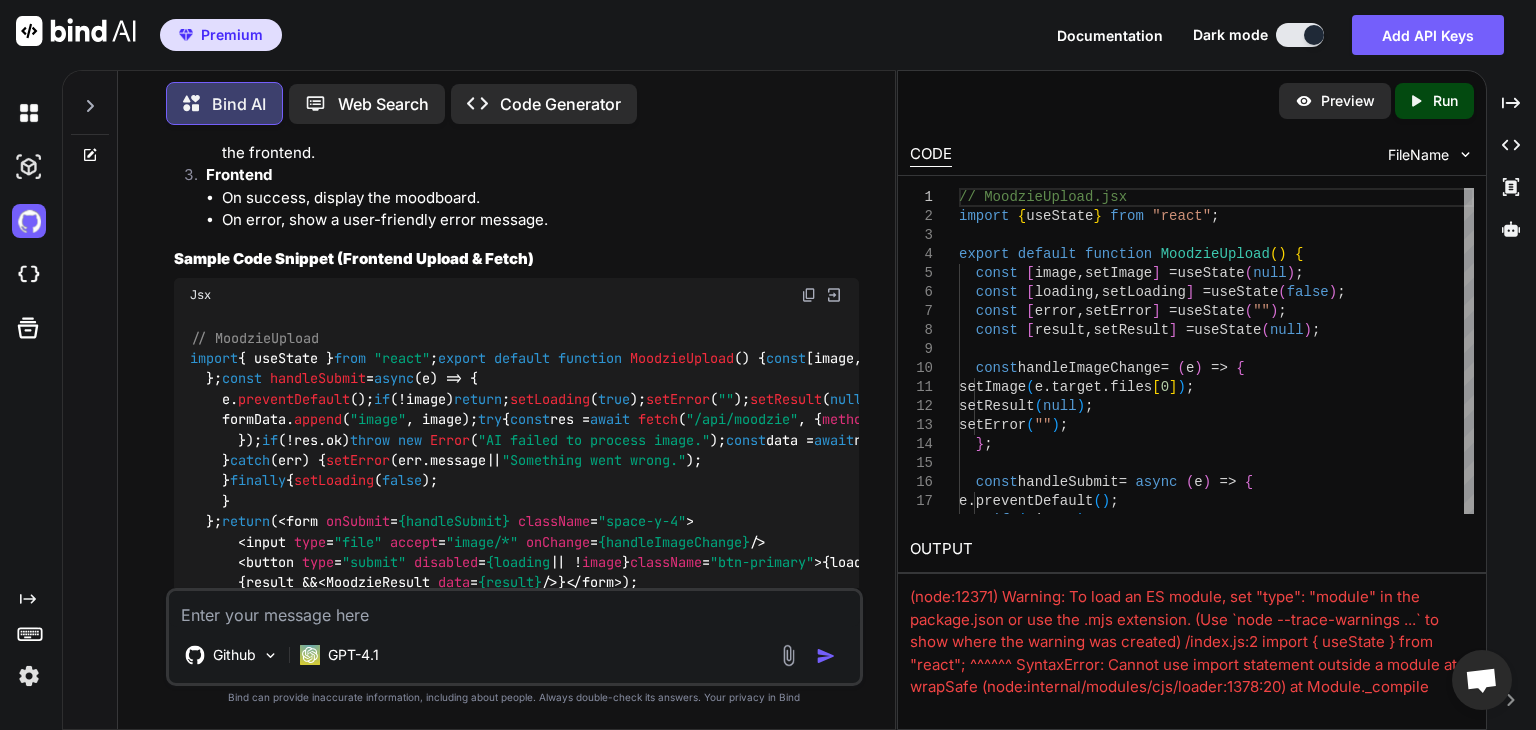 scroll, scrollTop: 1559, scrollLeft: 0, axis: vertical 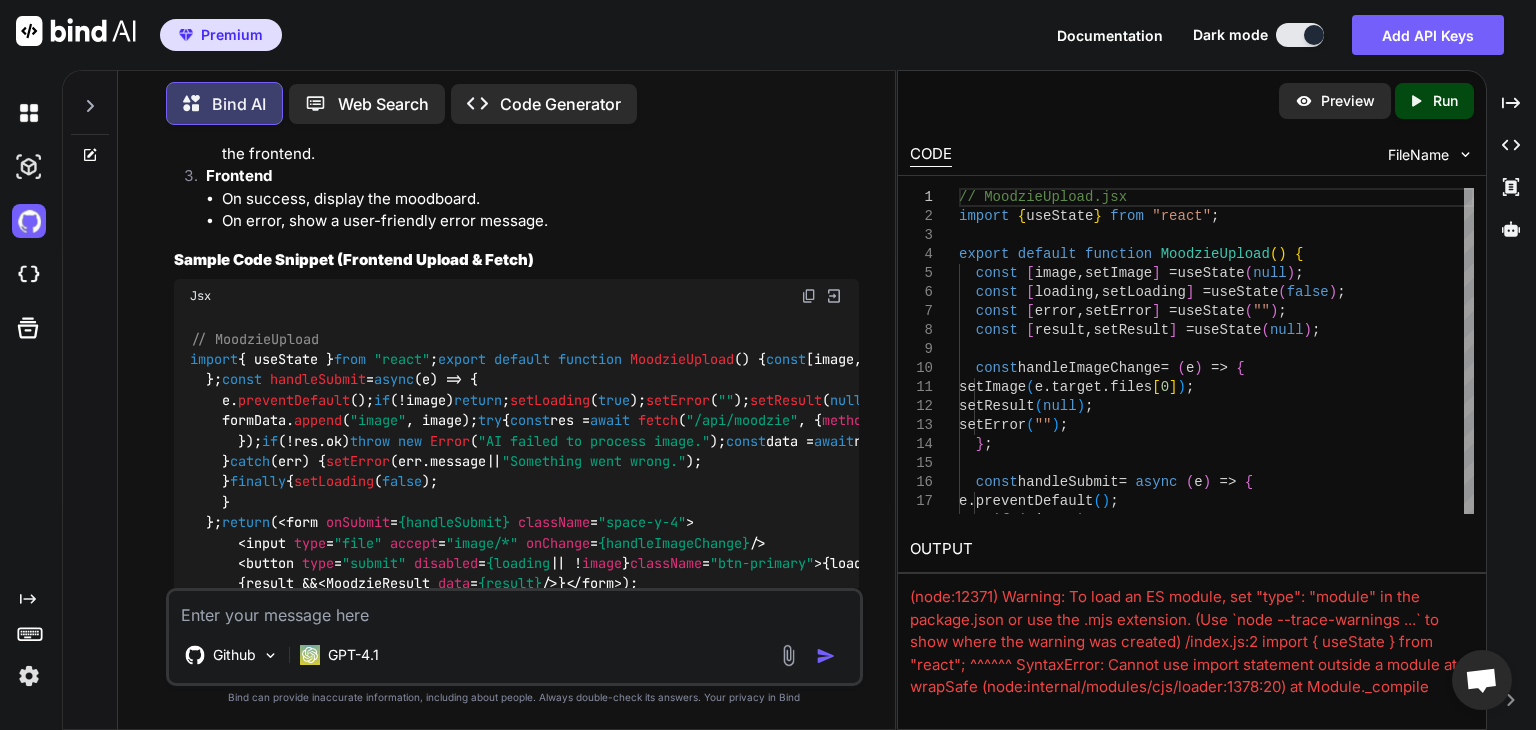 click on "Parse and return the AI’s structured response (room suggestions, colors, styles, etc.) to the frontend." at bounding box center [540, 142] 